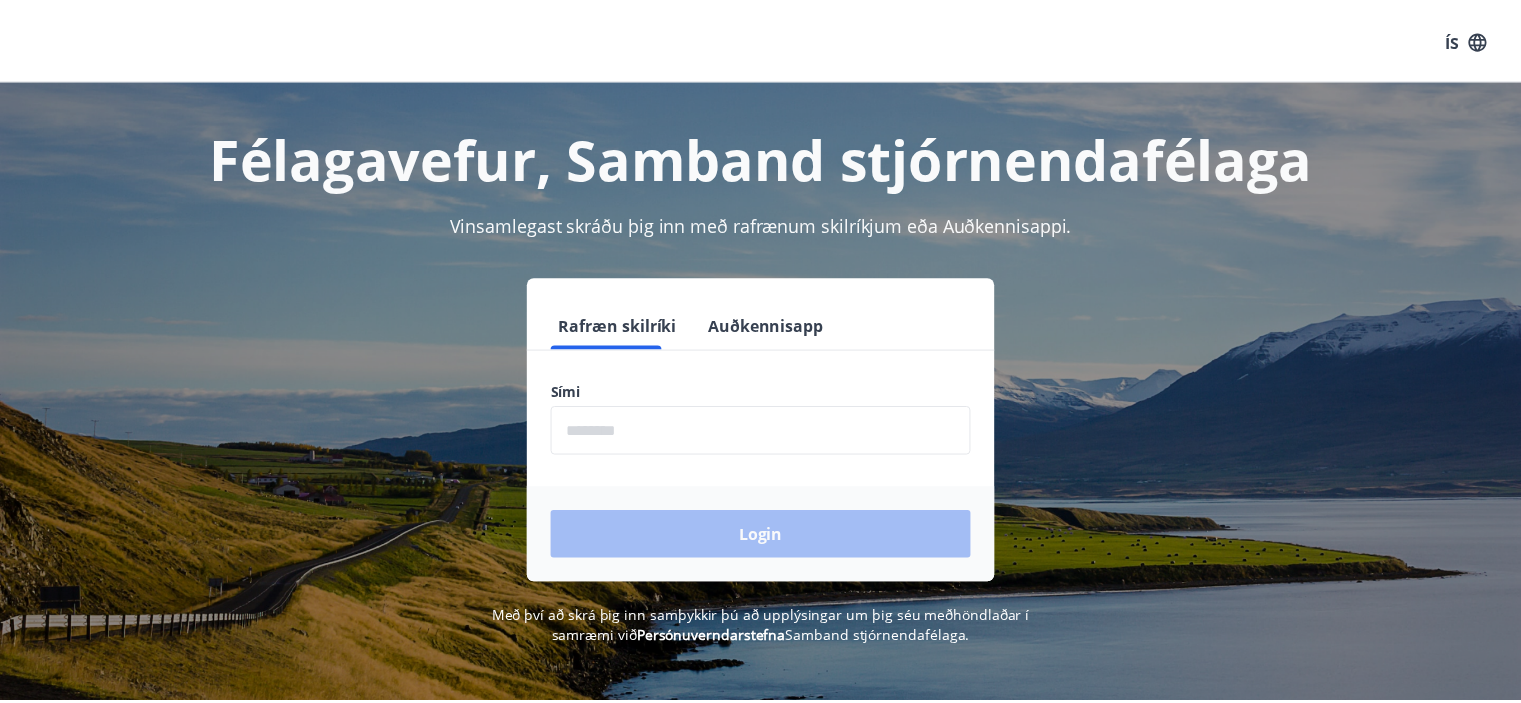 scroll, scrollTop: 0, scrollLeft: 0, axis: both 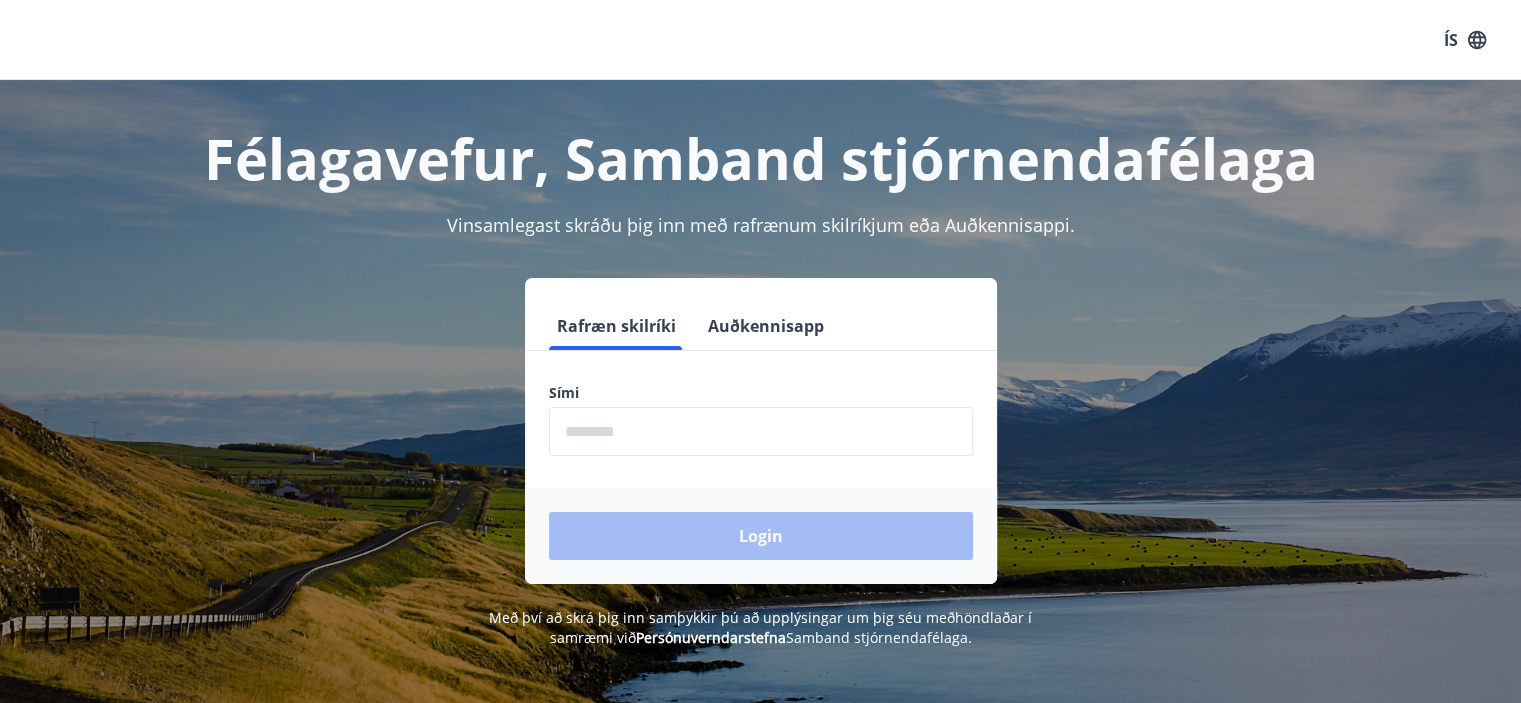 click at bounding box center [761, 431] 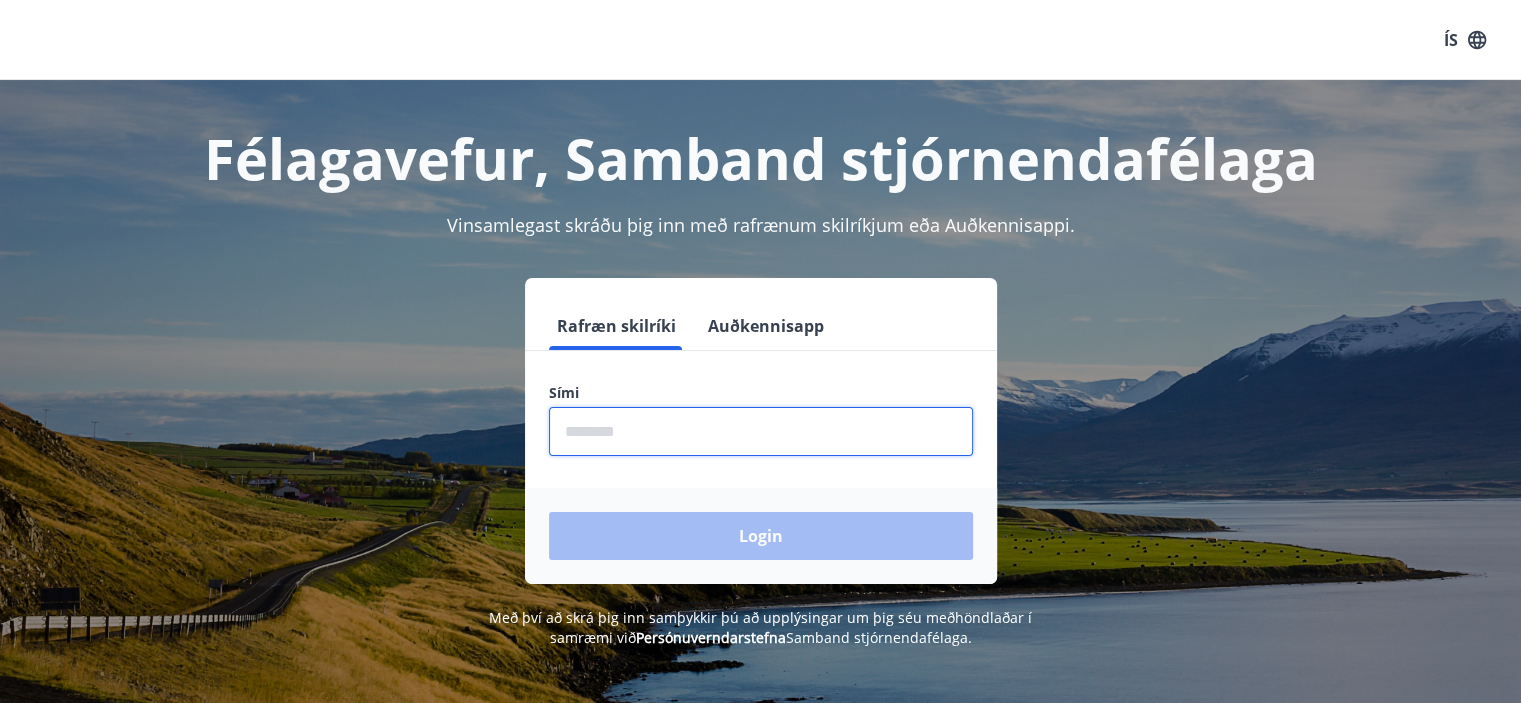 type on "********" 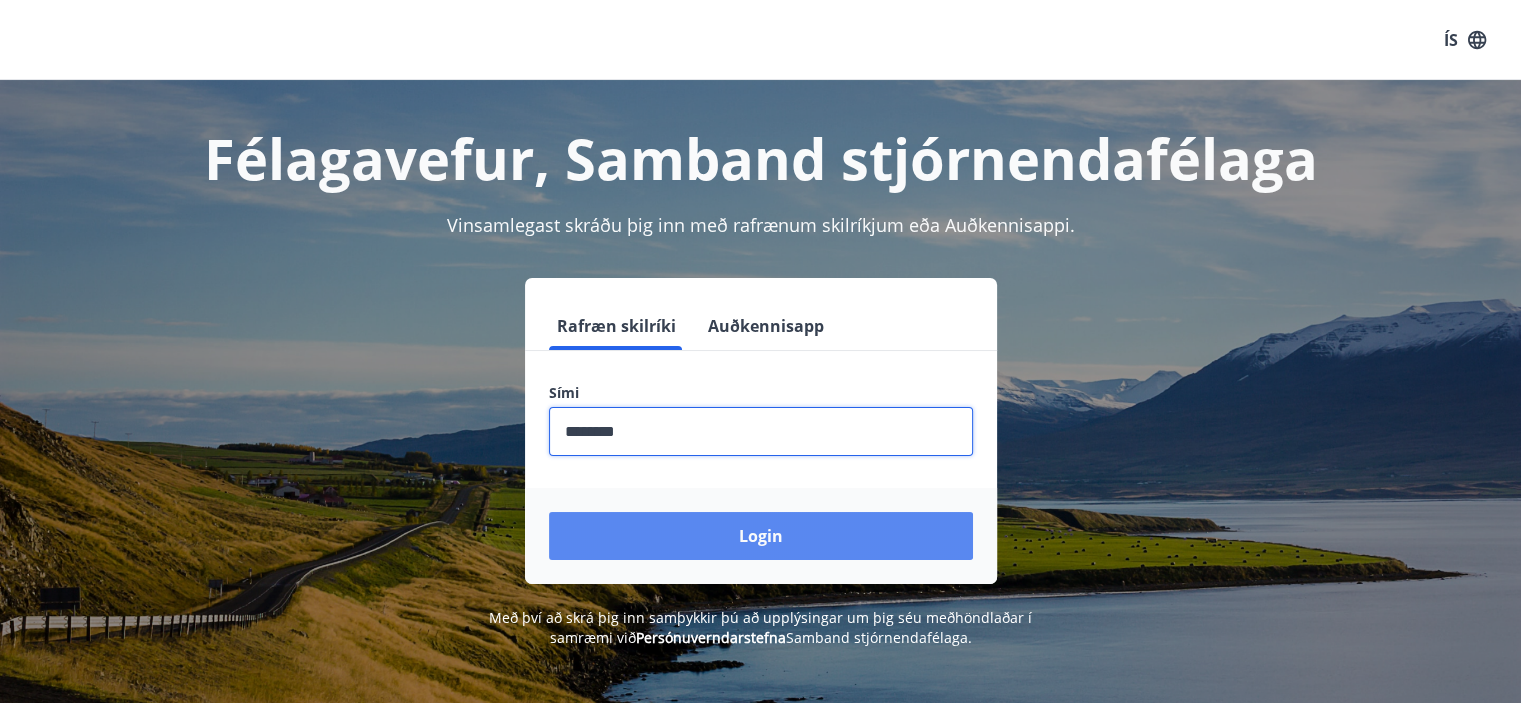 click on "Login" at bounding box center (761, 536) 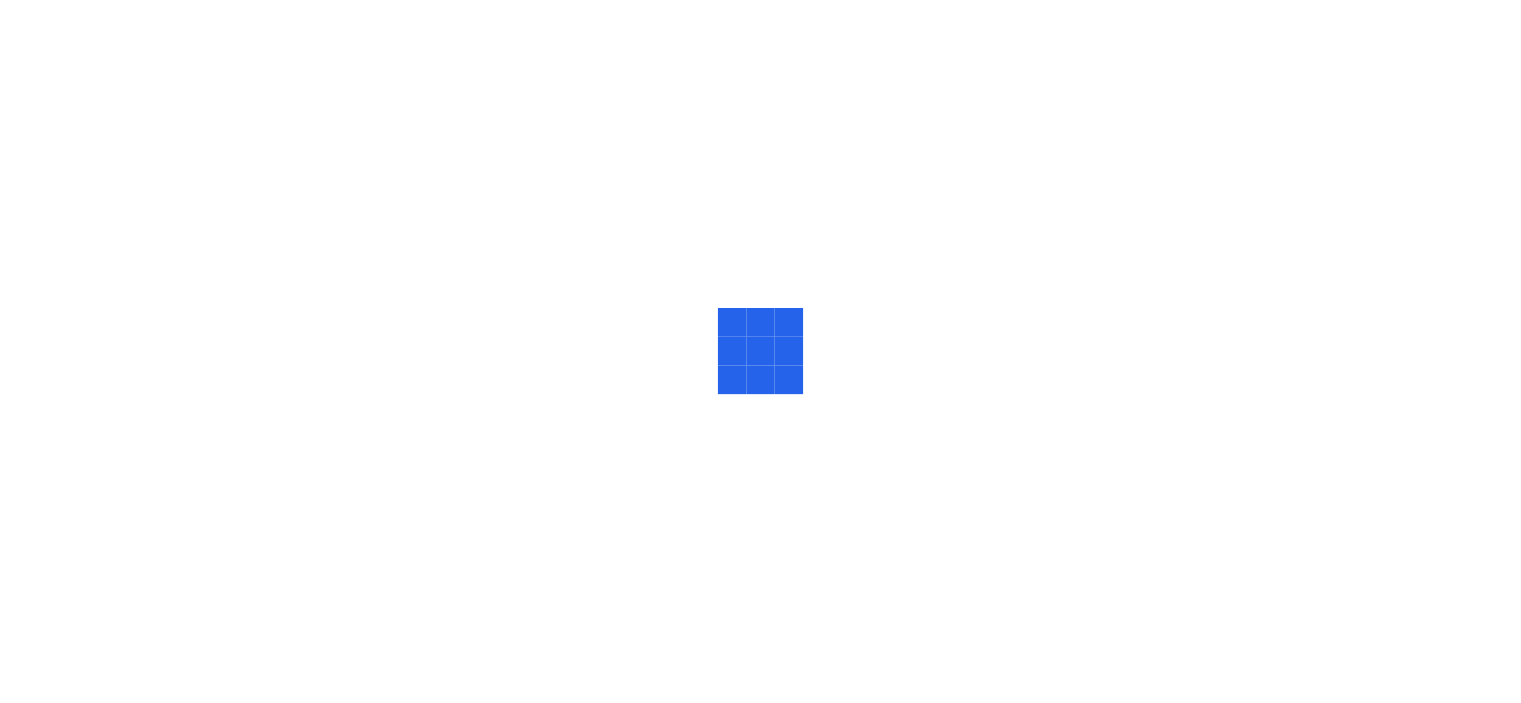 scroll, scrollTop: 0, scrollLeft: 0, axis: both 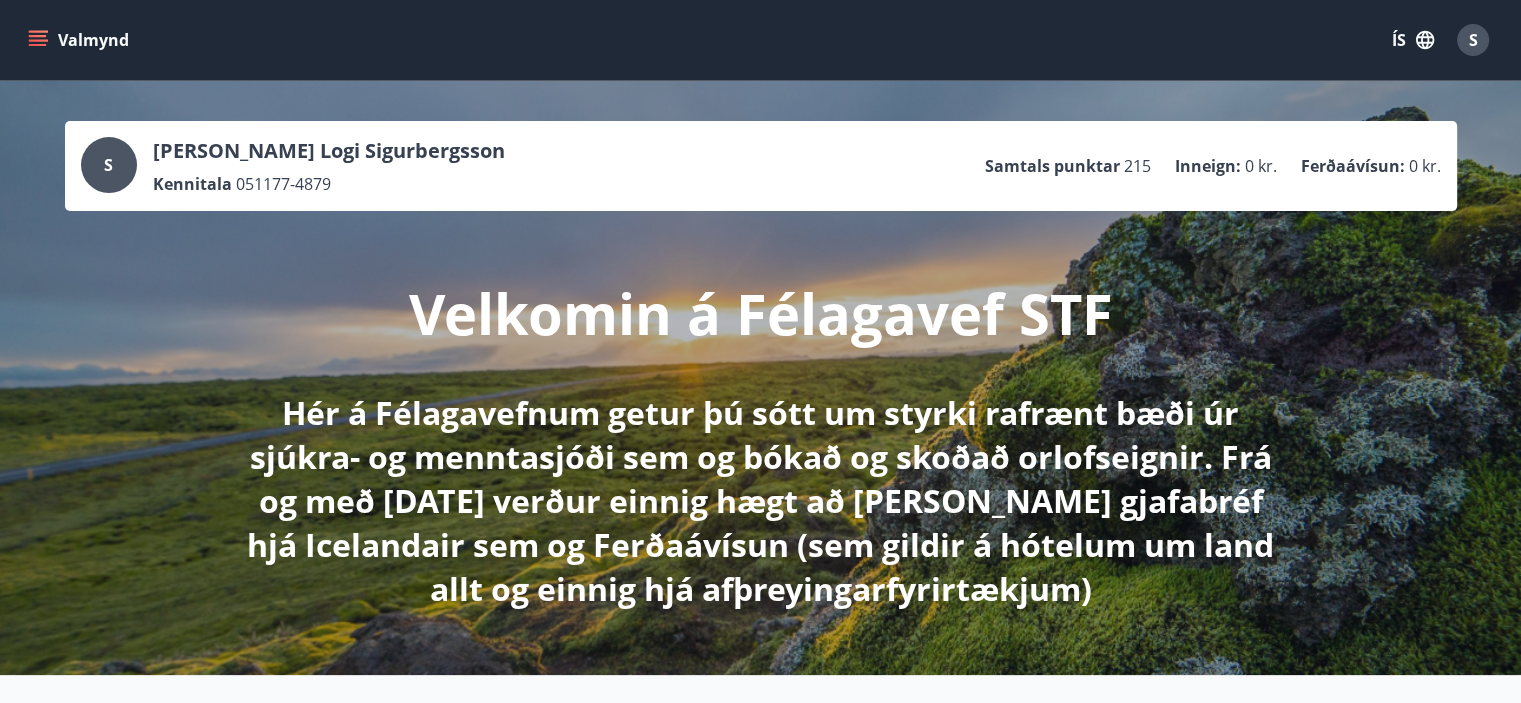 click 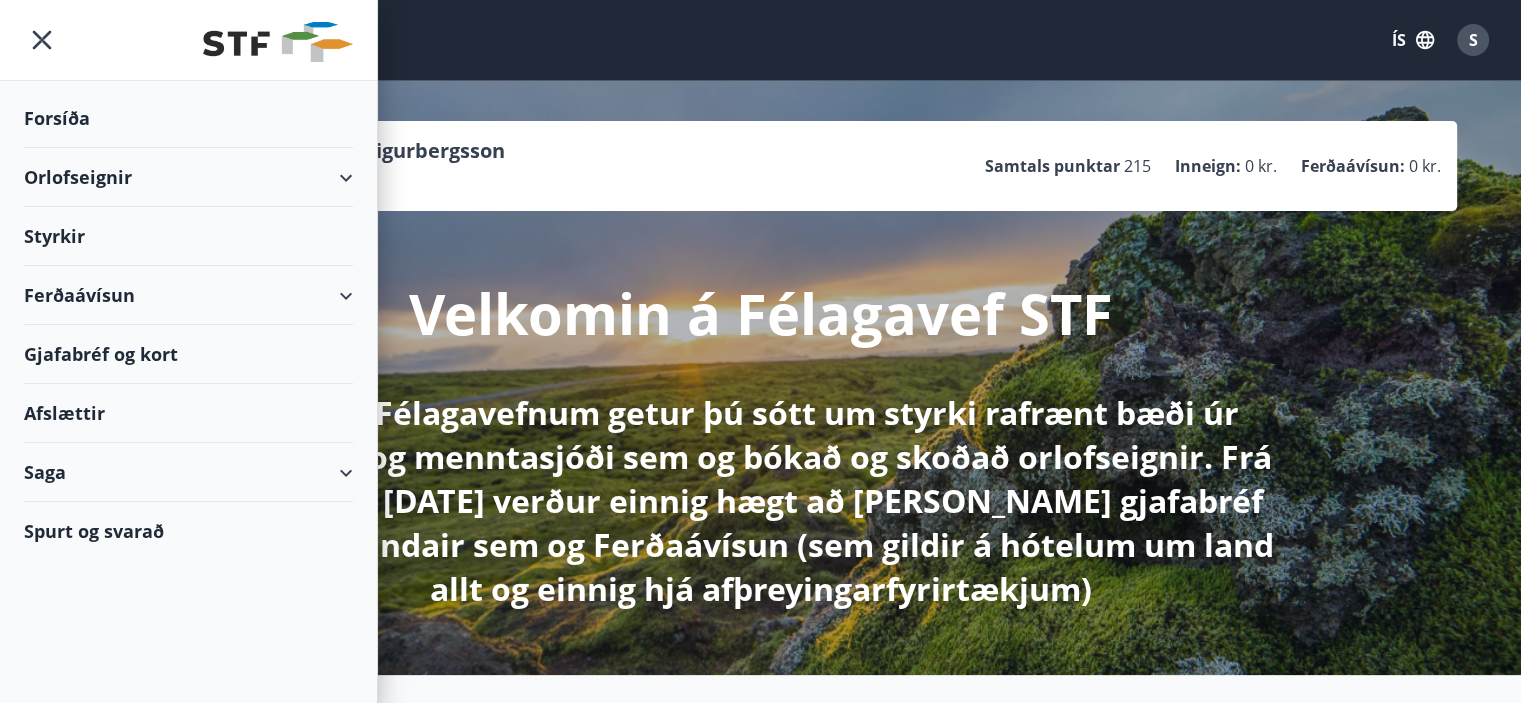 click on "Orlofseignir" at bounding box center (188, 177) 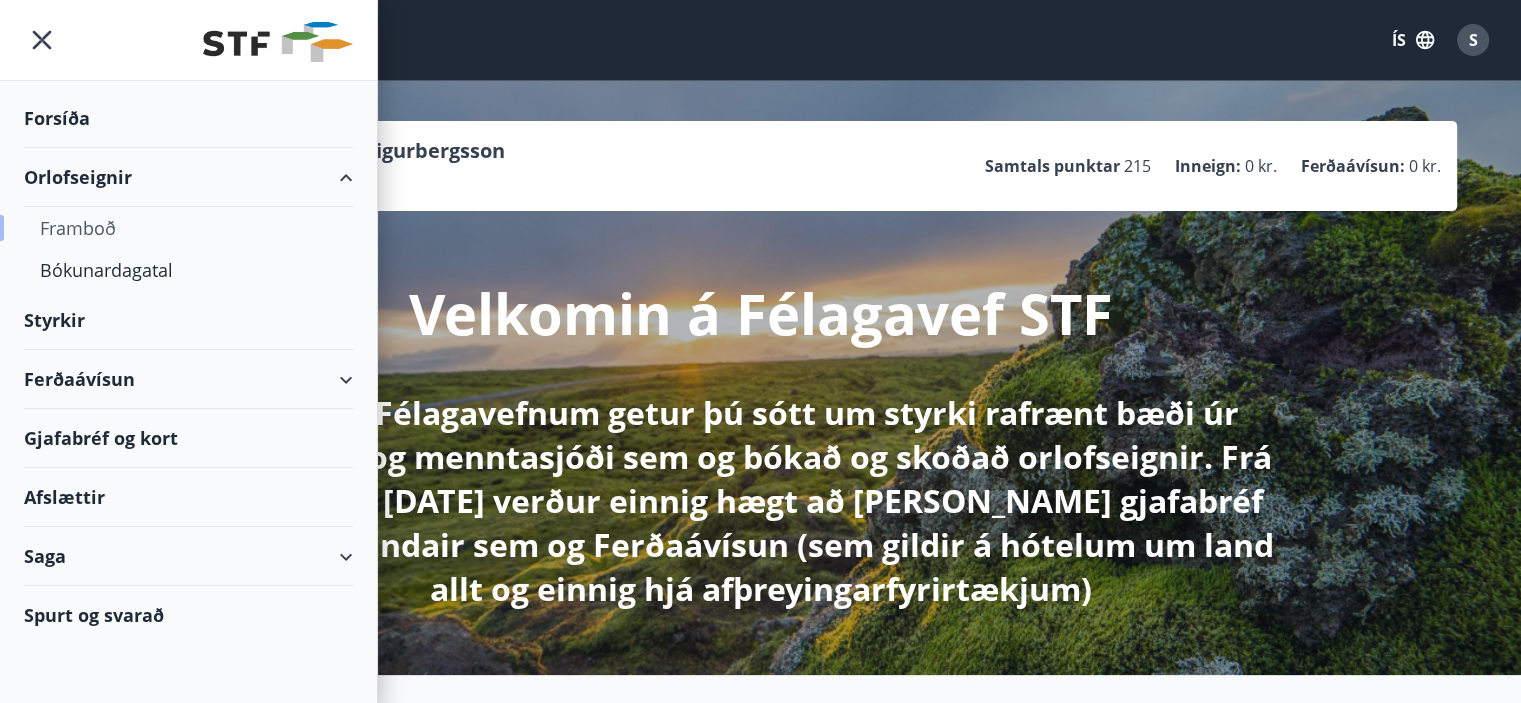 click on "Framboð" at bounding box center [188, 228] 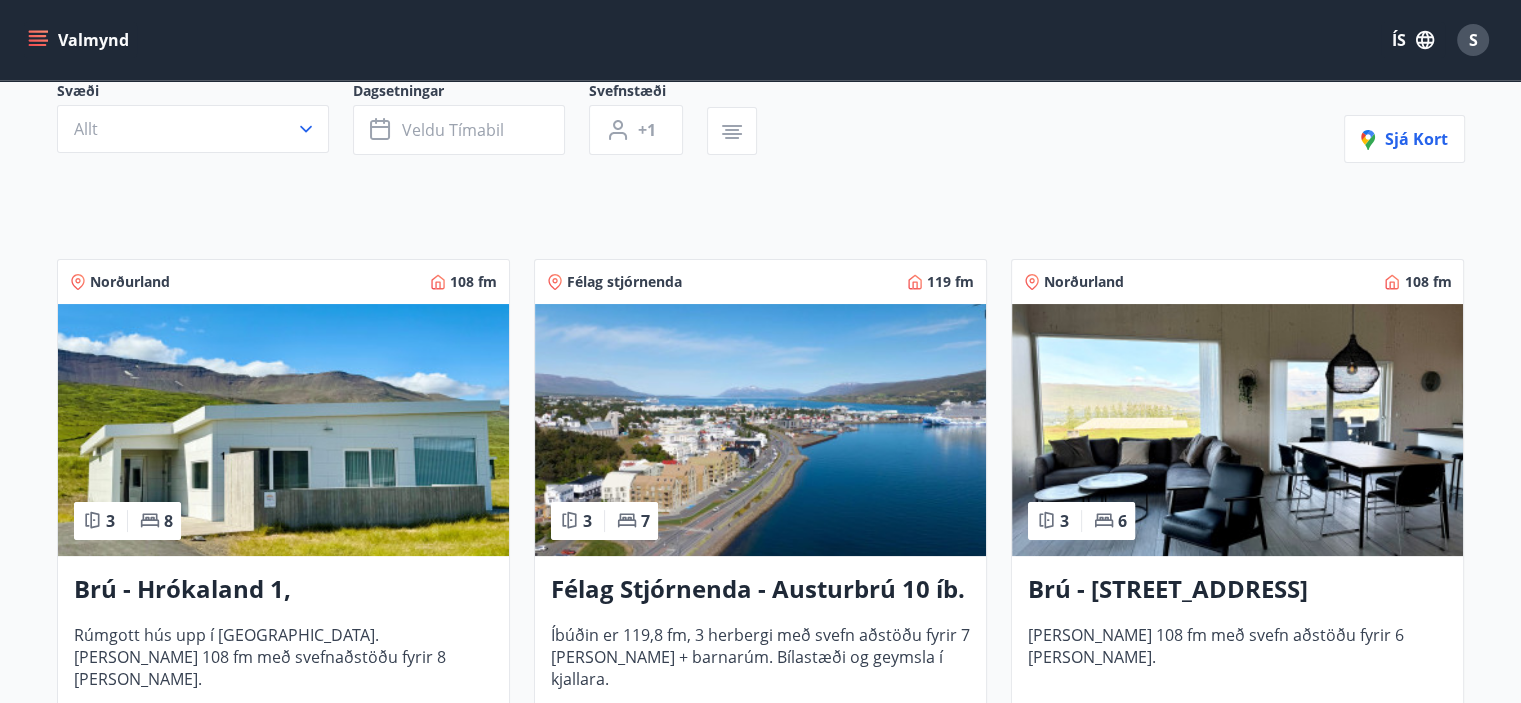 scroll, scrollTop: 280, scrollLeft: 0, axis: vertical 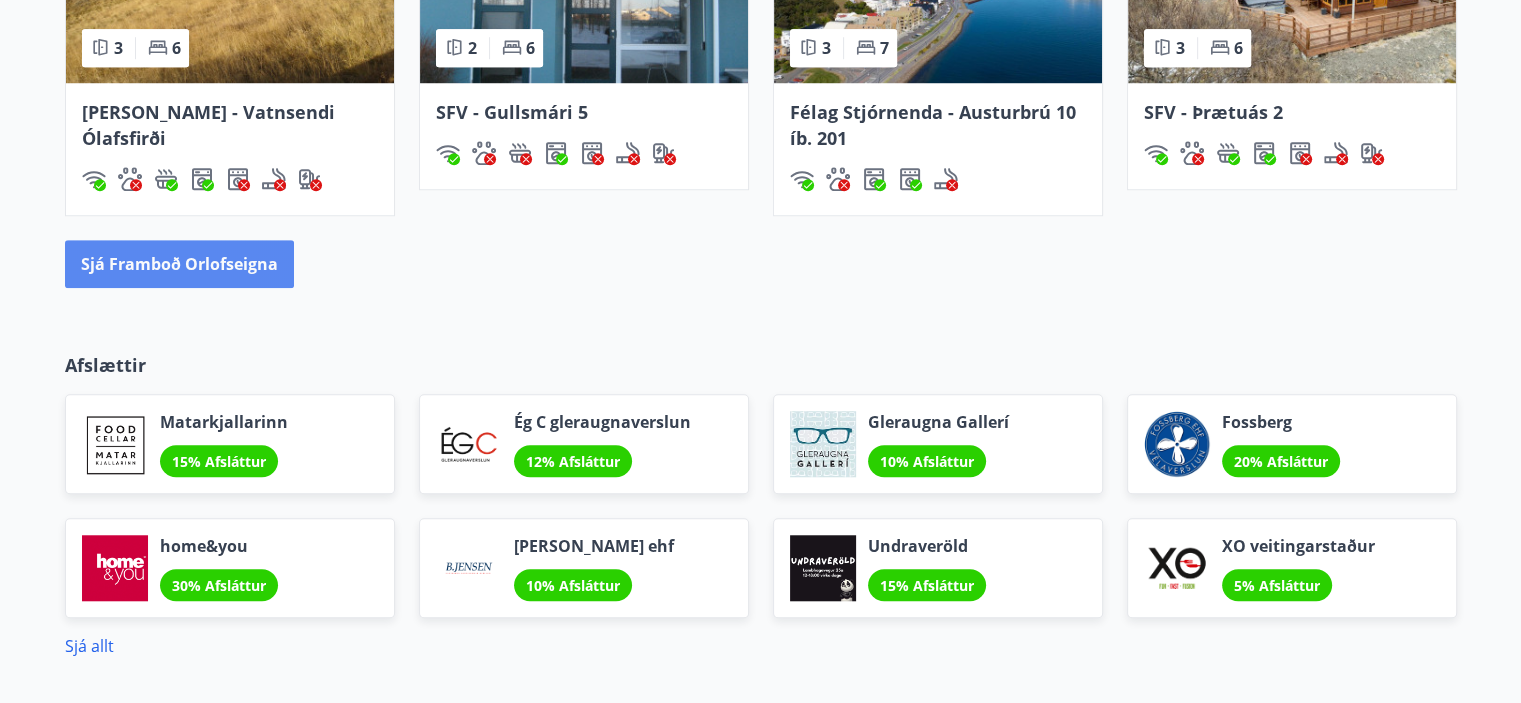 click on "Sjá framboð orlofseigna" at bounding box center [179, 264] 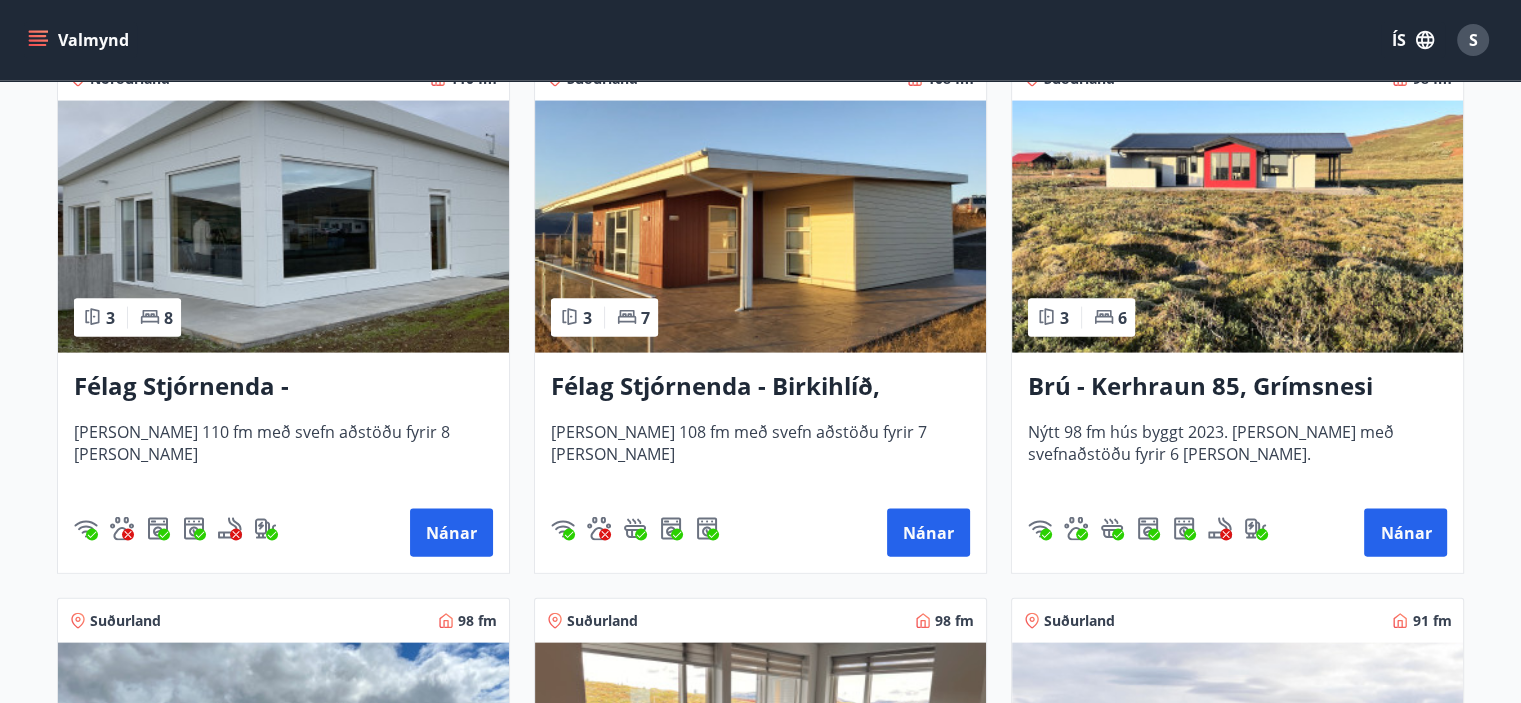 scroll, scrollTop: 4200, scrollLeft: 0, axis: vertical 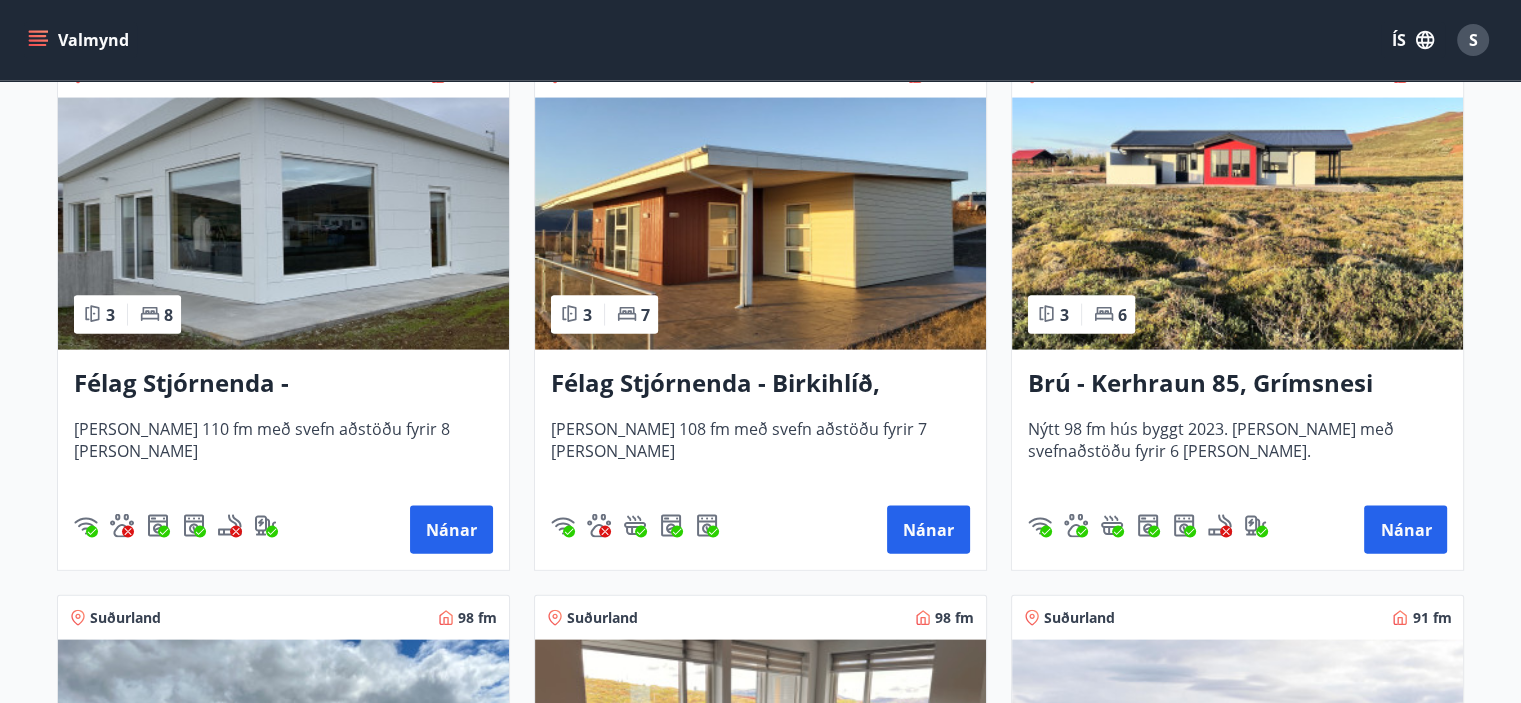 click at bounding box center [1237, 224] 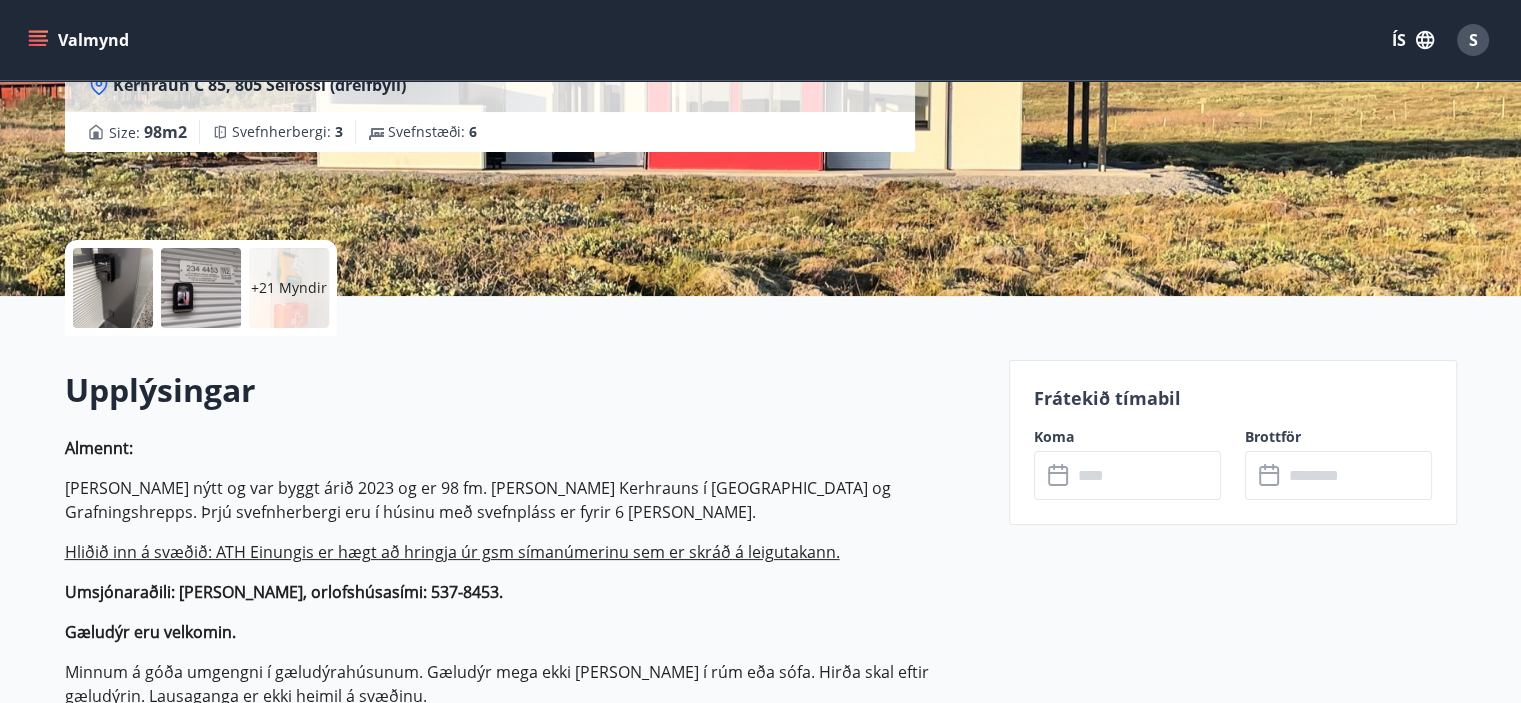 scroll, scrollTop: 520, scrollLeft: 0, axis: vertical 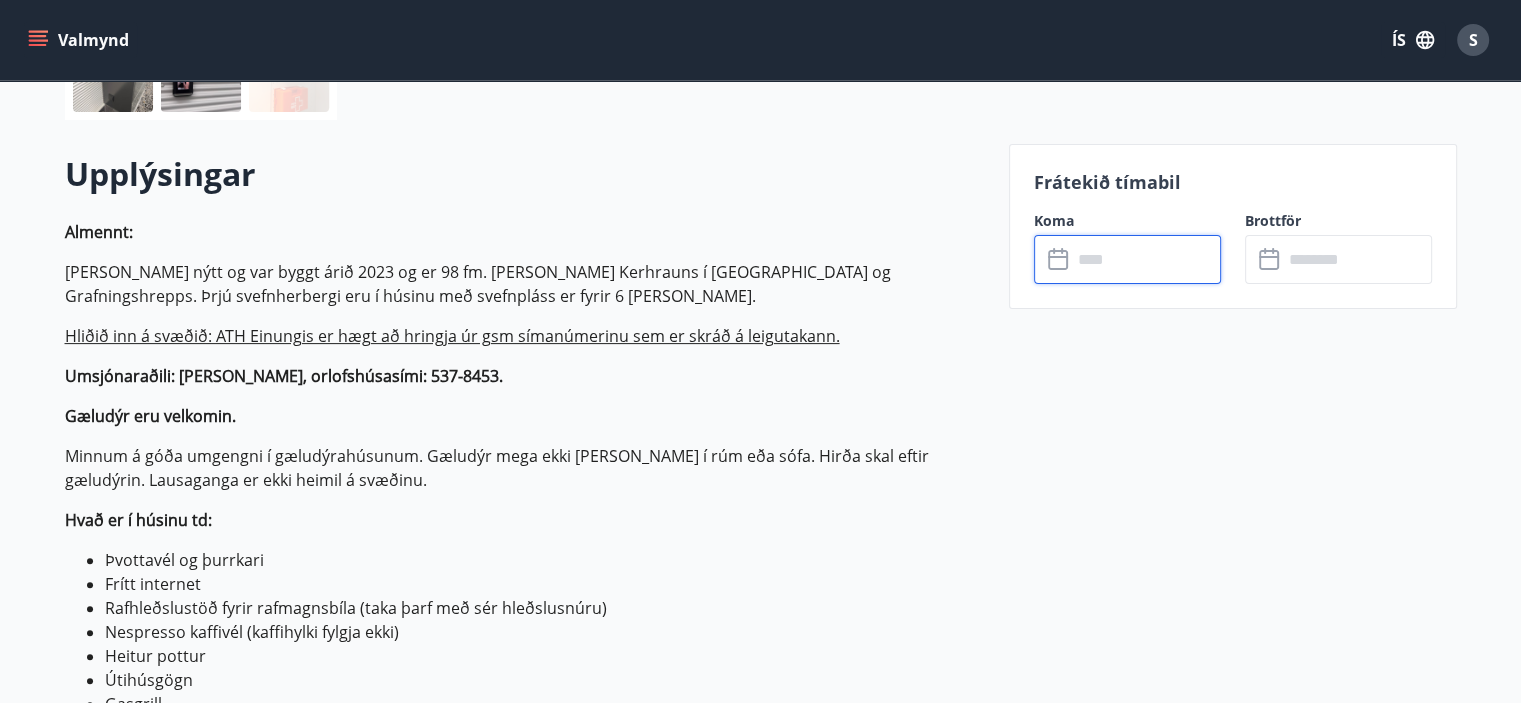 click at bounding box center (1146, 259) 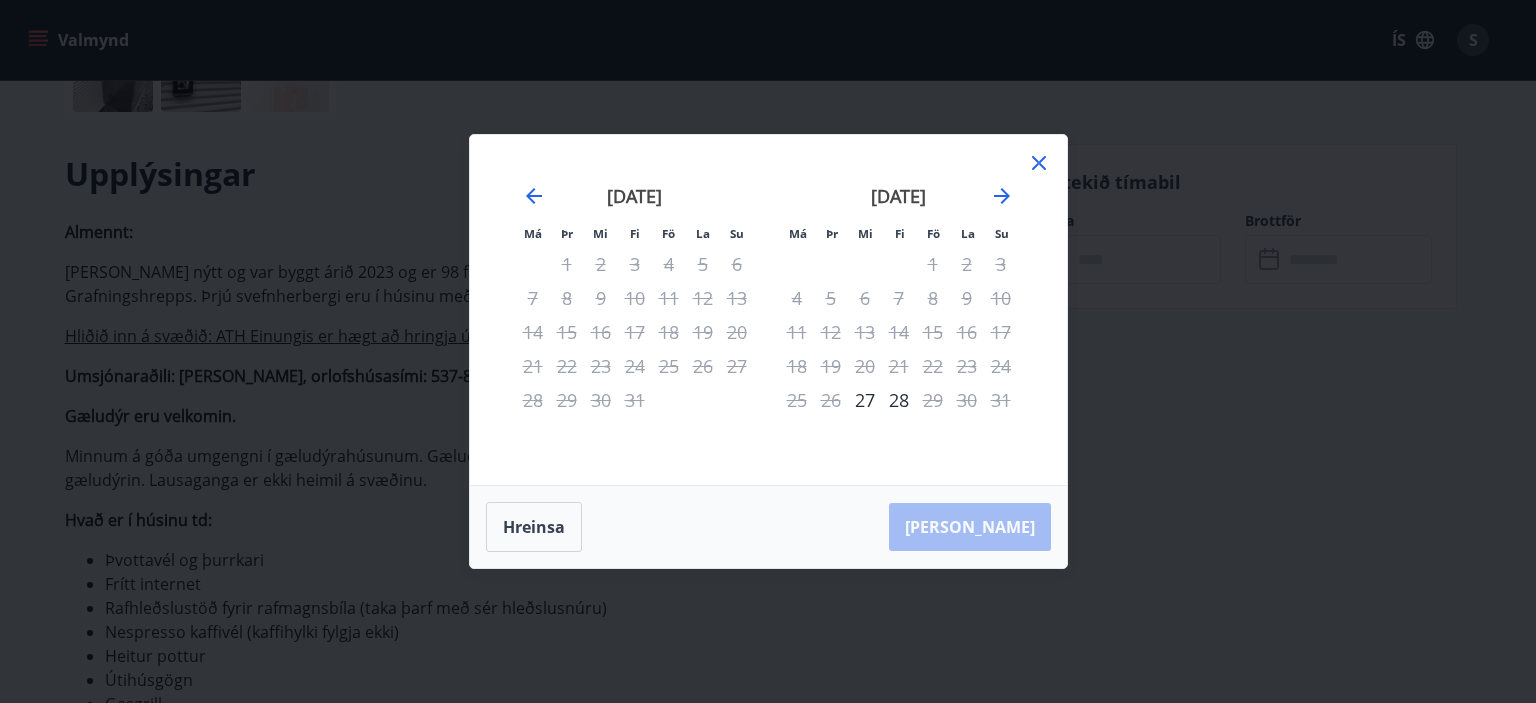 click 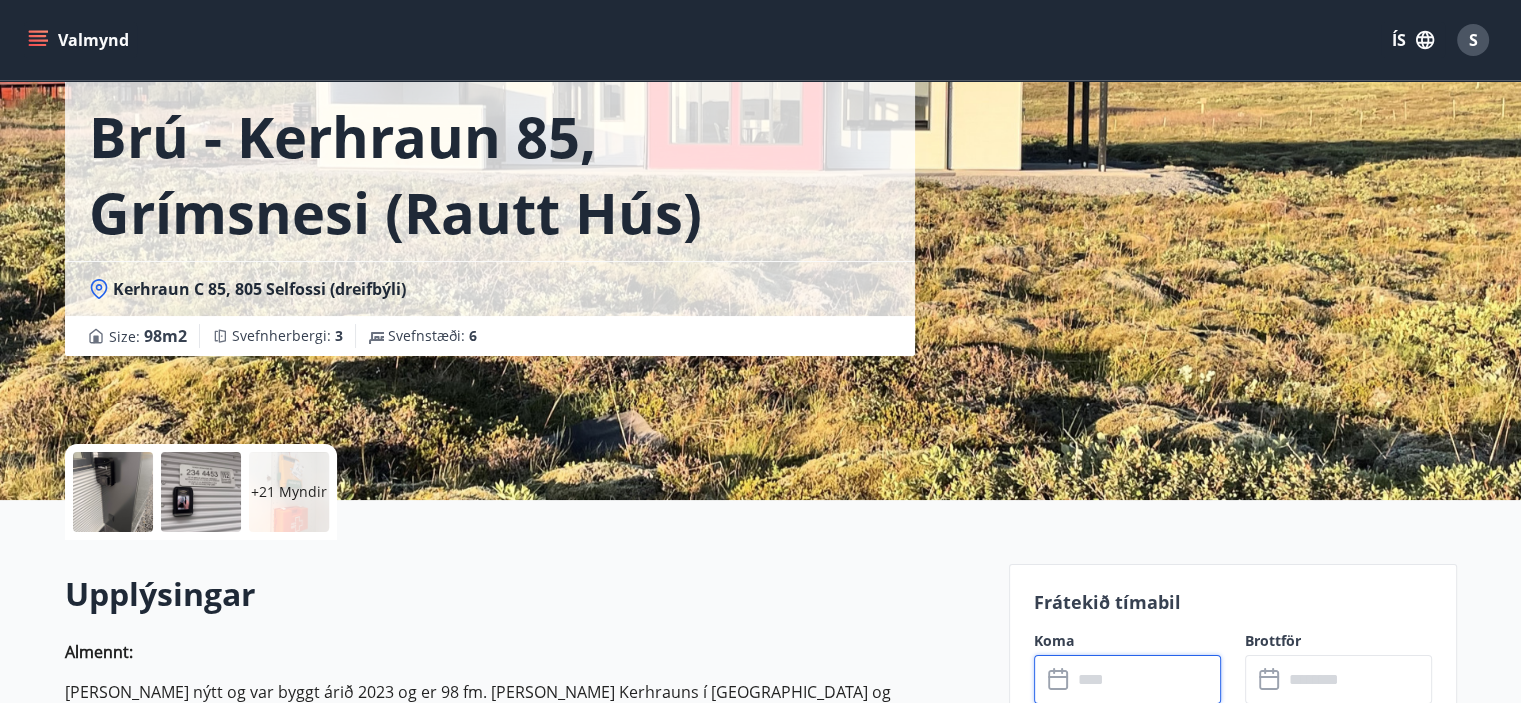 scroll, scrollTop: 0, scrollLeft: 0, axis: both 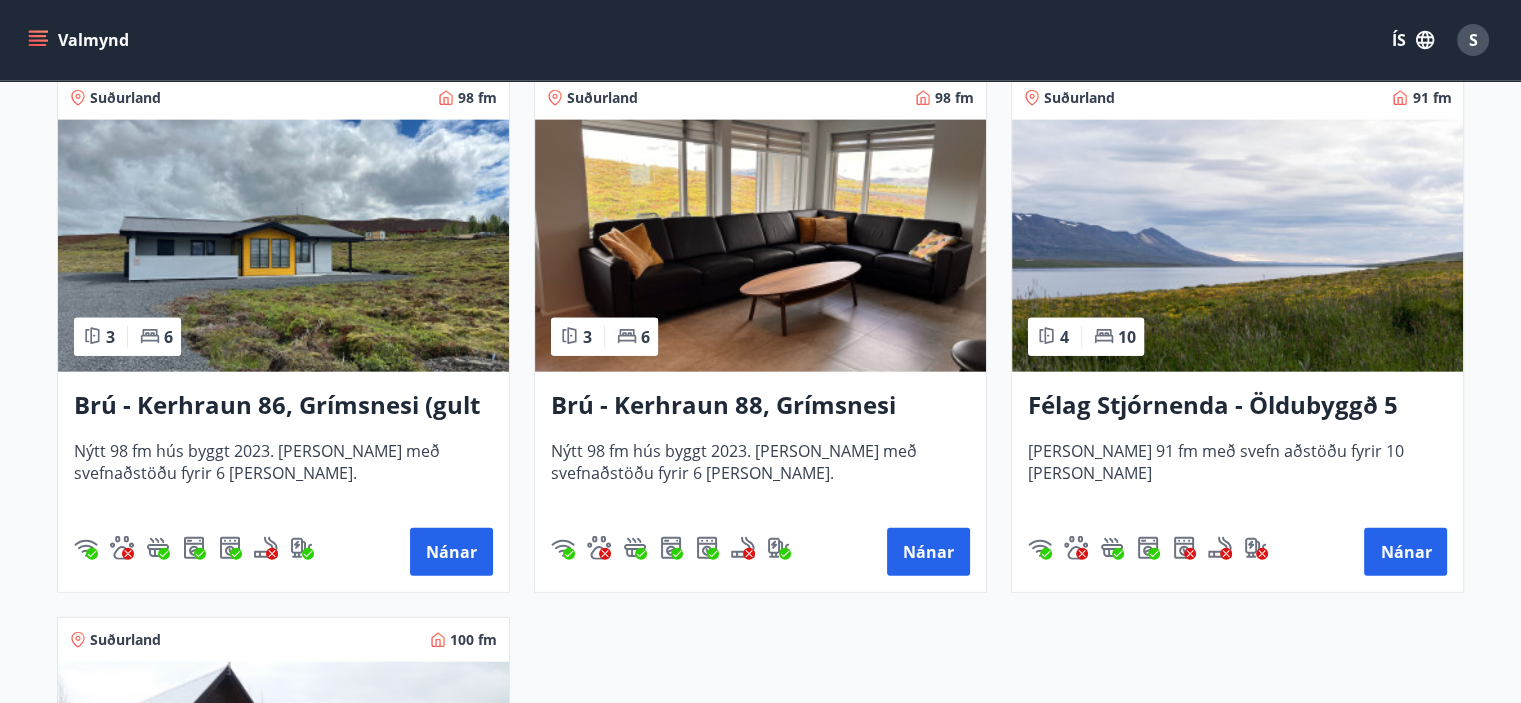 click on "Brú - Kerhraun 86, Grímsnesi (gult hús)" at bounding box center [283, 406] 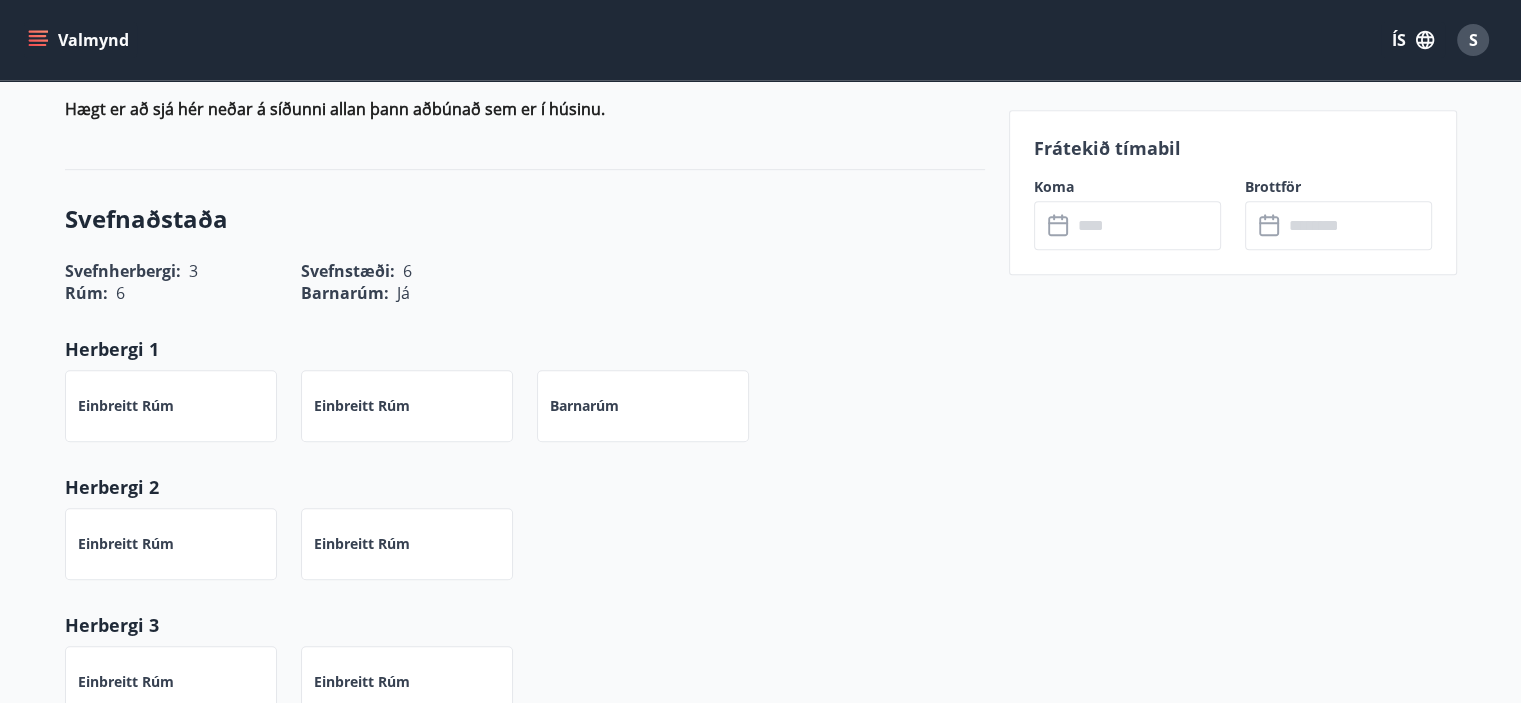 scroll, scrollTop: 1240, scrollLeft: 0, axis: vertical 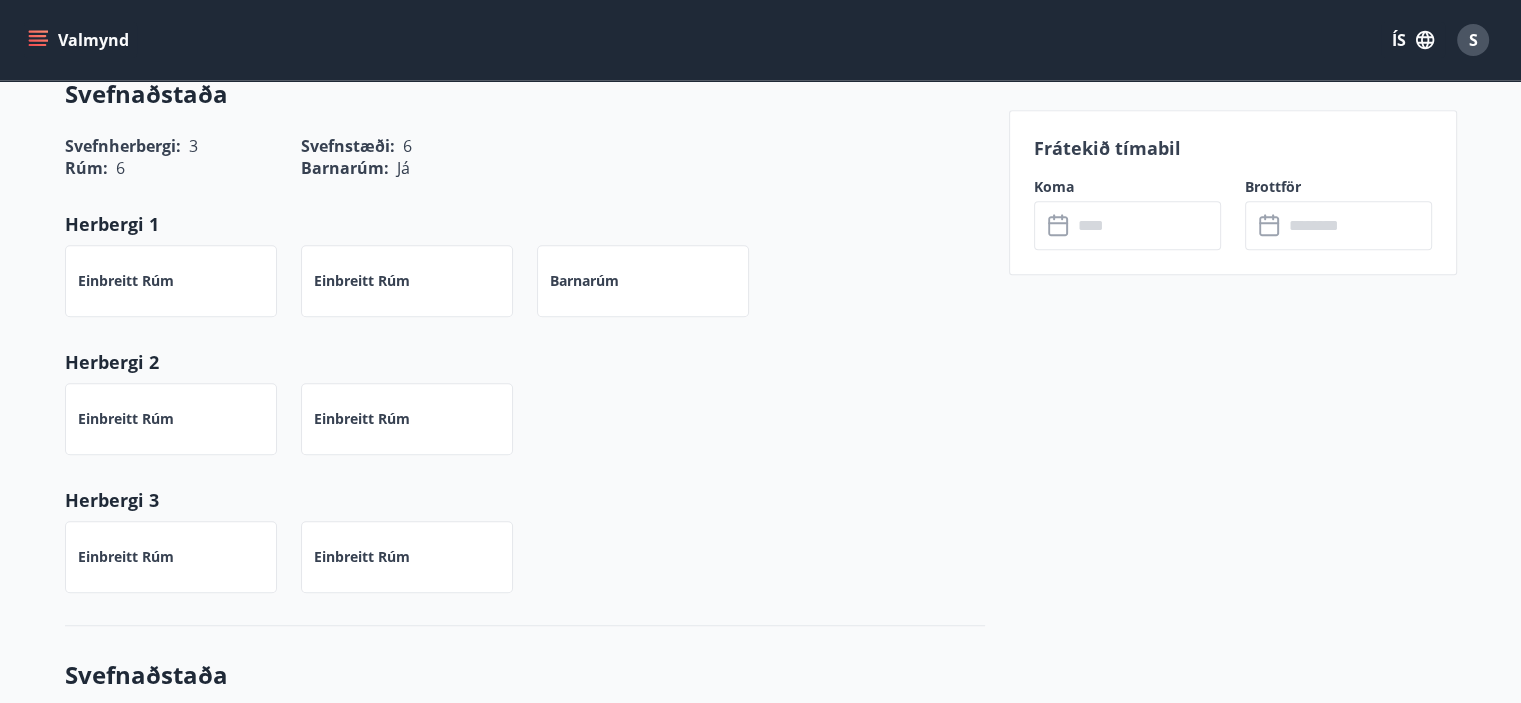 click at bounding box center [1146, 225] 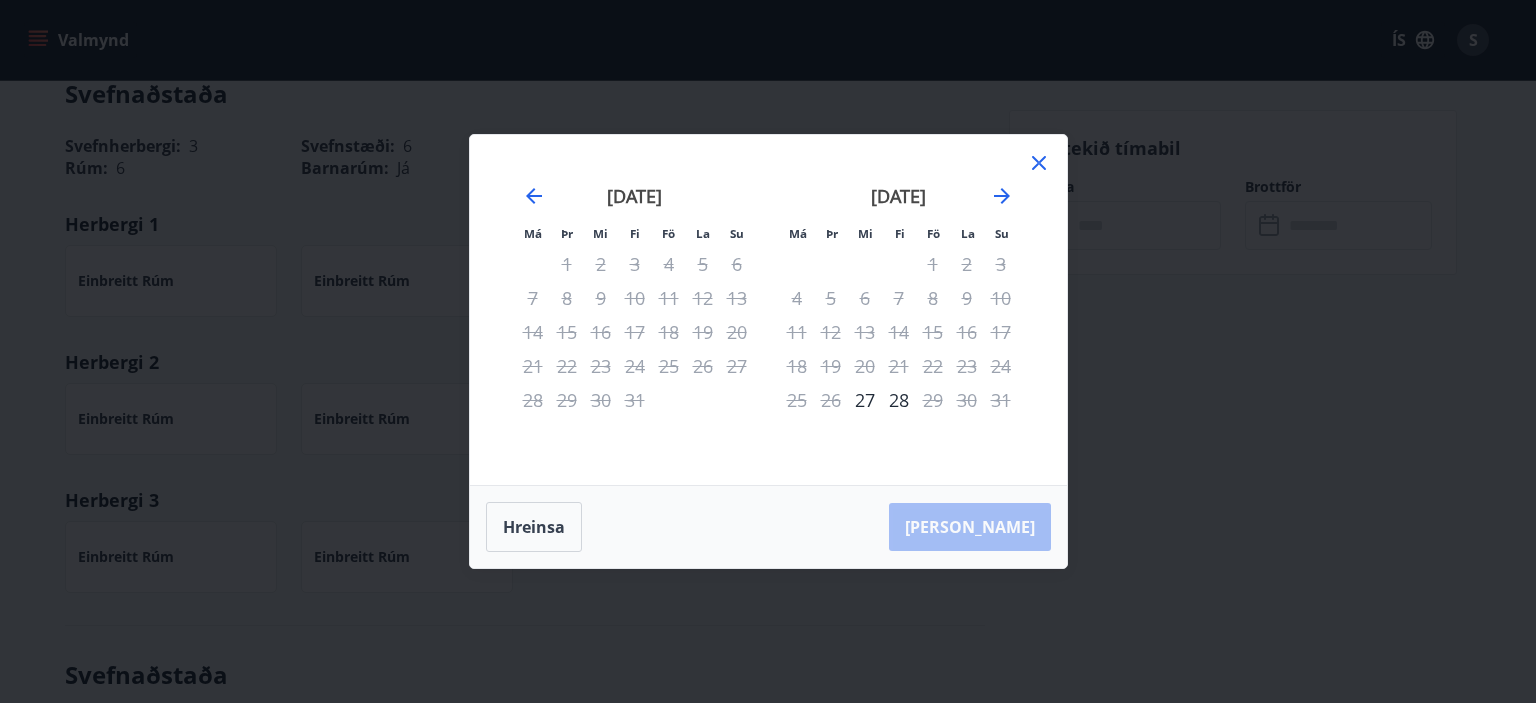 click 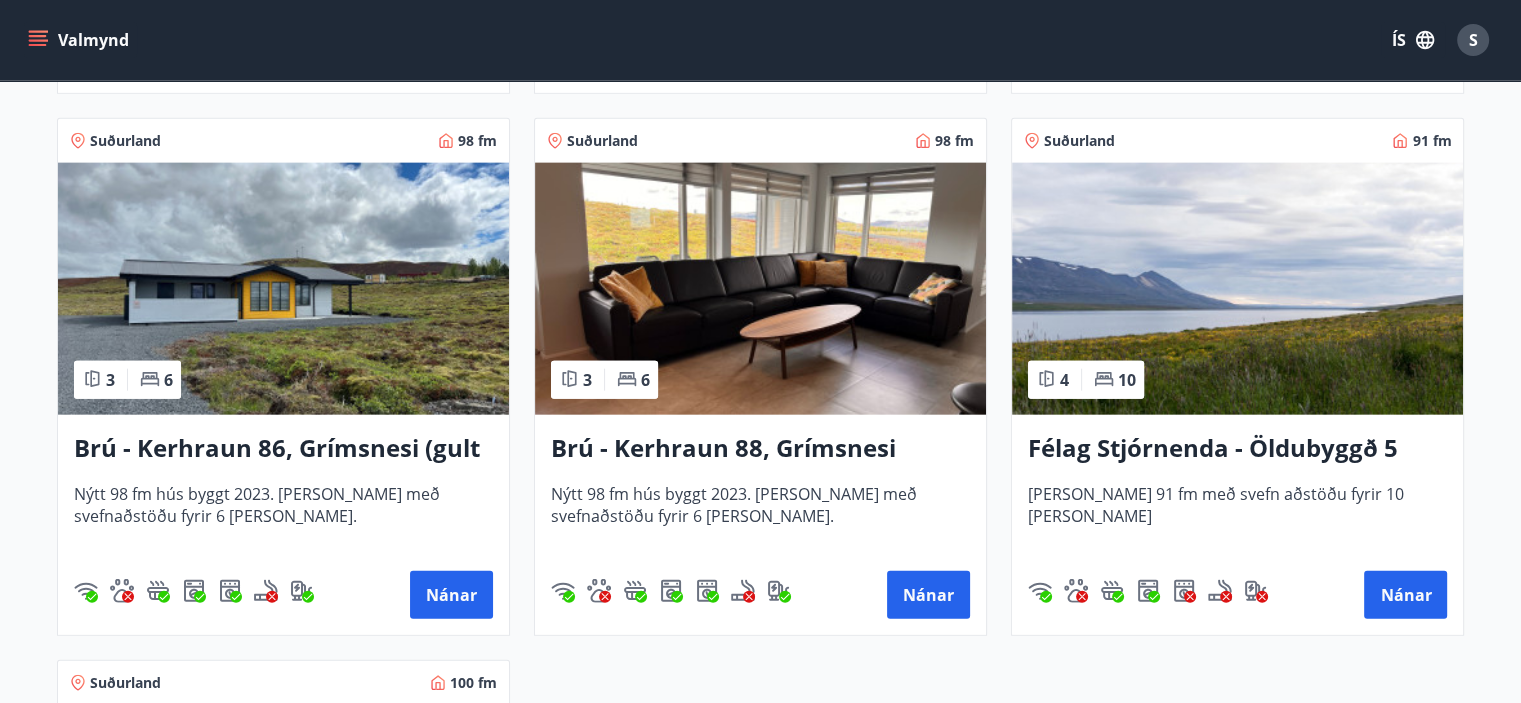 scroll, scrollTop: 4720, scrollLeft: 0, axis: vertical 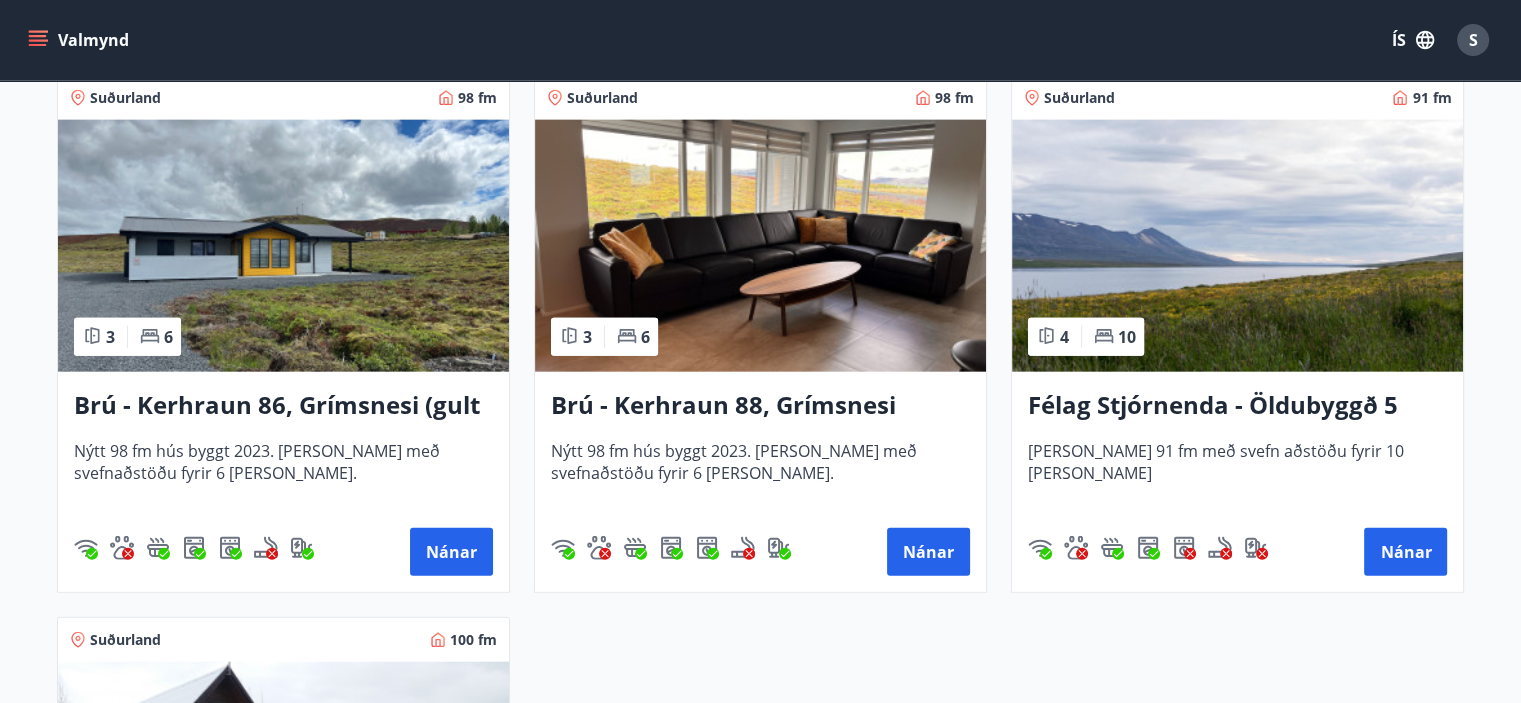 click on "Brú - Kerhraun 88, Grímsnesi (grænt hús)" at bounding box center (760, 406) 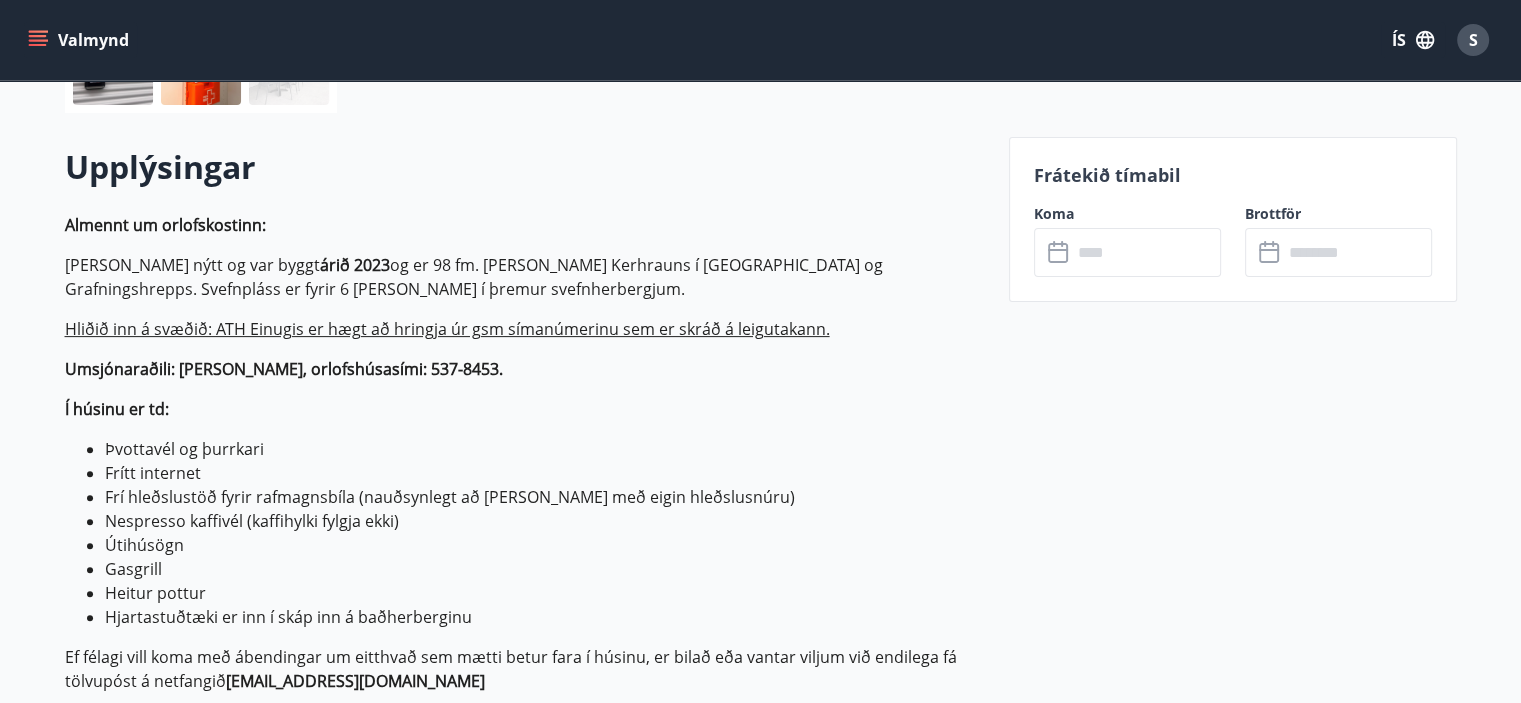 scroll, scrollTop: 560, scrollLeft: 0, axis: vertical 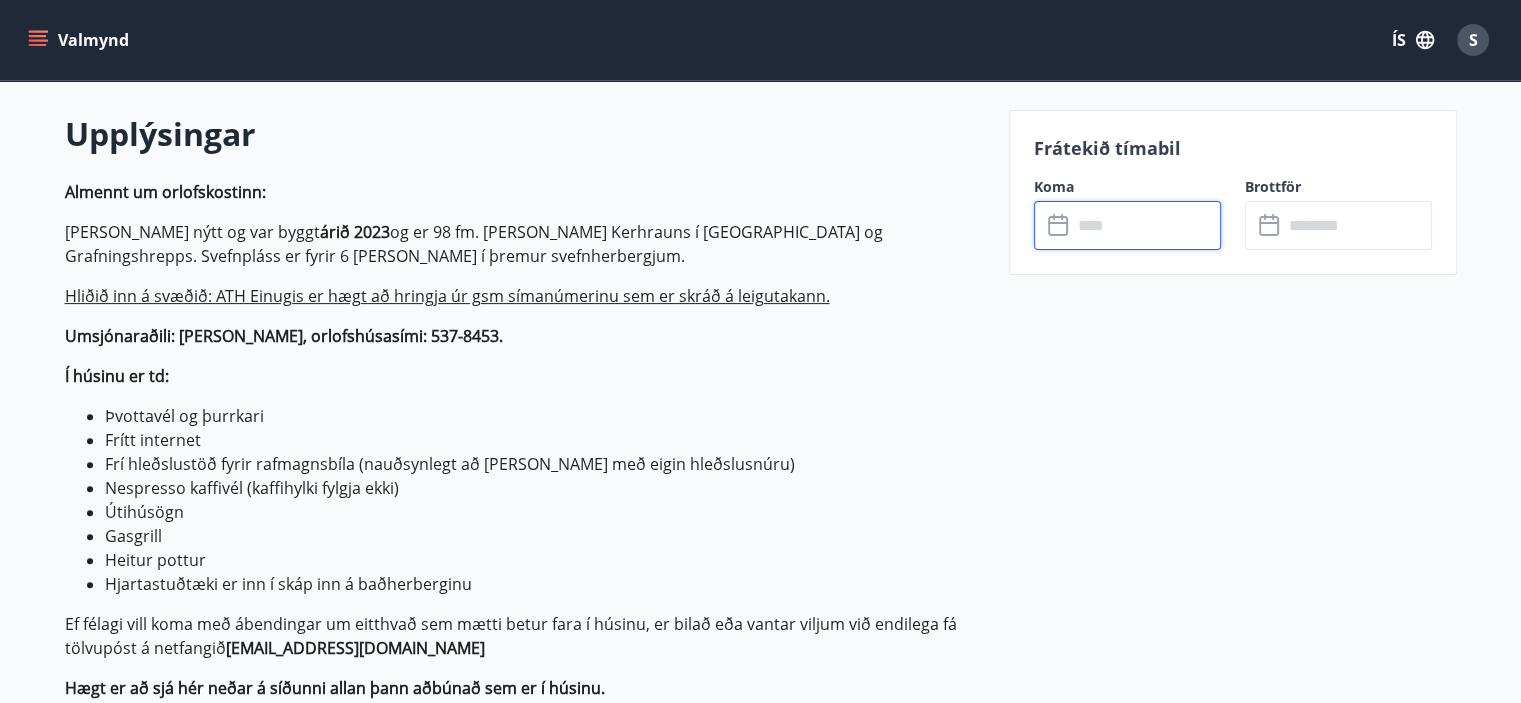click at bounding box center [1146, 225] 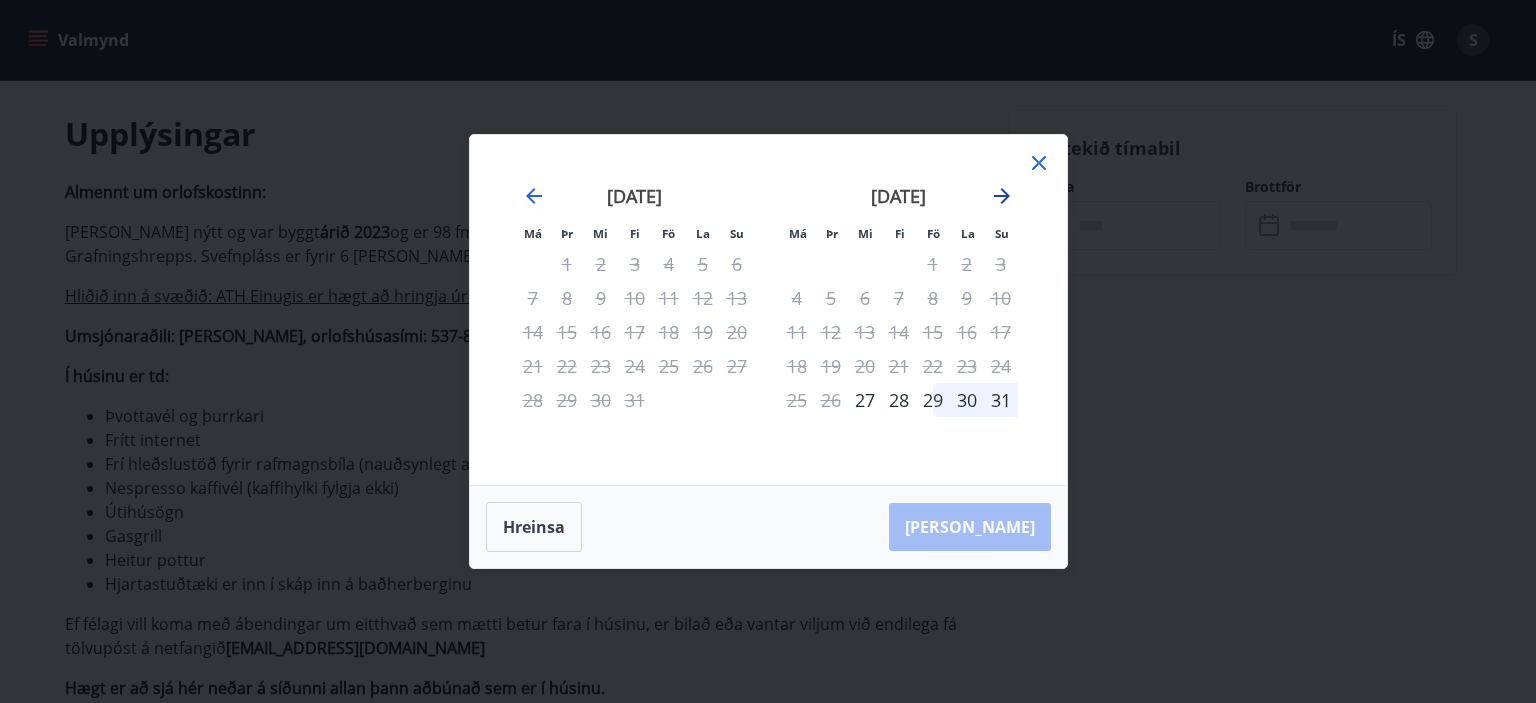 click 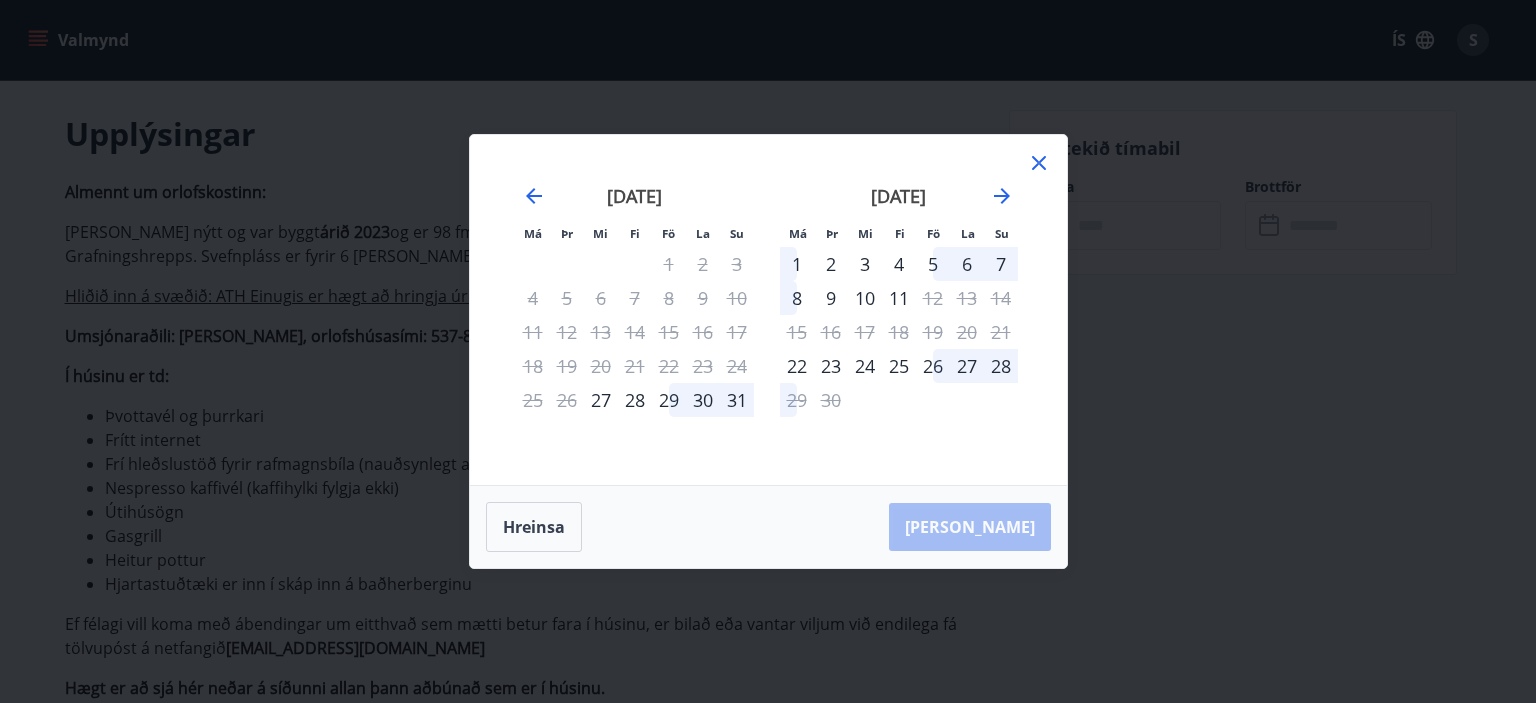 click 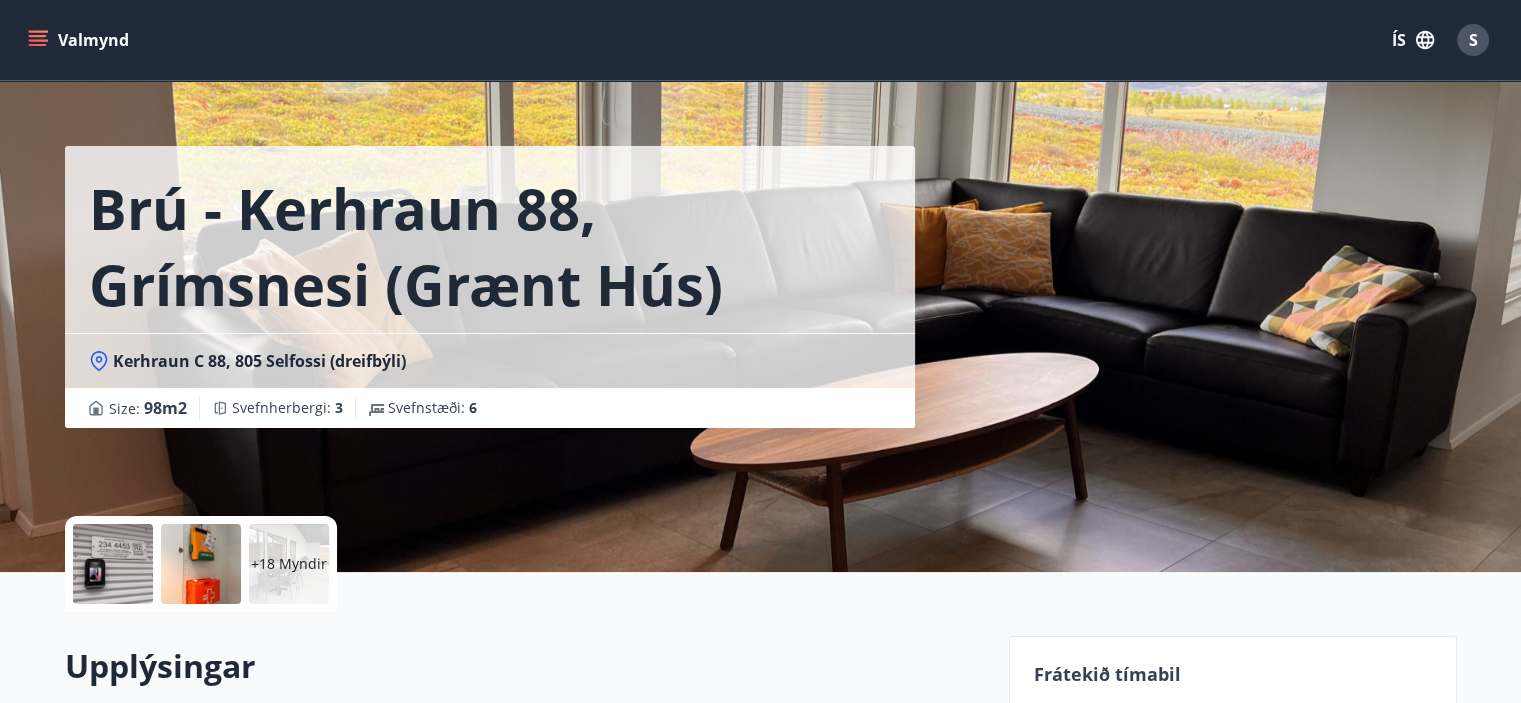 scroll, scrollTop: 0, scrollLeft: 0, axis: both 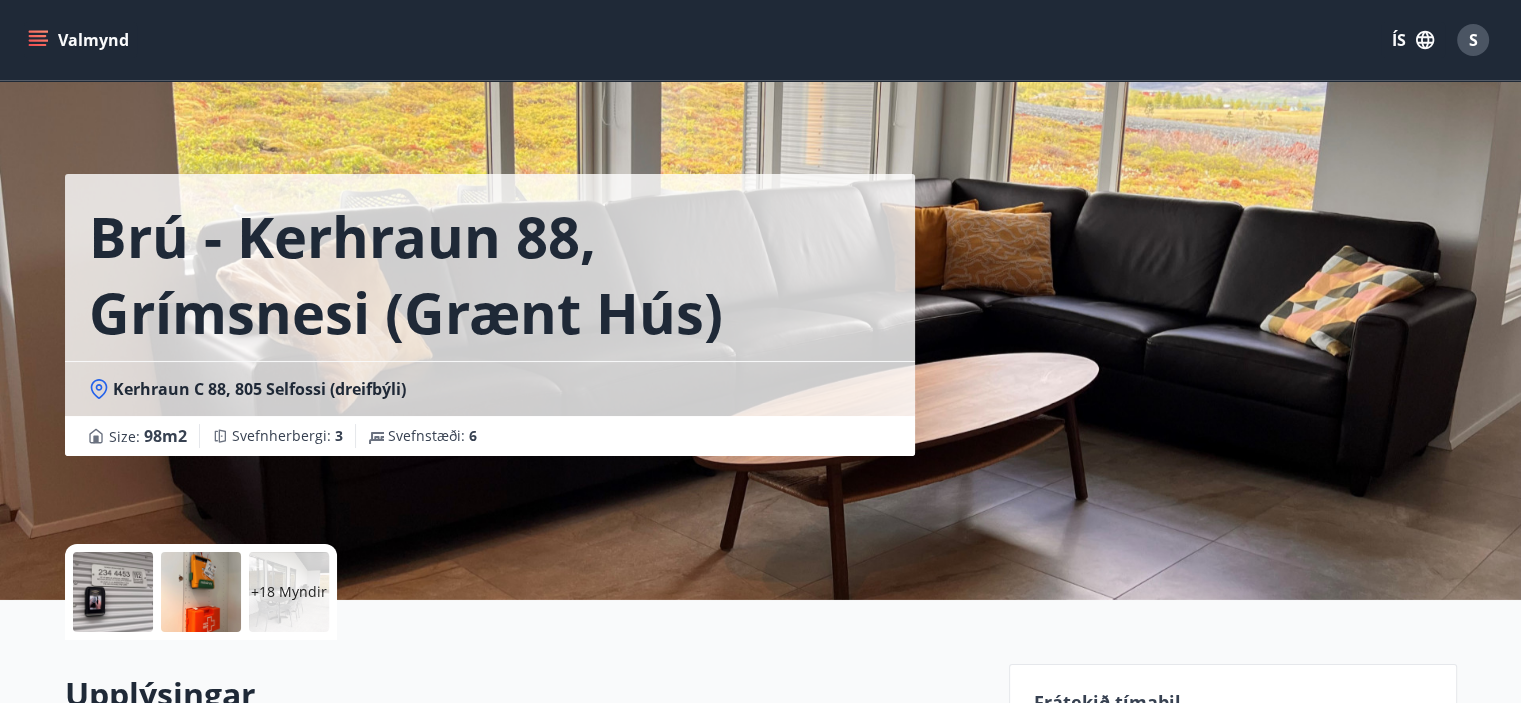 click 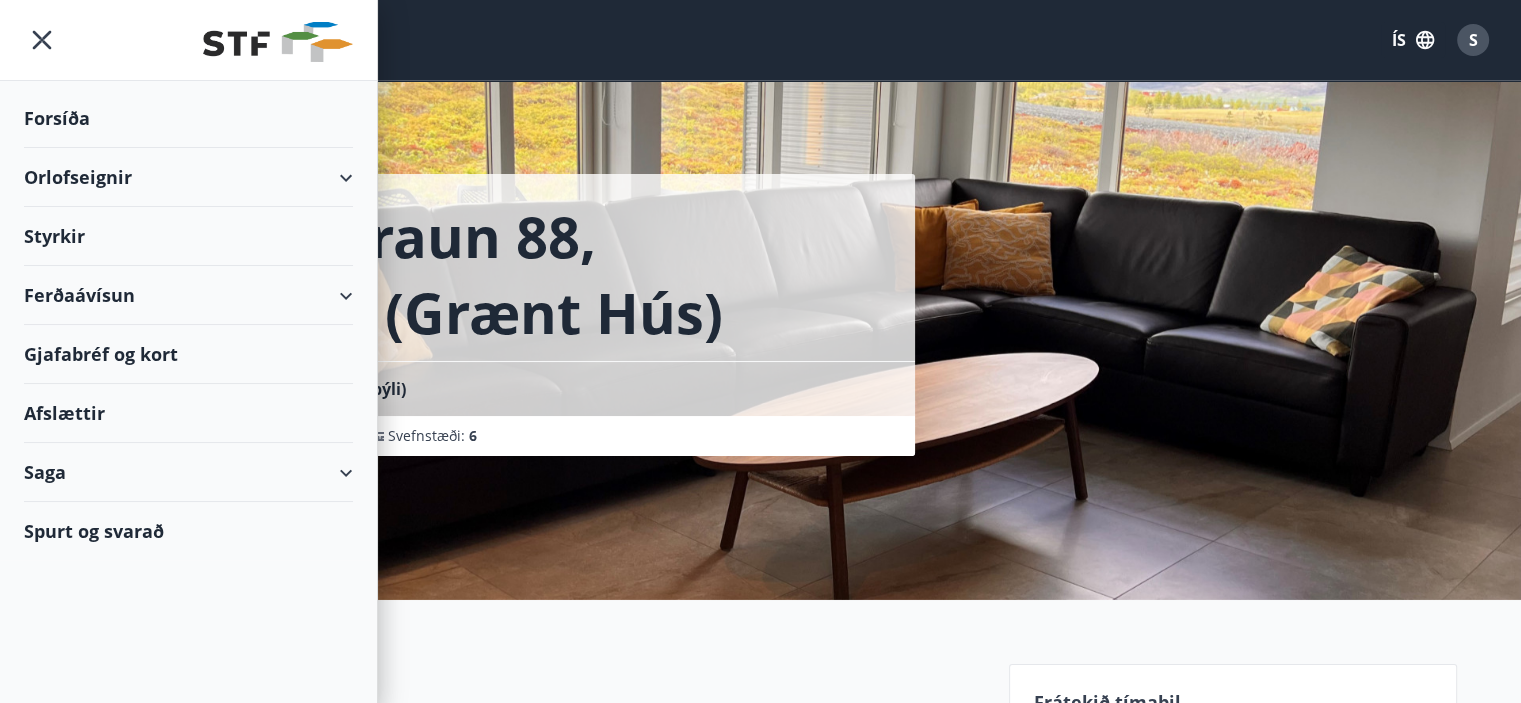 click 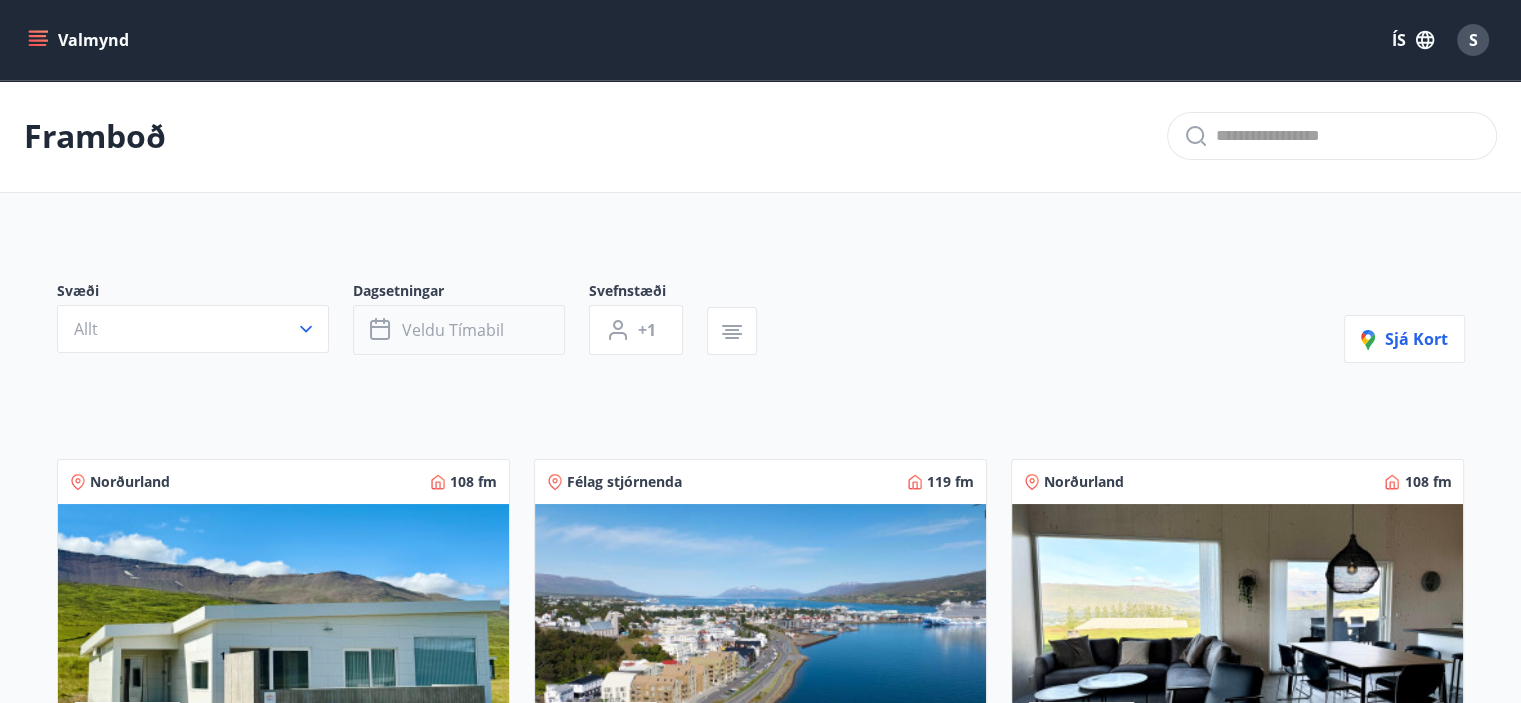click on "Veldu tímabil" at bounding box center [453, 330] 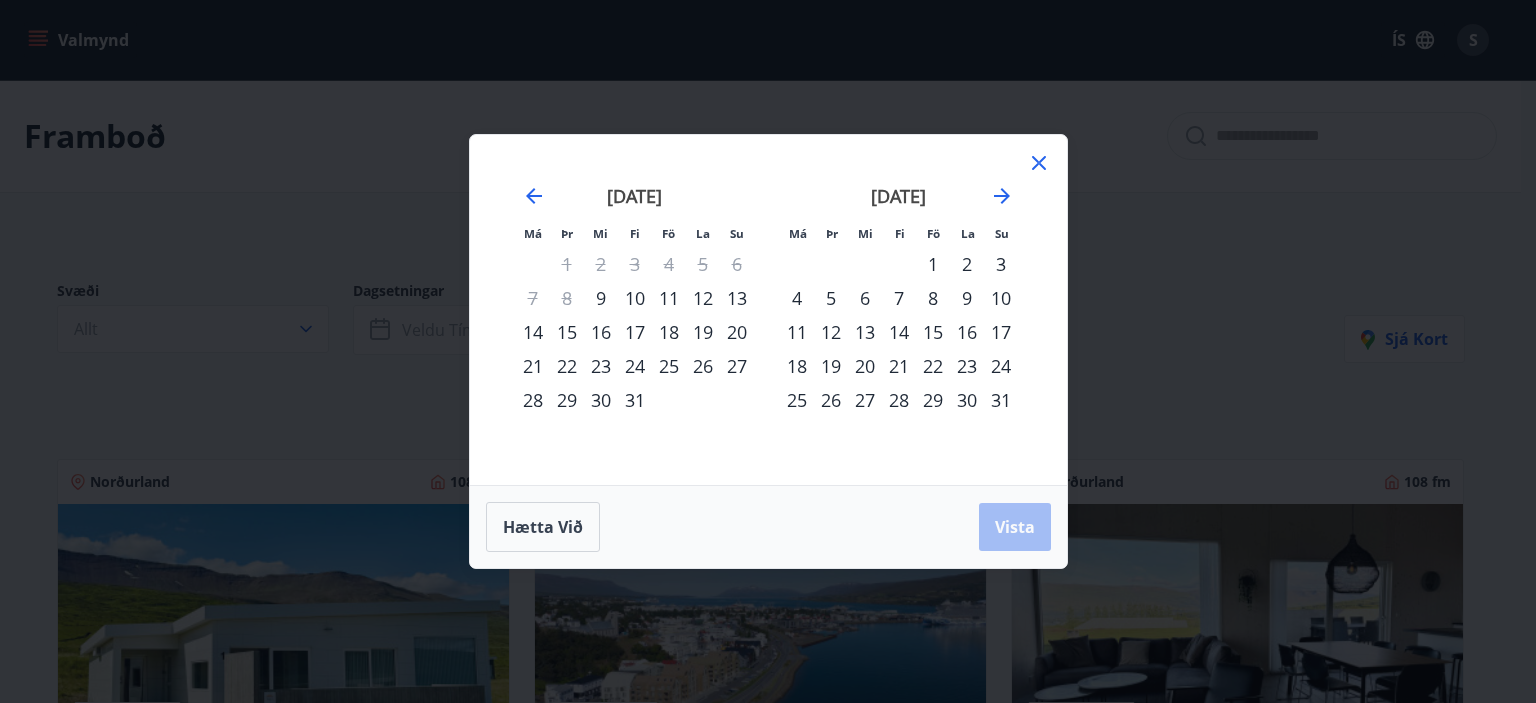 click on "11" at bounding box center (797, 332) 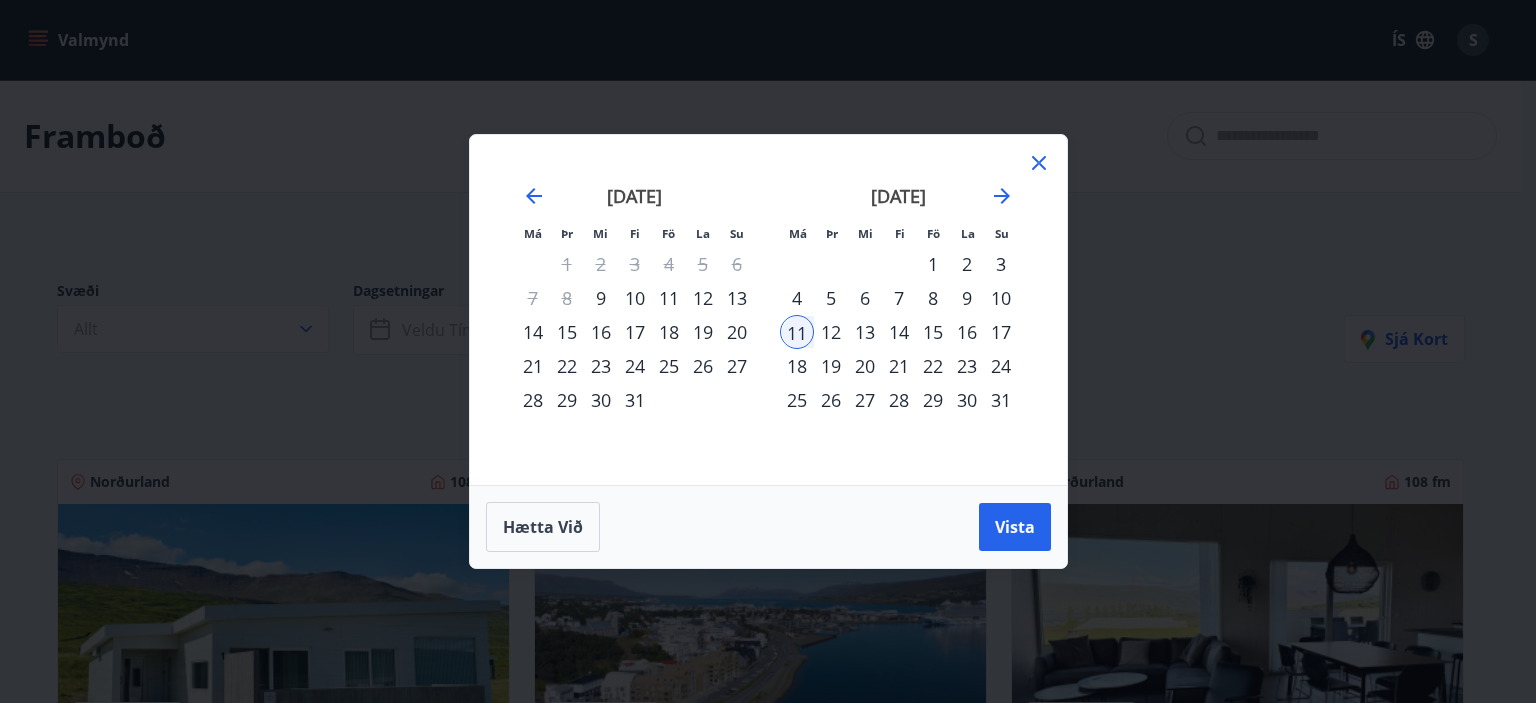 click on "12" at bounding box center [831, 332] 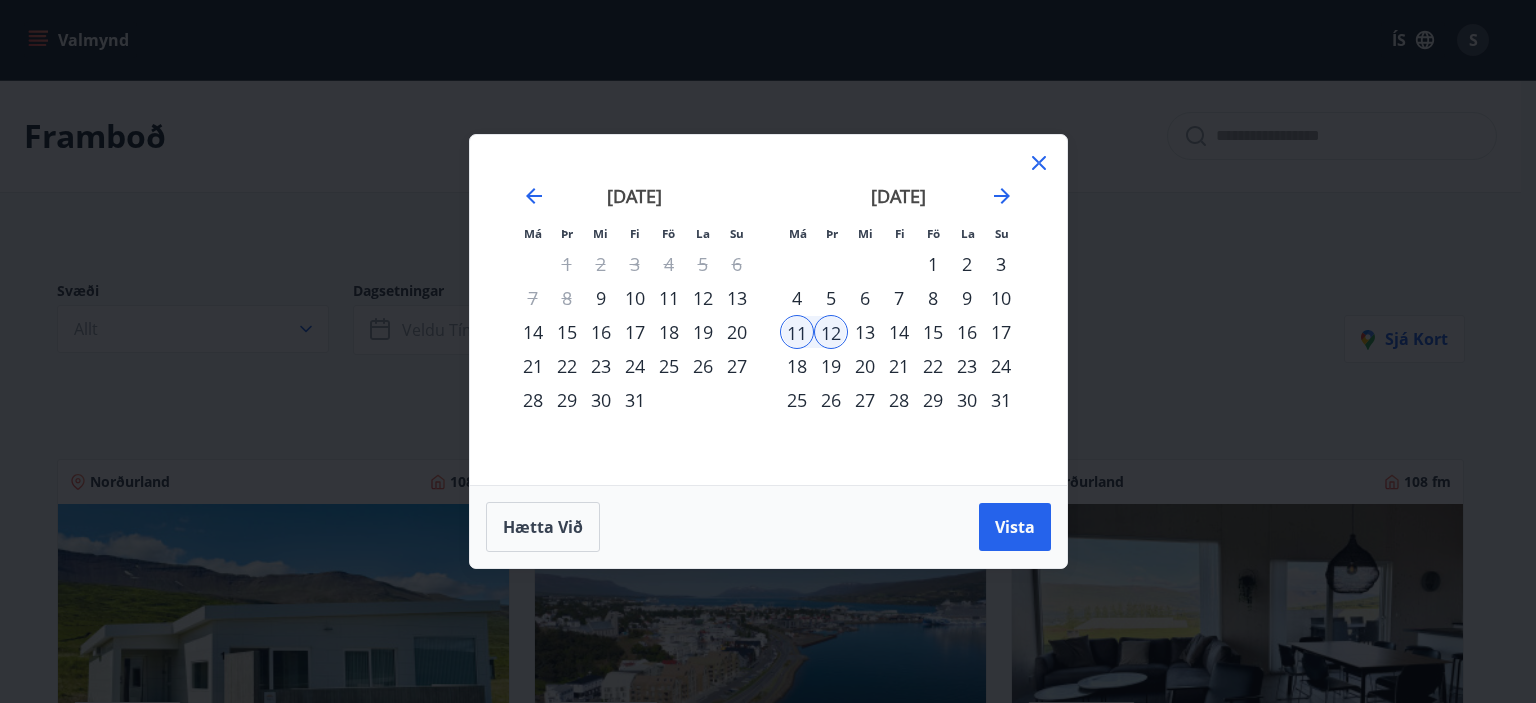 click on "13" at bounding box center (865, 332) 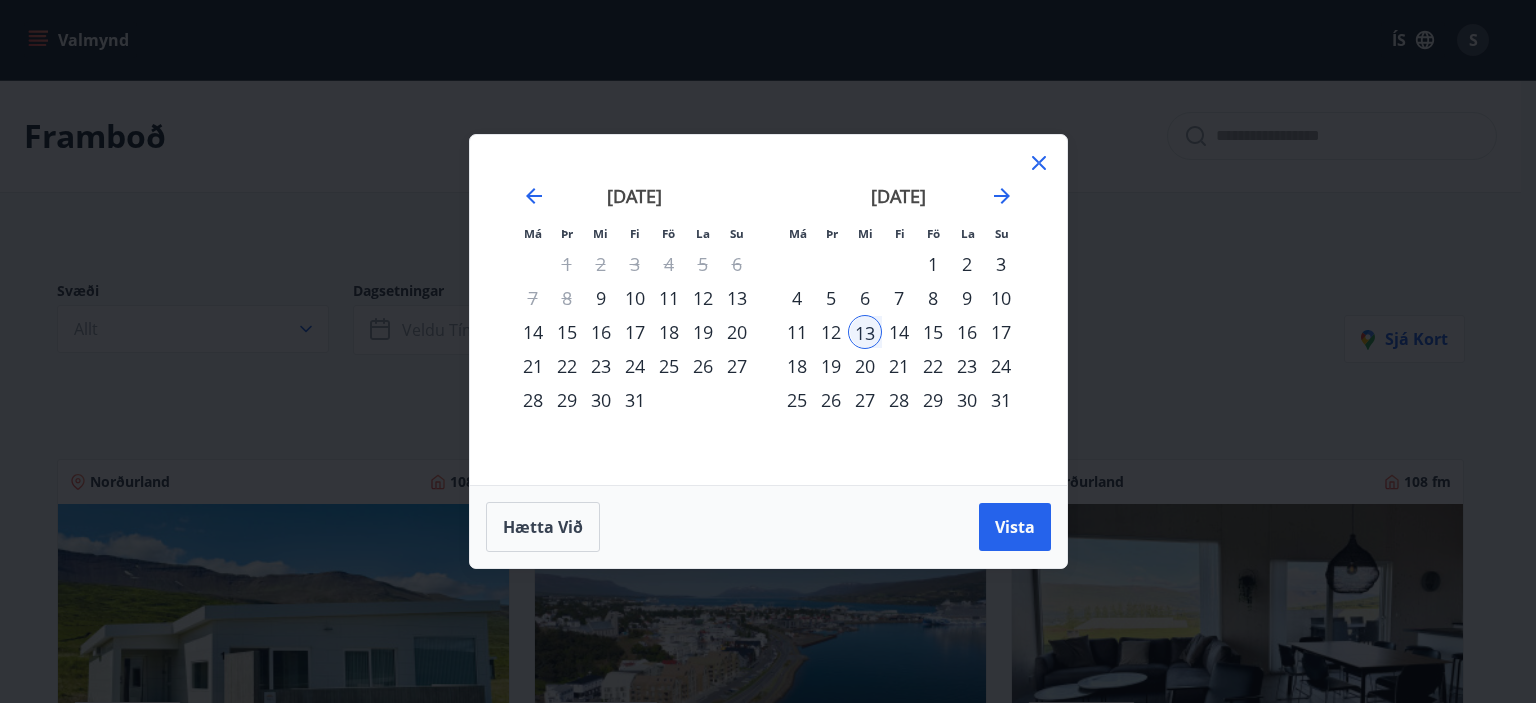 click on "11" at bounding box center [797, 332] 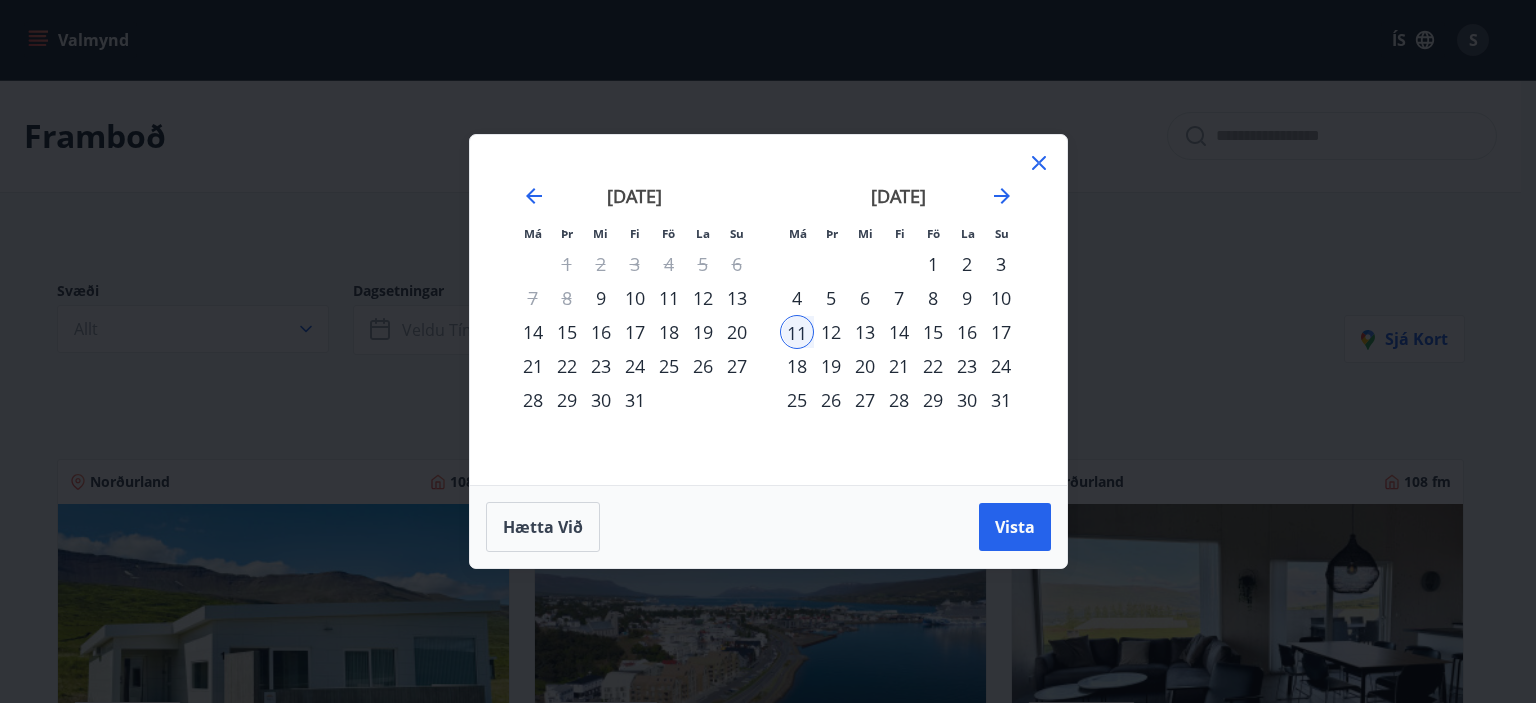 click on "11" at bounding box center (797, 332) 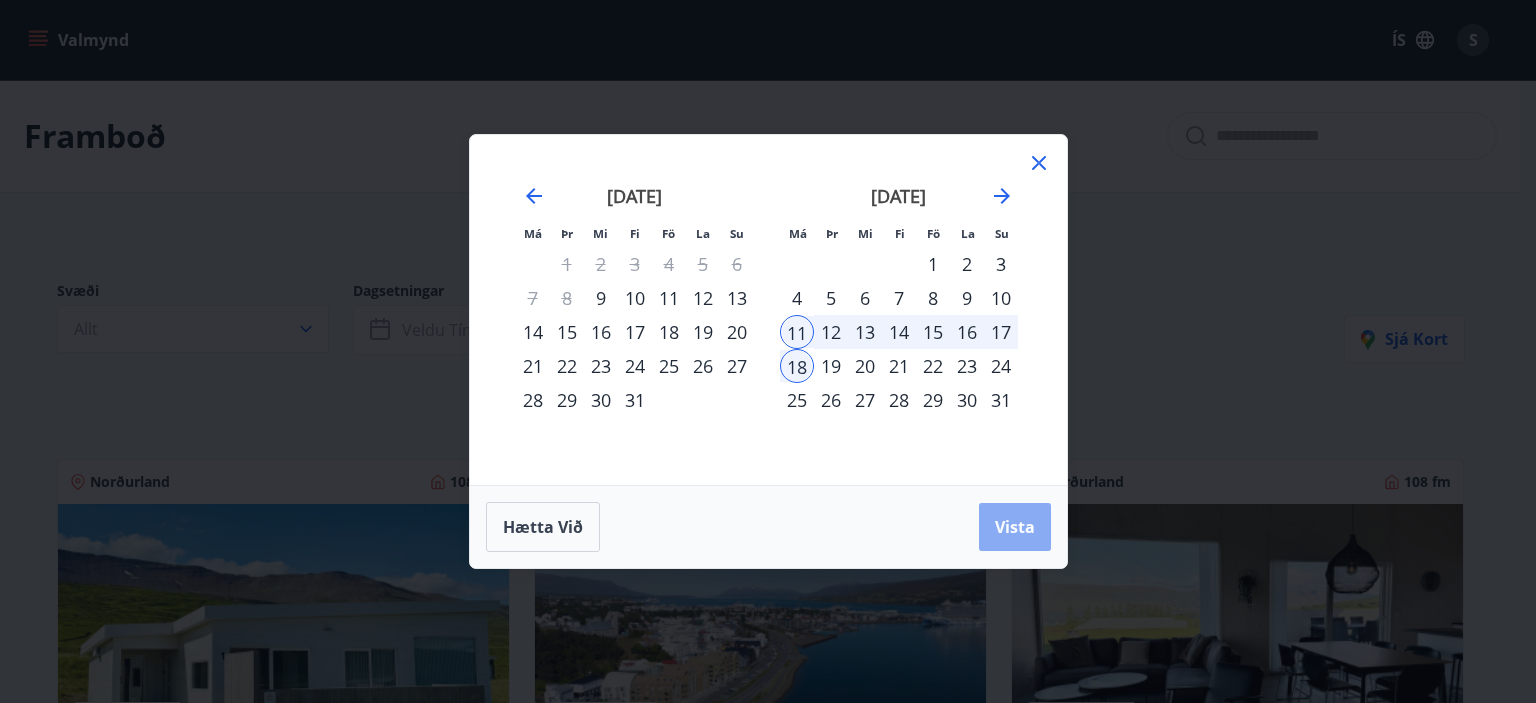 click on "Vista" at bounding box center (1015, 527) 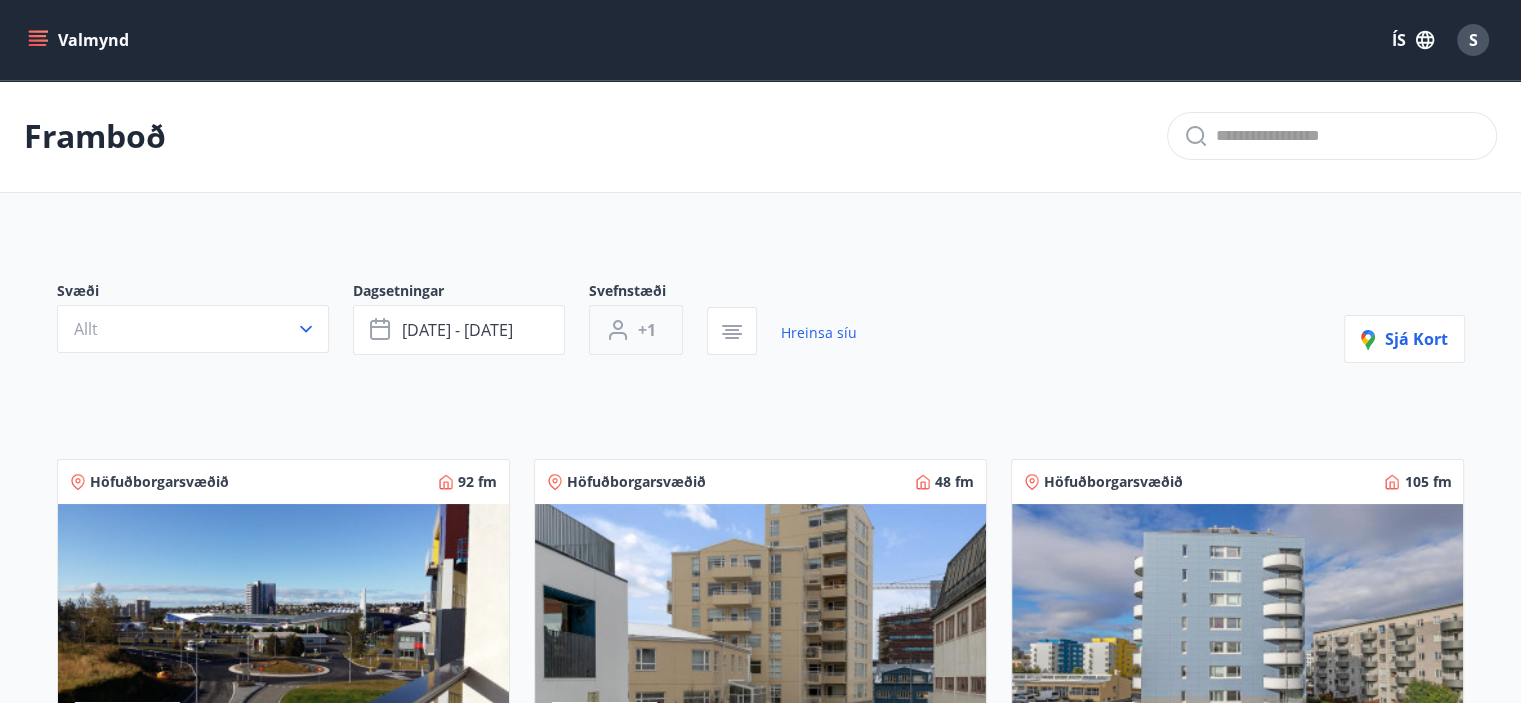 click on "+1" at bounding box center [647, 330] 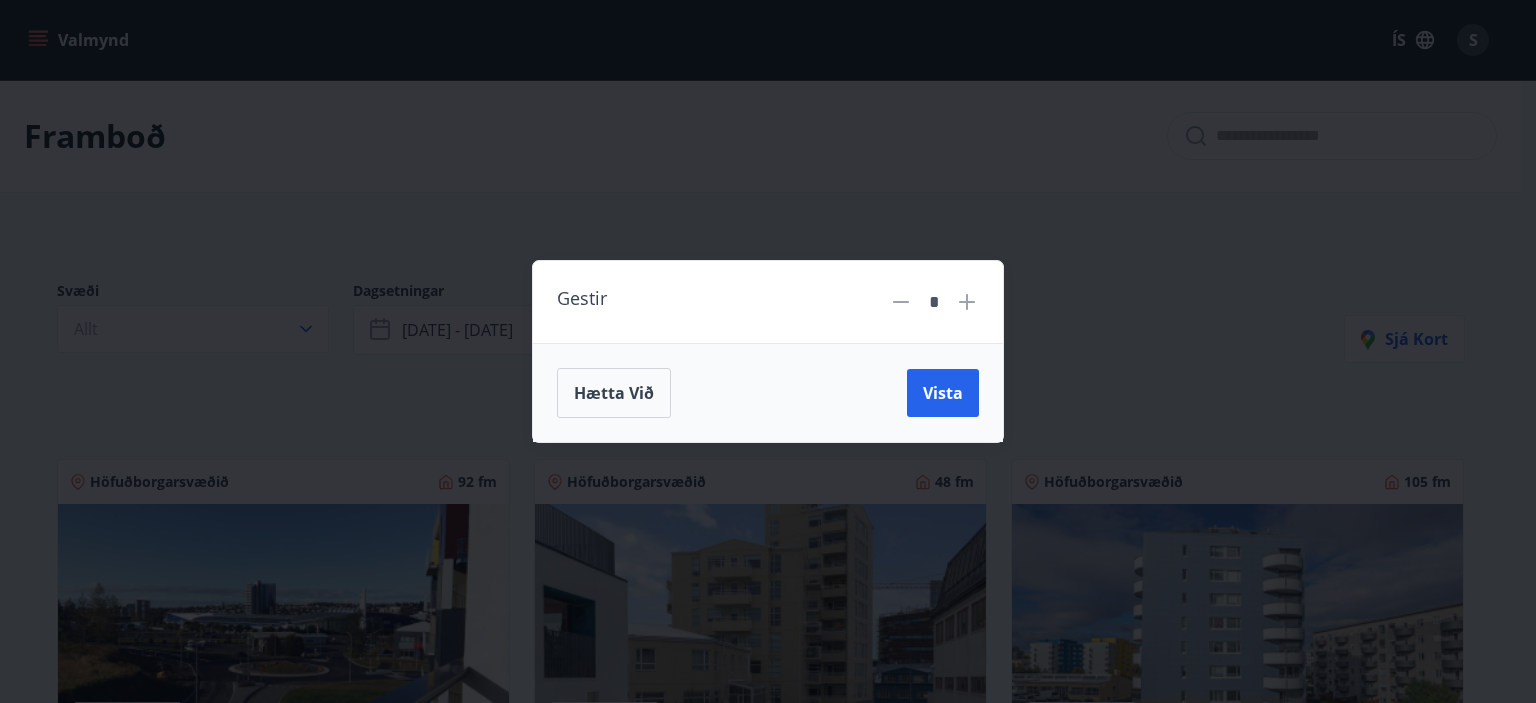 click on "Gestir * Hætta við Vista" at bounding box center [768, 351] 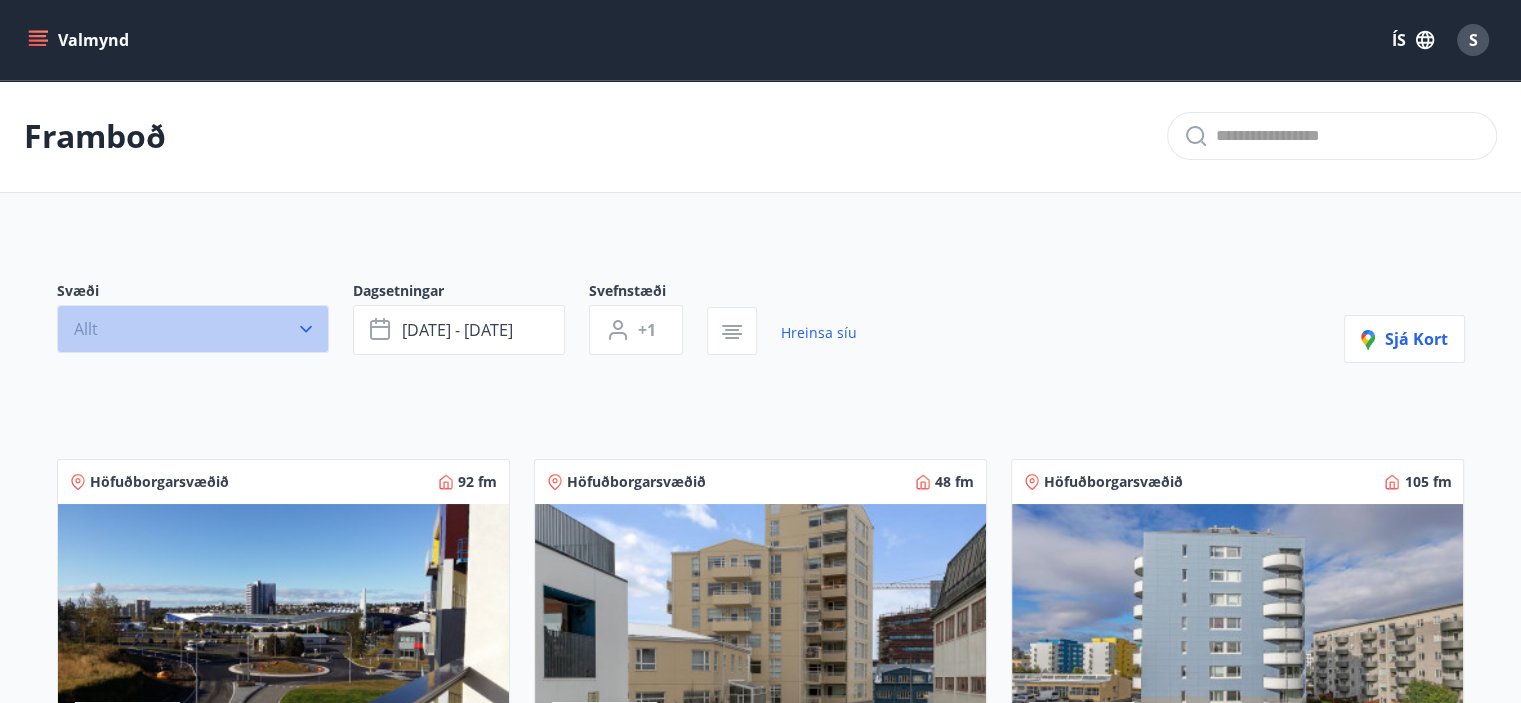 click 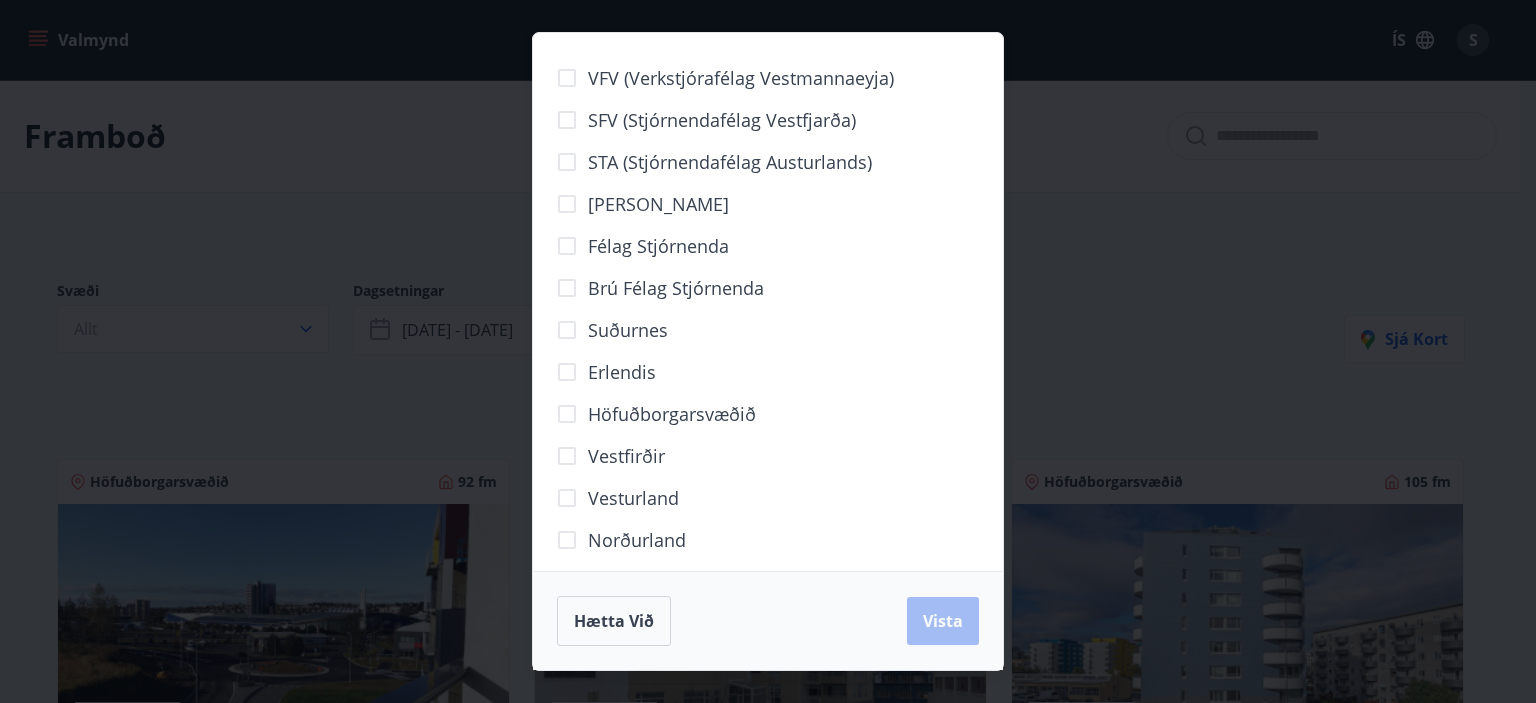 click on "VFV (Verkstjórafélag Vestmannaeyja) SFV (Stjórnendafélag Vestfjarða) STA (Stjórnendafélag Austurlands) [PERSON_NAME] Félag stjórnenda Brú félag stjórnenda Suðurnes Erlendis Höfuðborgarsvæðið [GEOGRAPHIC_DATA] Vesturland Norðurland [GEOGRAPHIC_DATA] [GEOGRAPHIC_DATA] [GEOGRAPHIC_DATA] við [GEOGRAPHIC_DATA]" at bounding box center (768, 351) 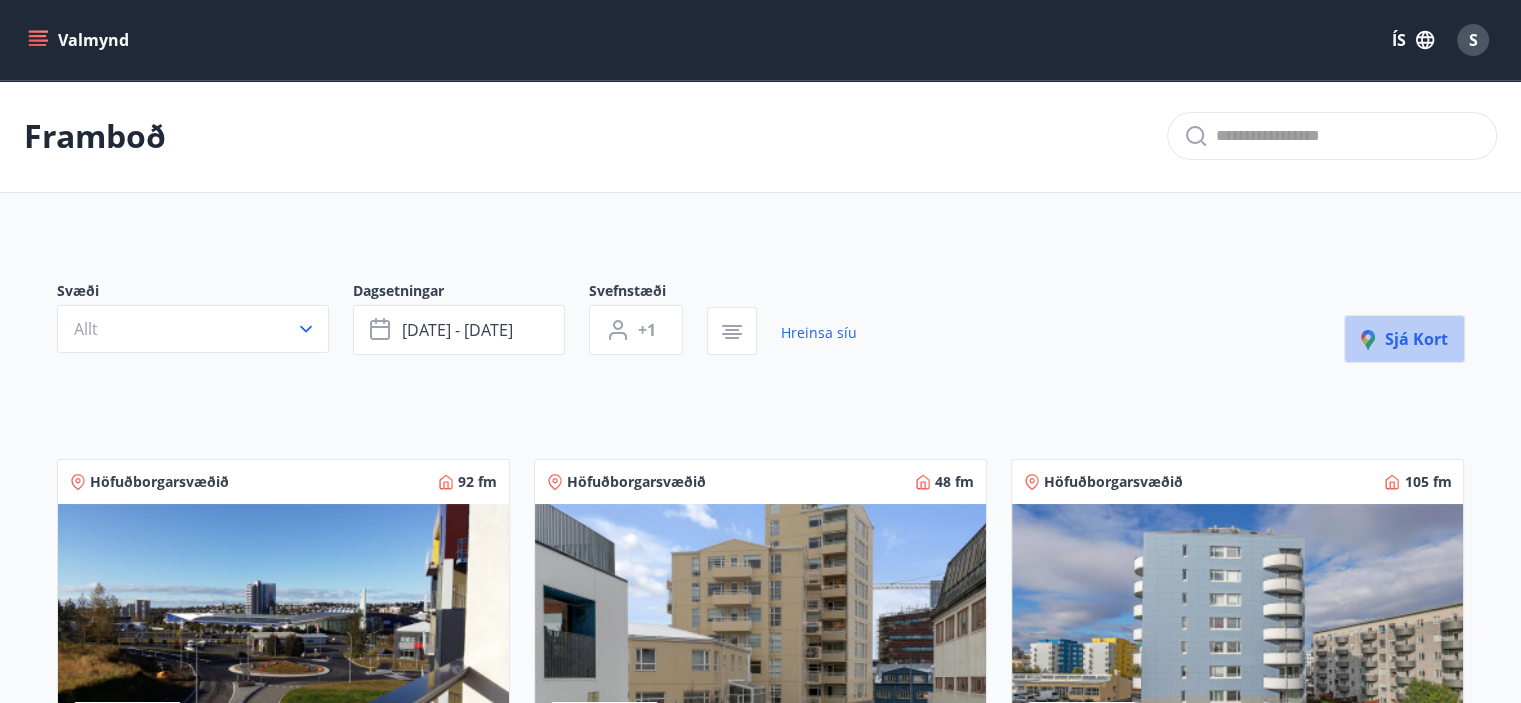 click on "Sjá kort" at bounding box center [1404, 339] 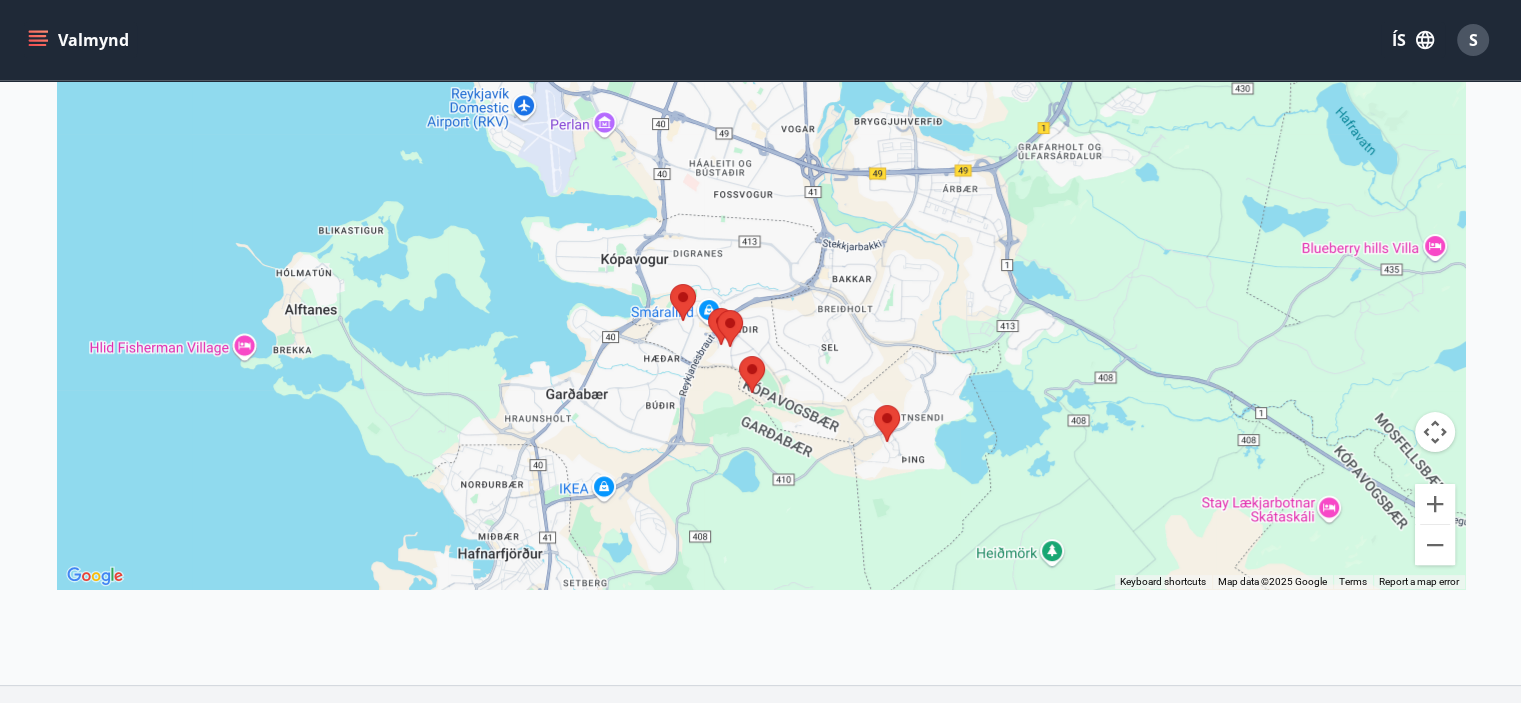 scroll, scrollTop: 506, scrollLeft: 0, axis: vertical 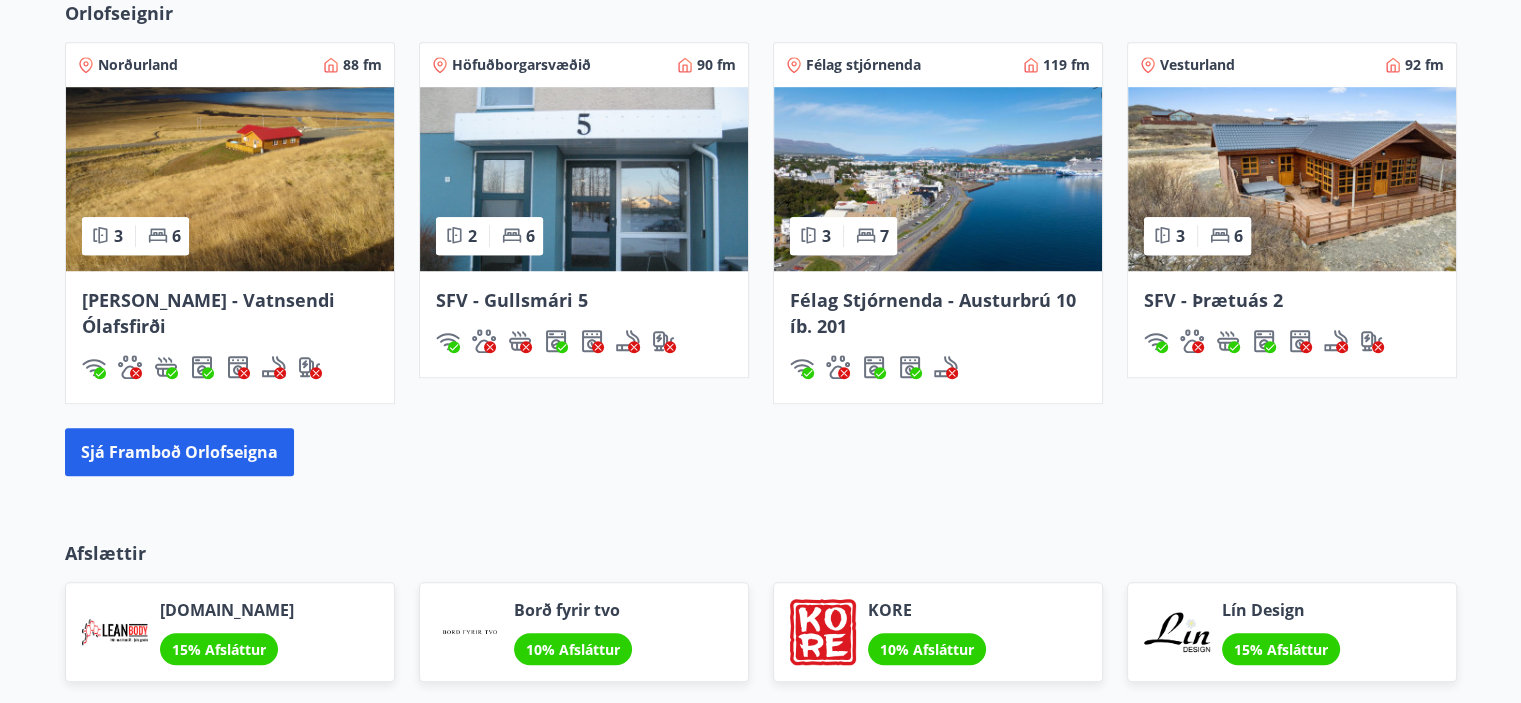 click at bounding box center [1292, 179] 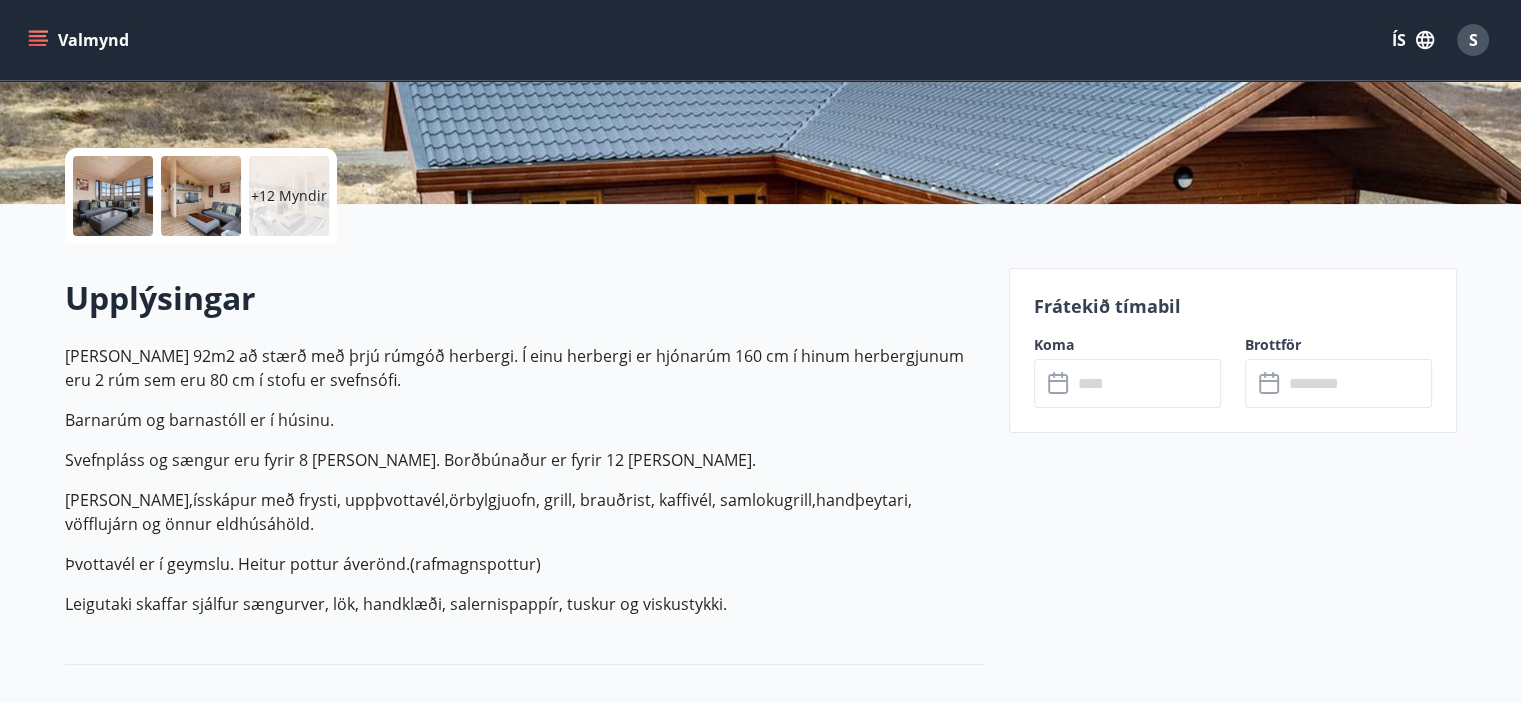 scroll, scrollTop: 400, scrollLeft: 0, axis: vertical 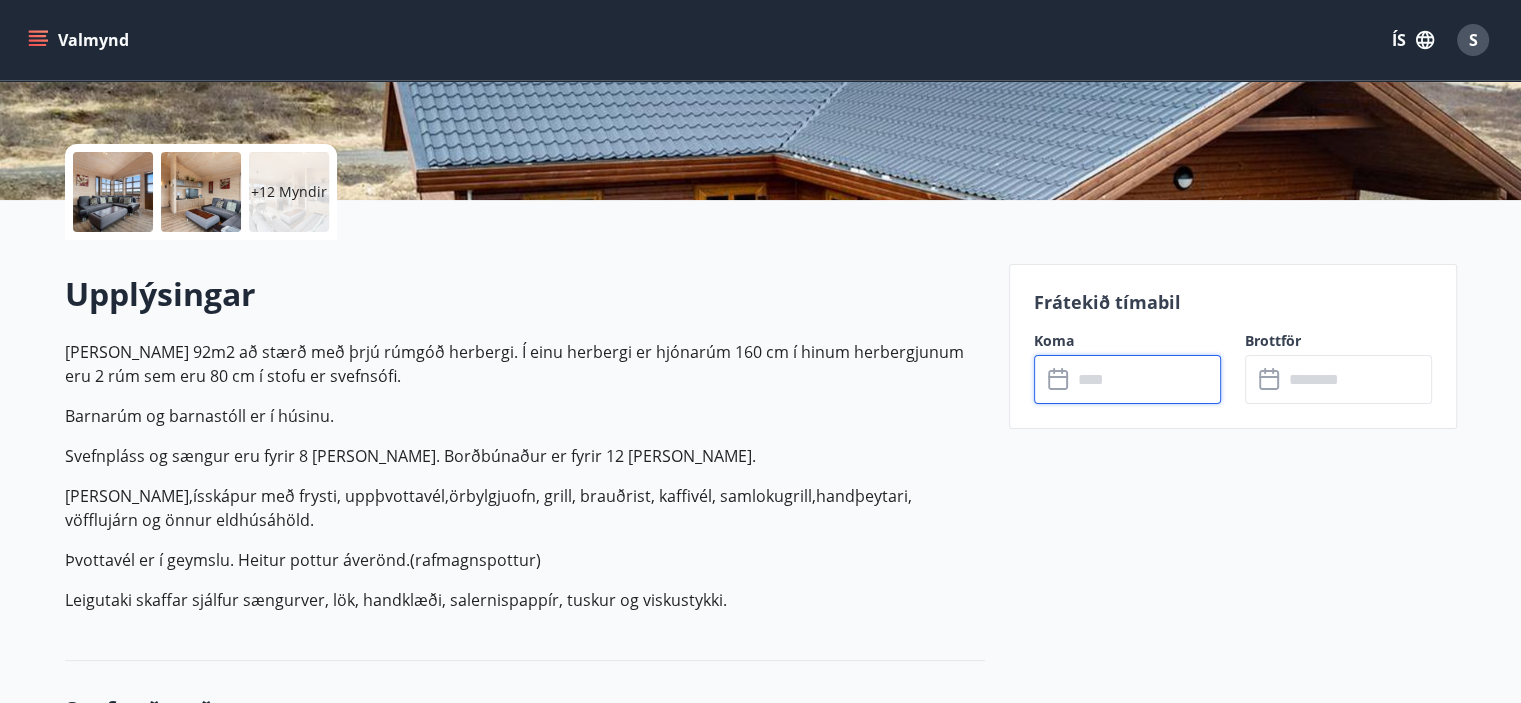 click at bounding box center (1146, 379) 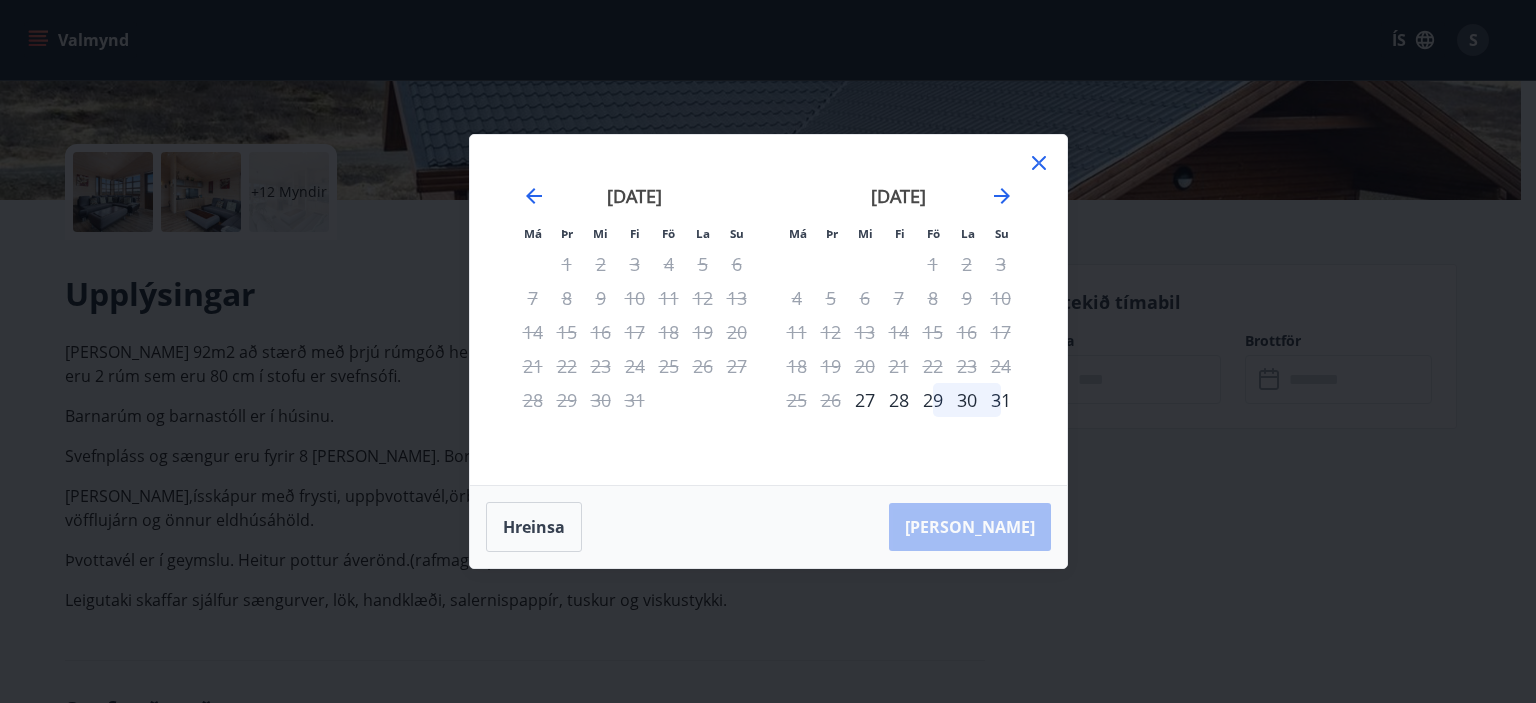click 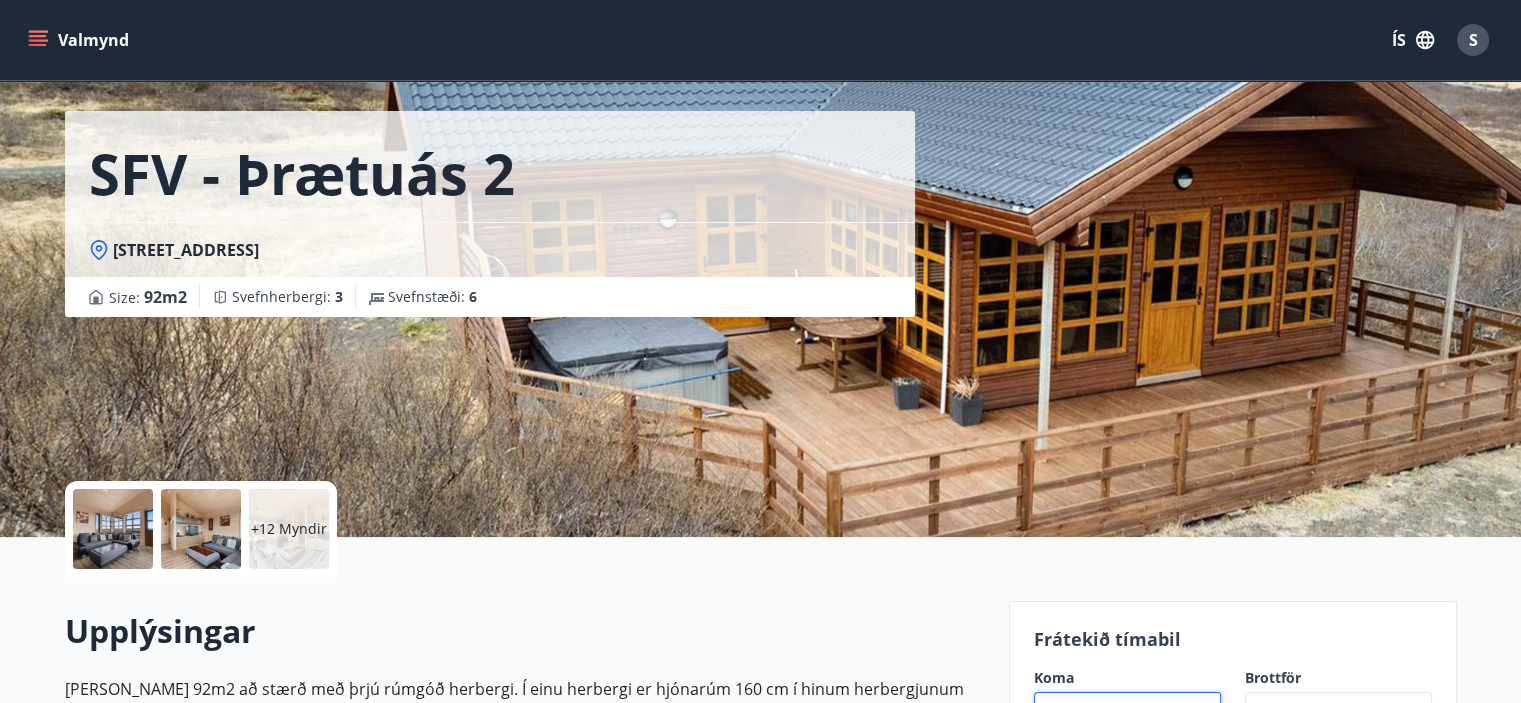 scroll, scrollTop: 0, scrollLeft: 0, axis: both 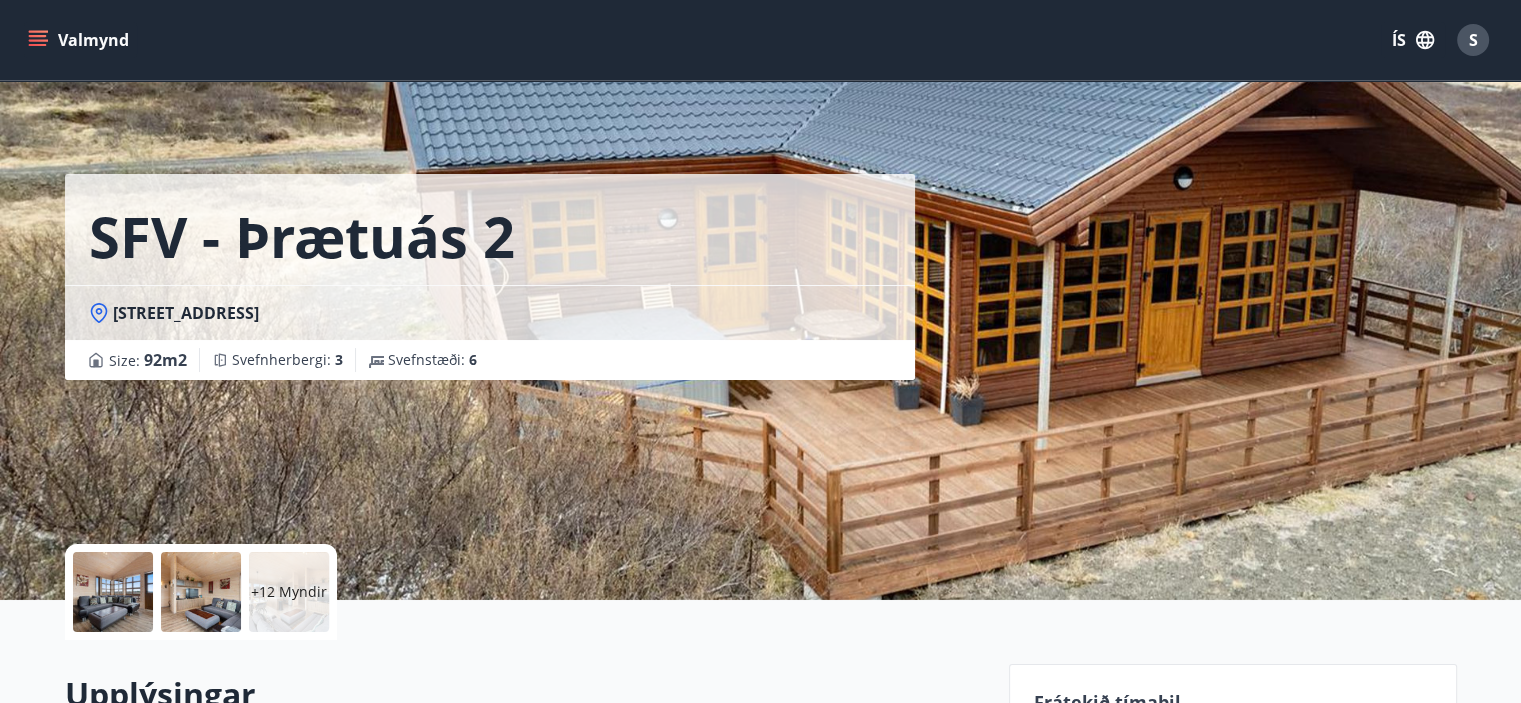 click 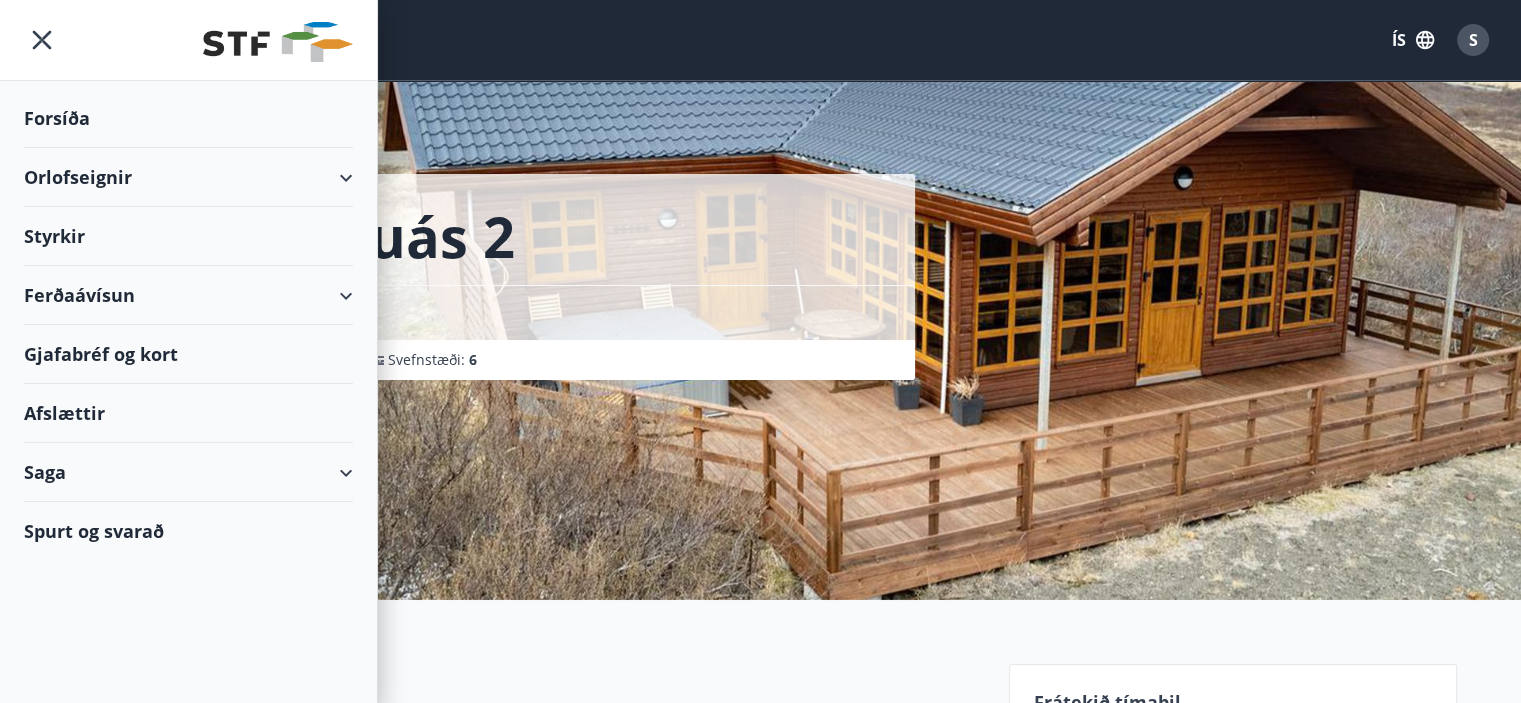 click on "Orlofseignir" at bounding box center (188, 177) 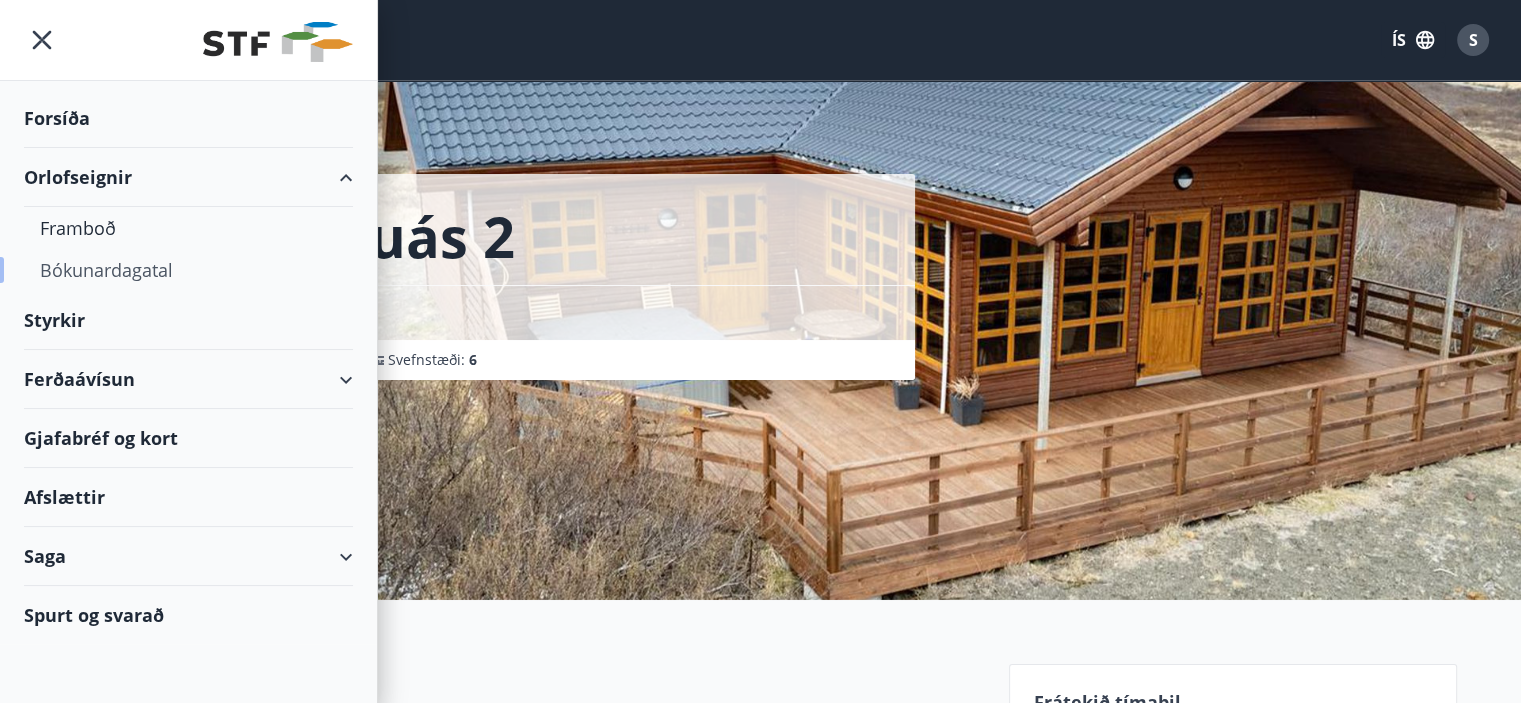 click on "Bókunardagatal" at bounding box center [188, 270] 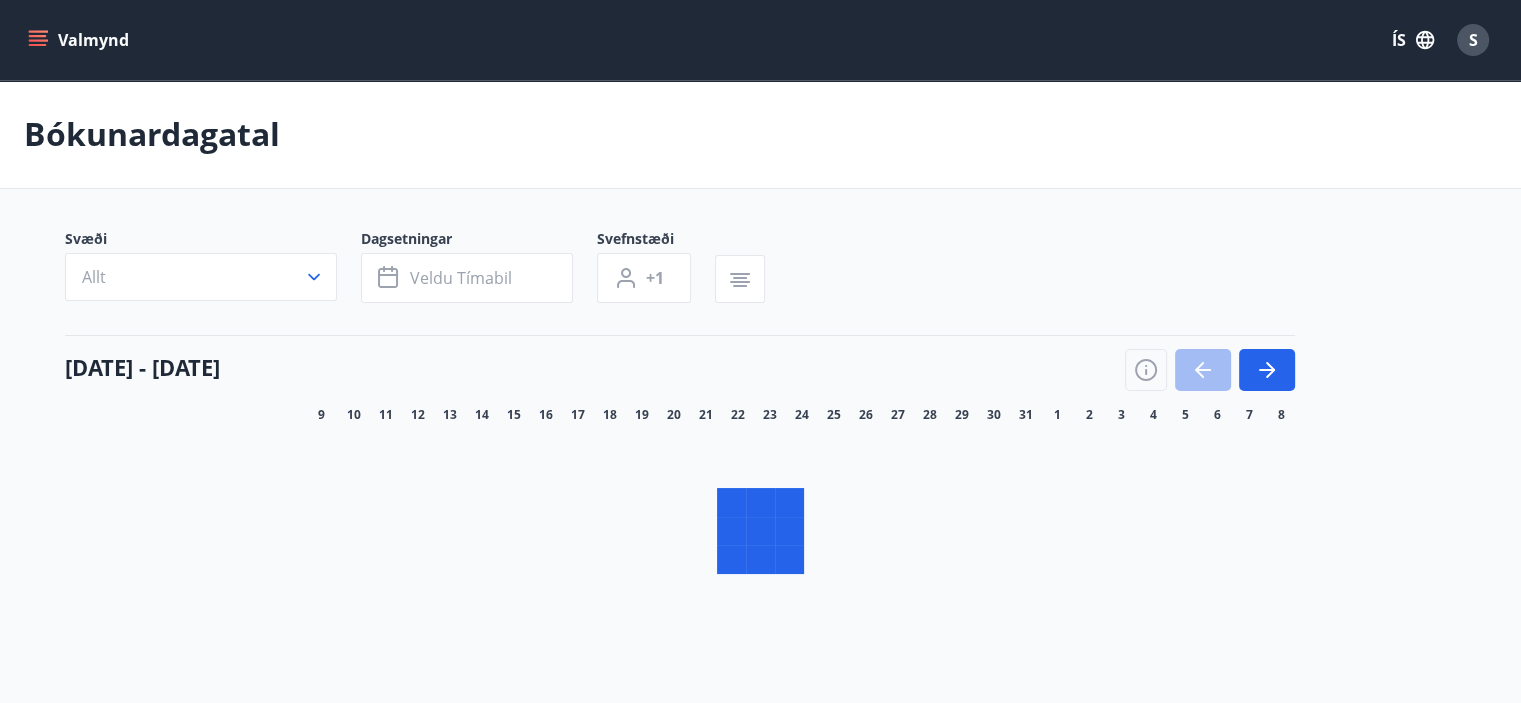 click on "[DATE] - [DATE]" at bounding box center (680, 363) 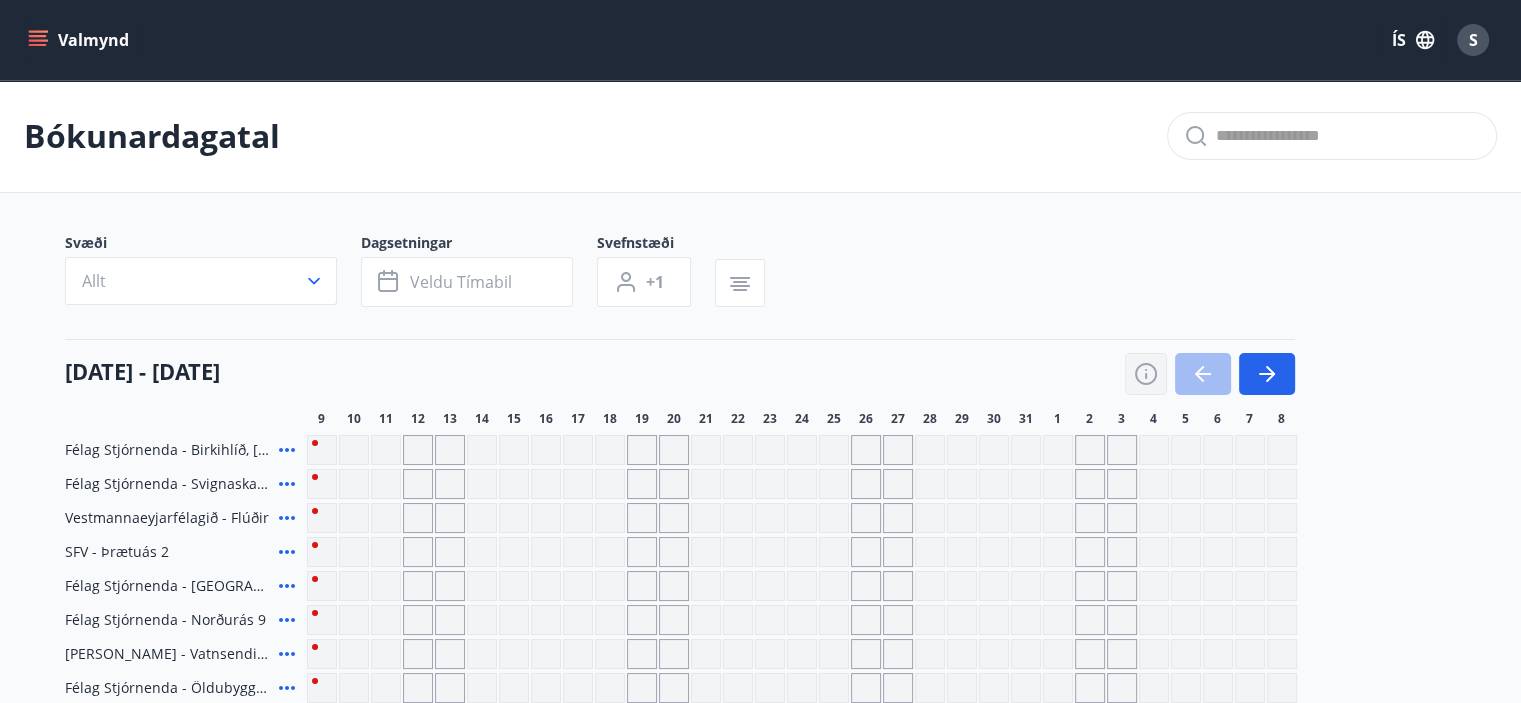 scroll, scrollTop: 40, scrollLeft: 0, axis: vertical 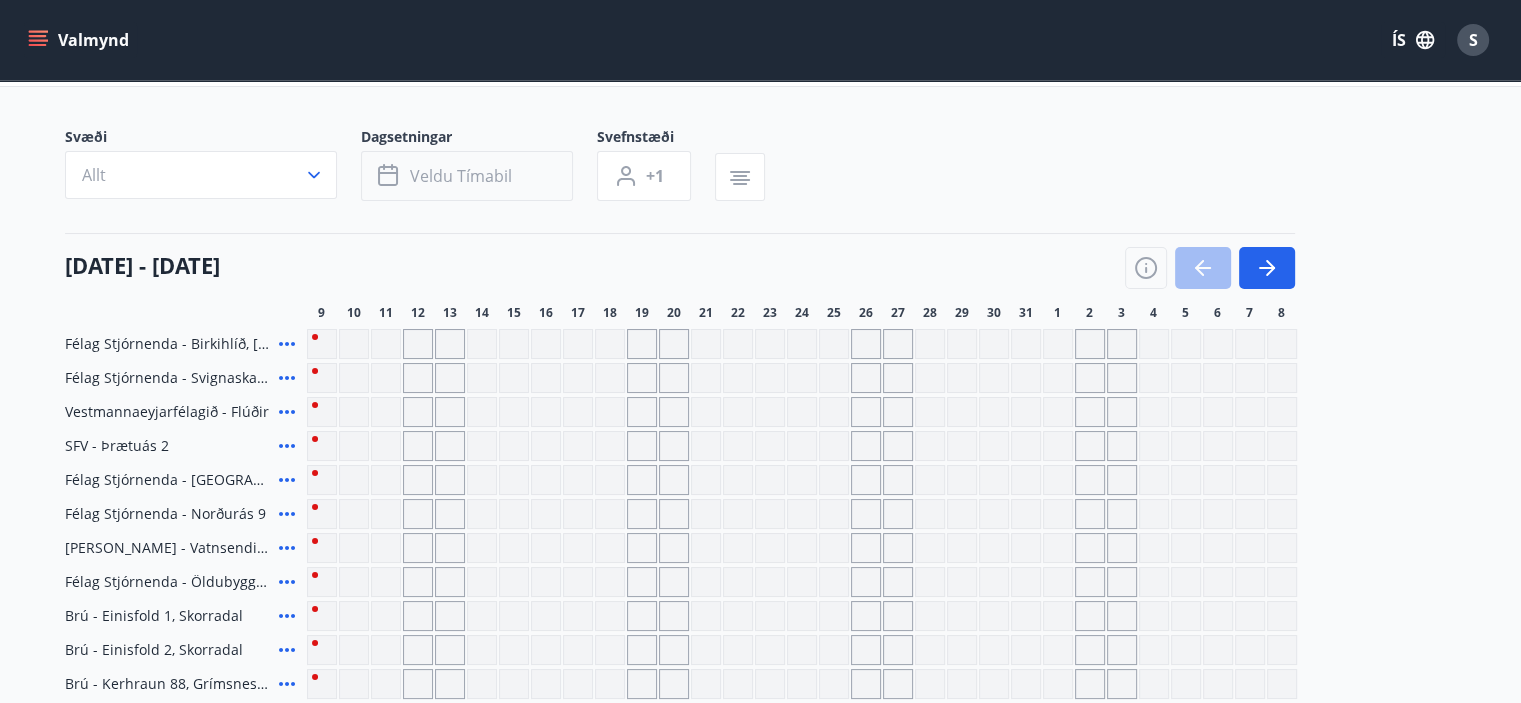 click on "Veldu tímabil" at bounding box center (461, 176) 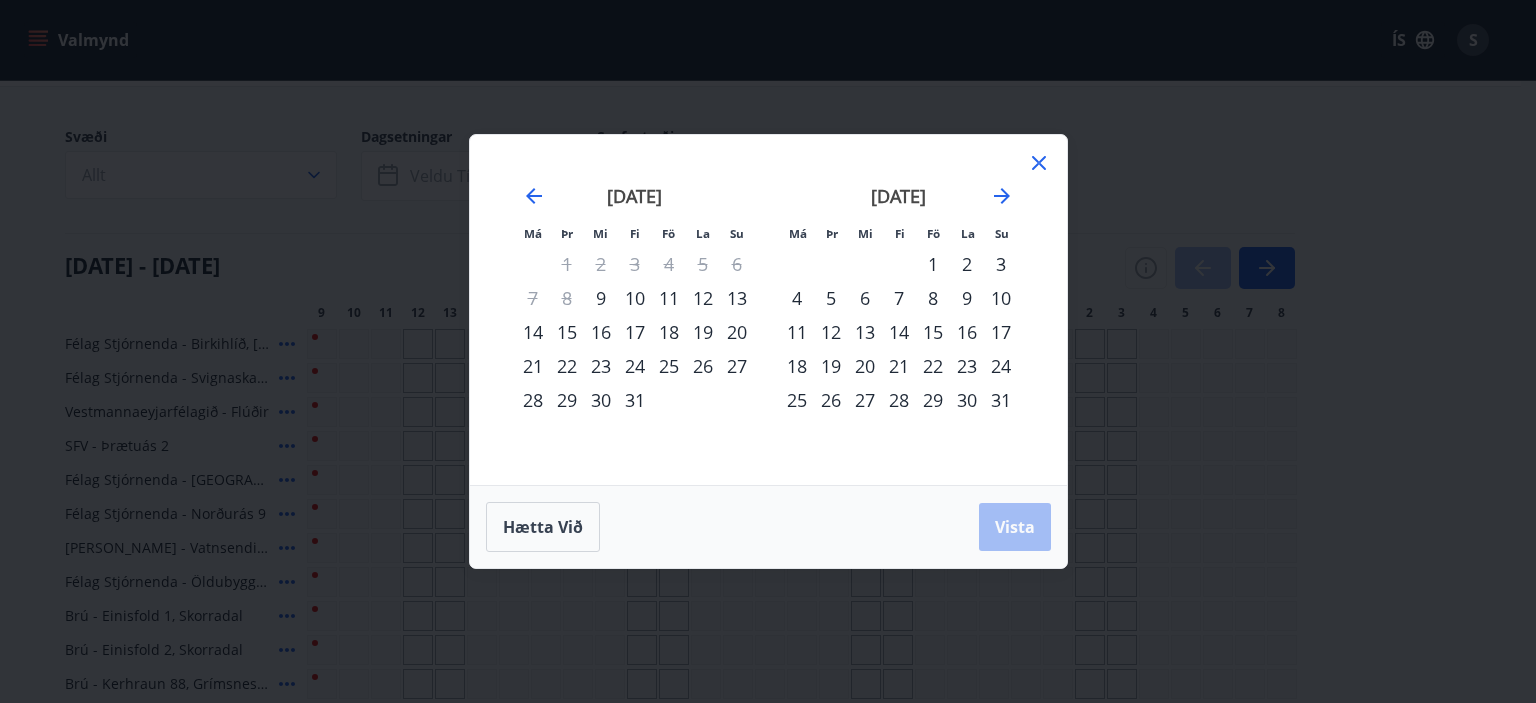 click on "11" at bounding box center (797, 332) 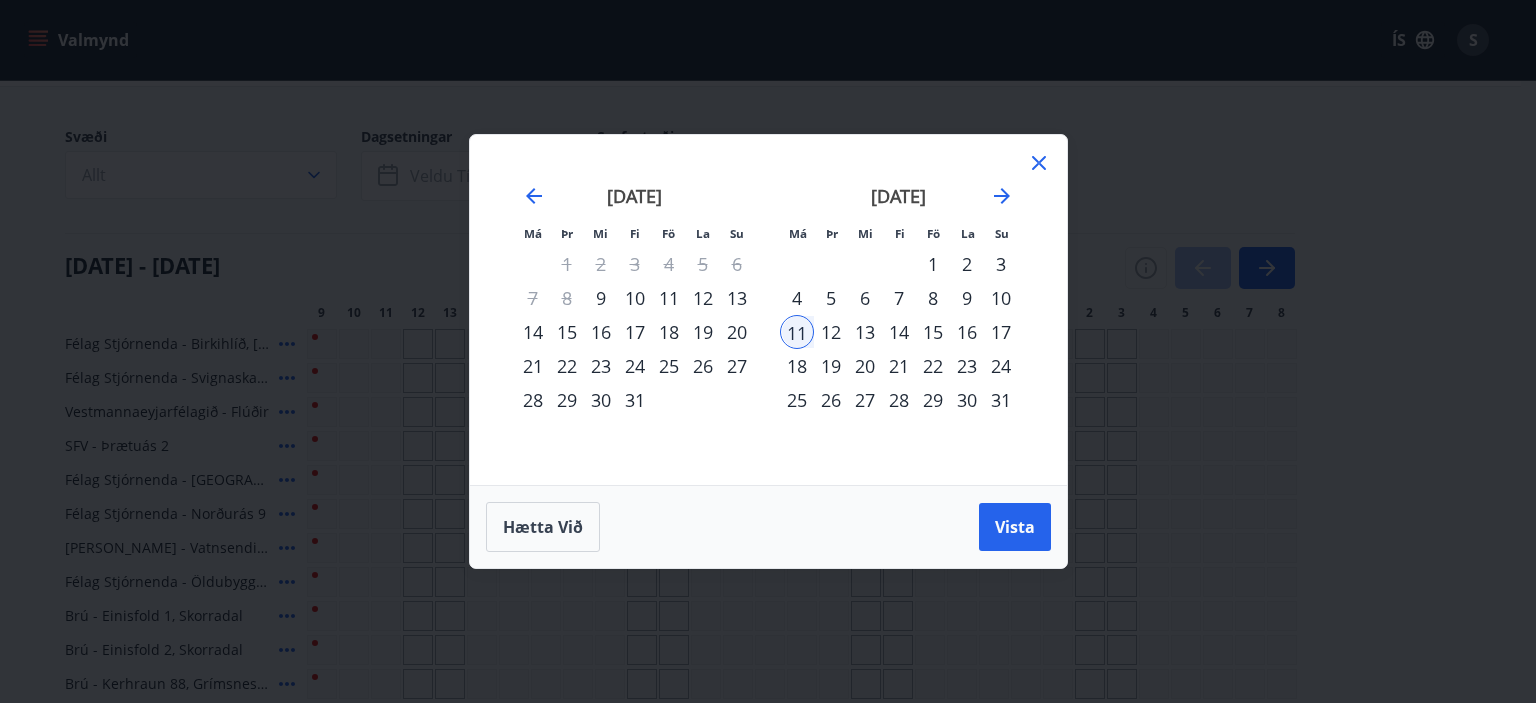 click on "18" at bounding box center [797, 366] 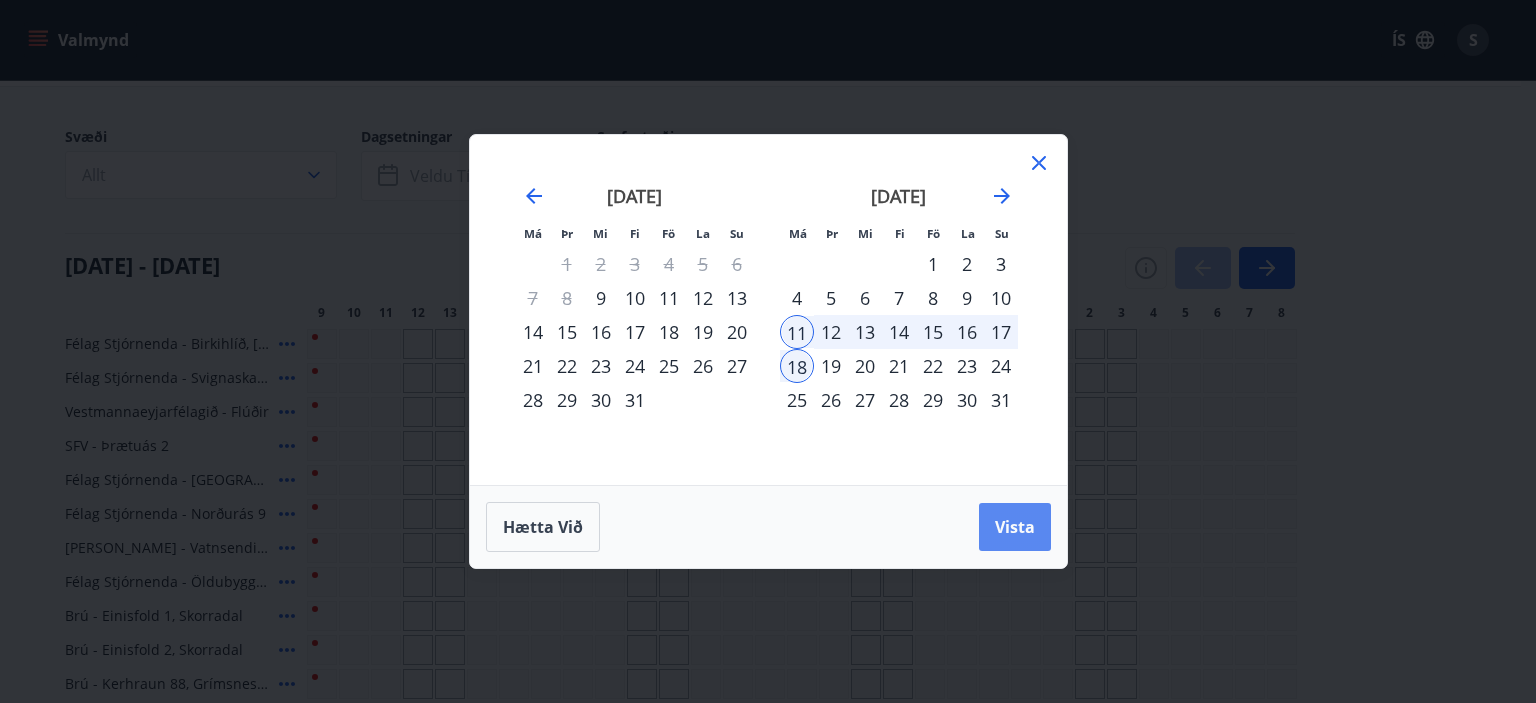 click on "Vista" at bounding box center (1015, 527) 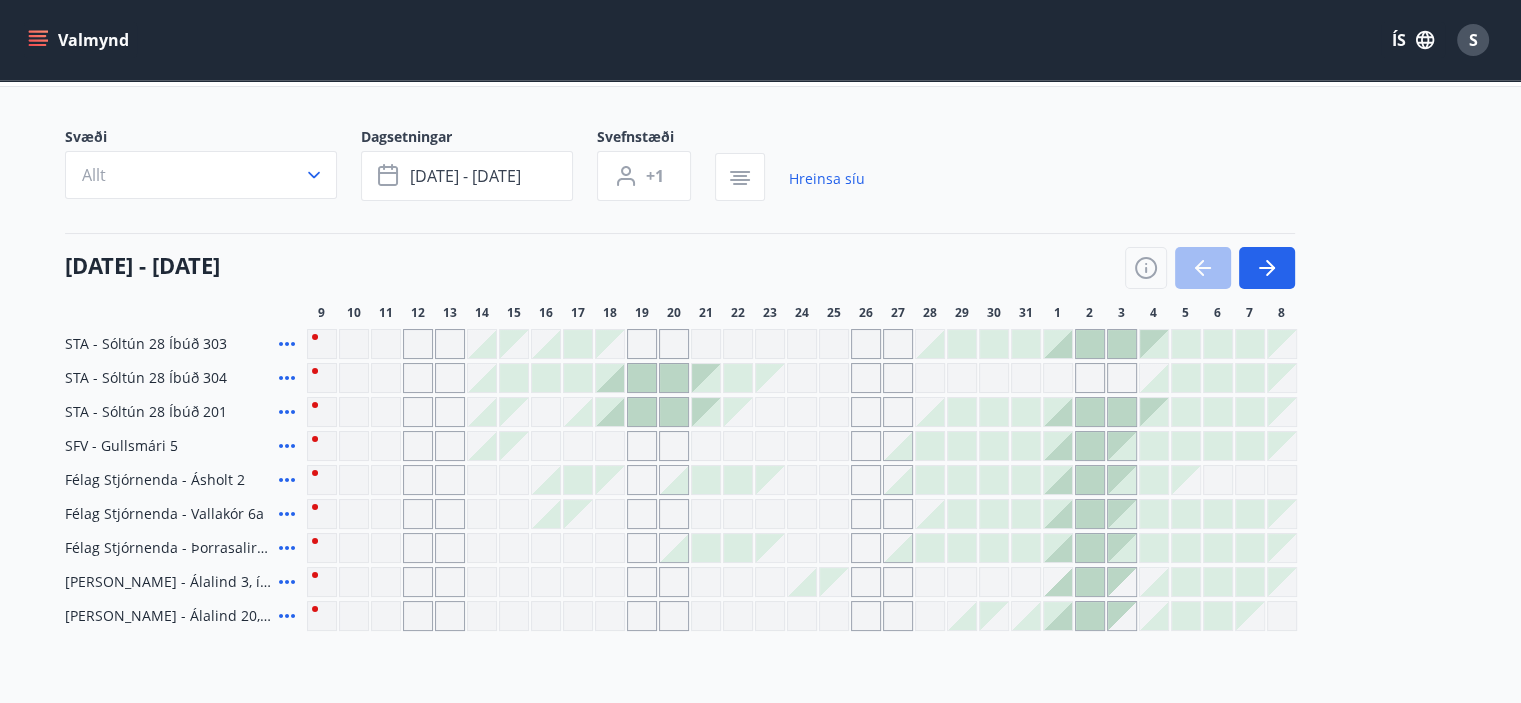 type 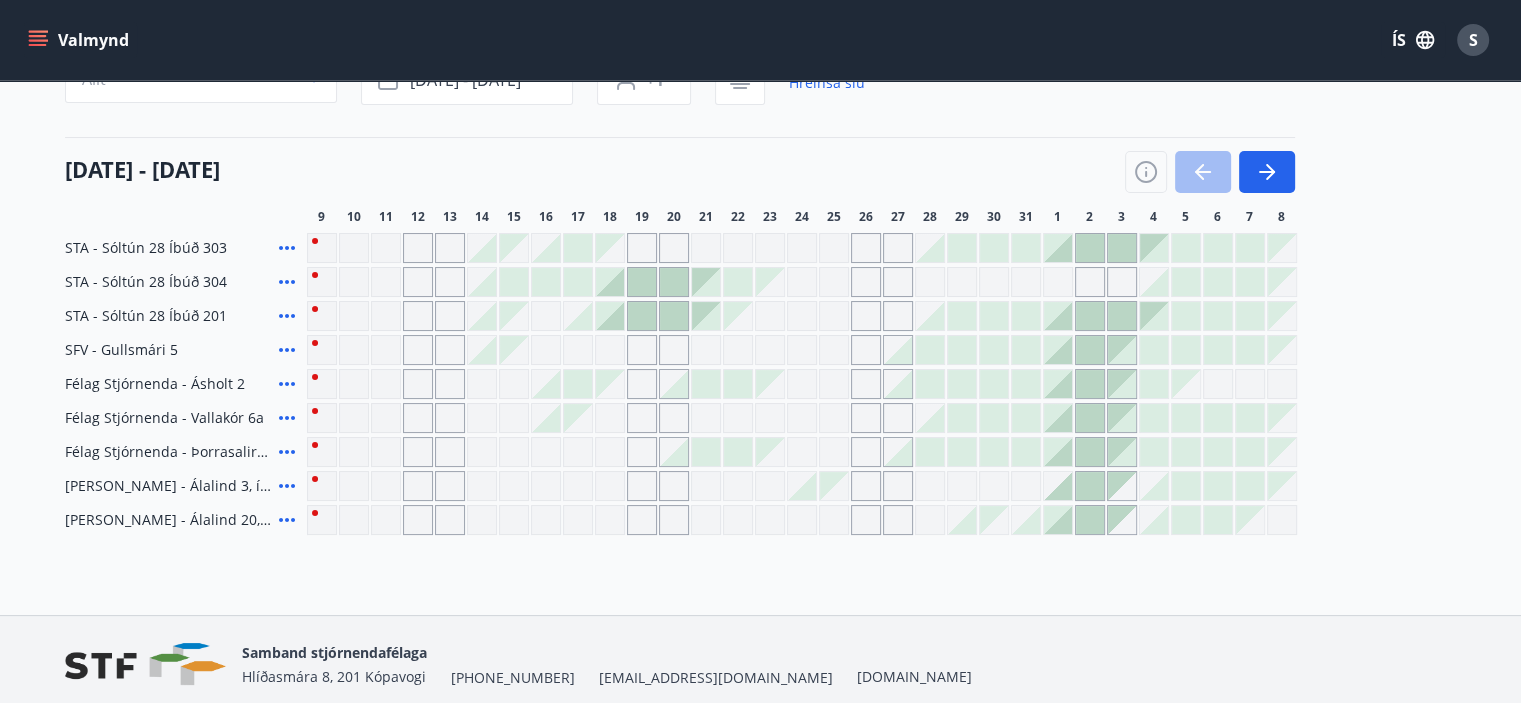 scroll, scrollTop: 200, scrollLeft: 0, axis: vertical 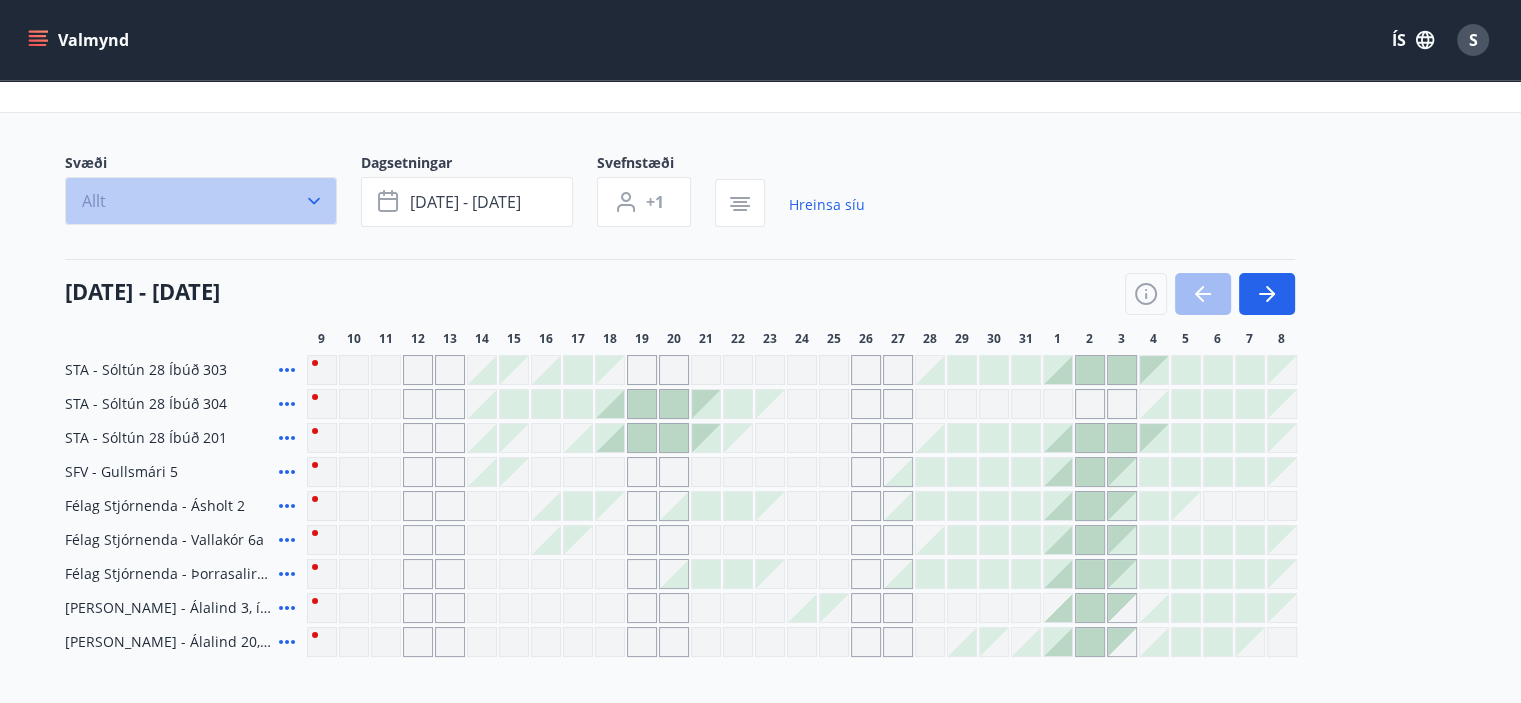 click 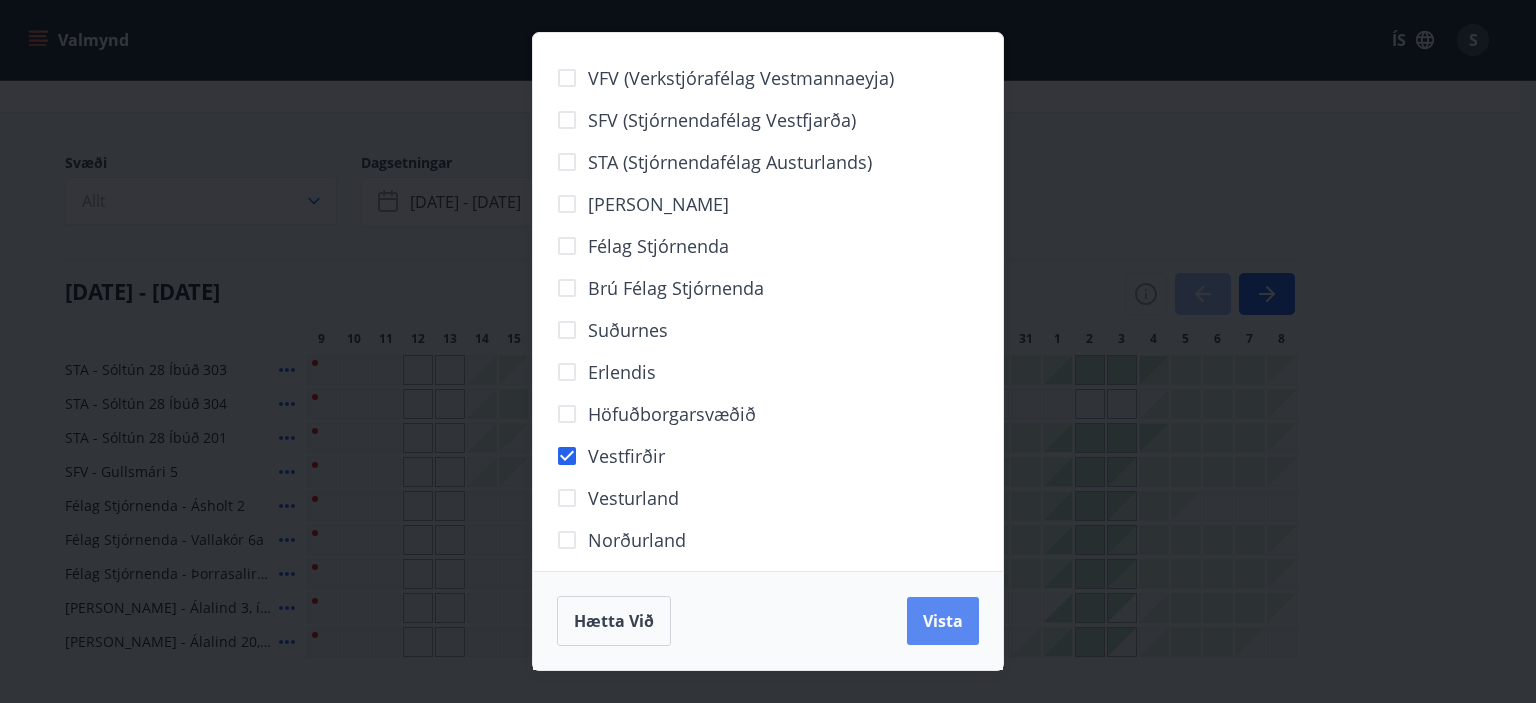 click on "Vista" at bounding box center (943, 621) 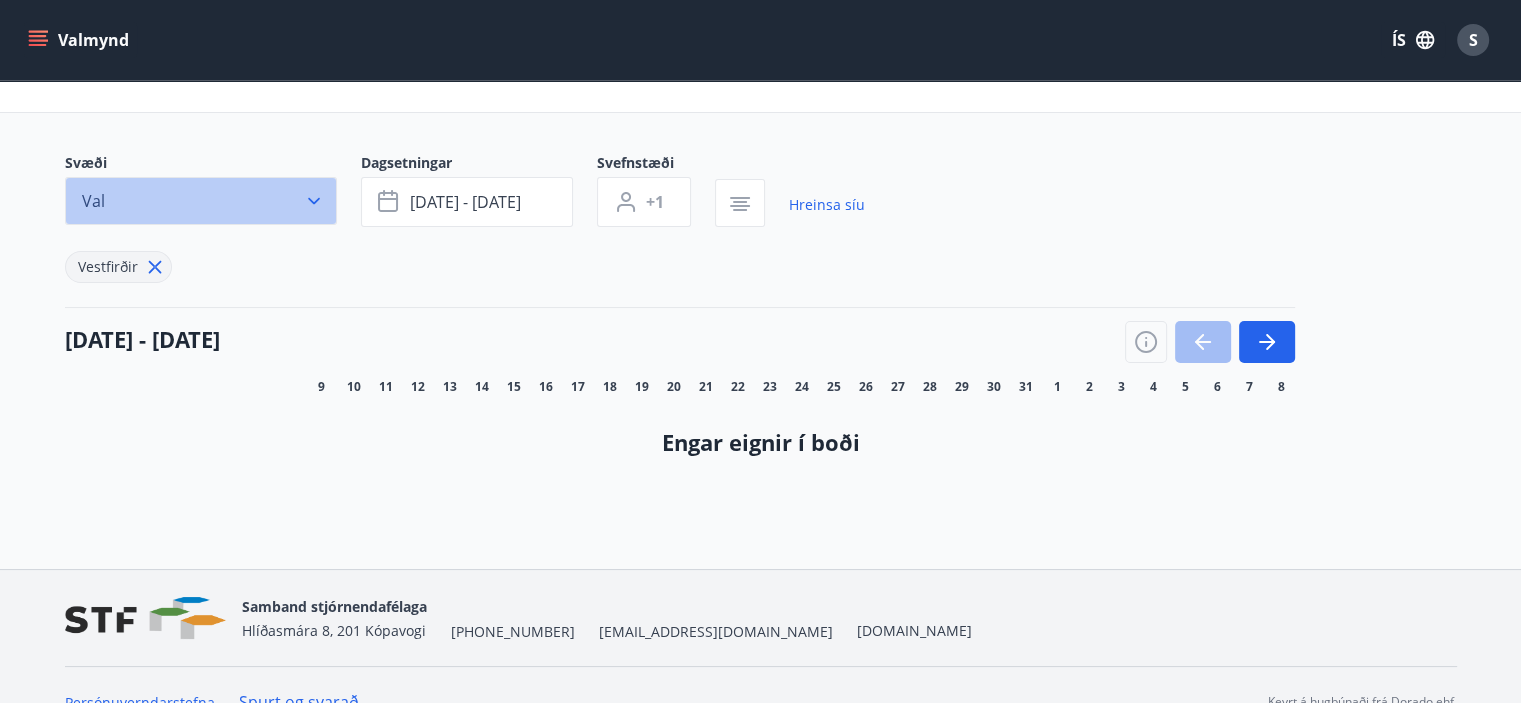 click 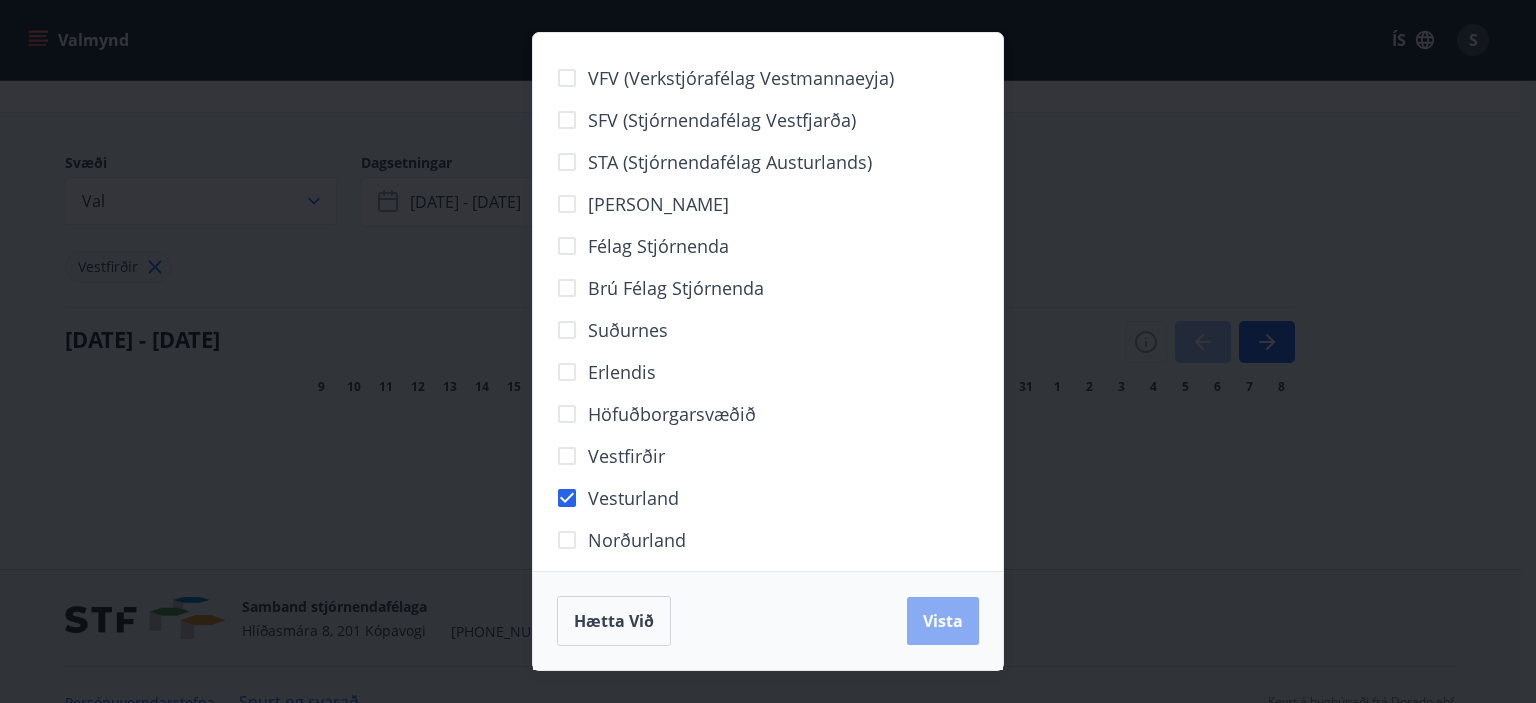 click on "Vista" at bounding box center [943, 621] 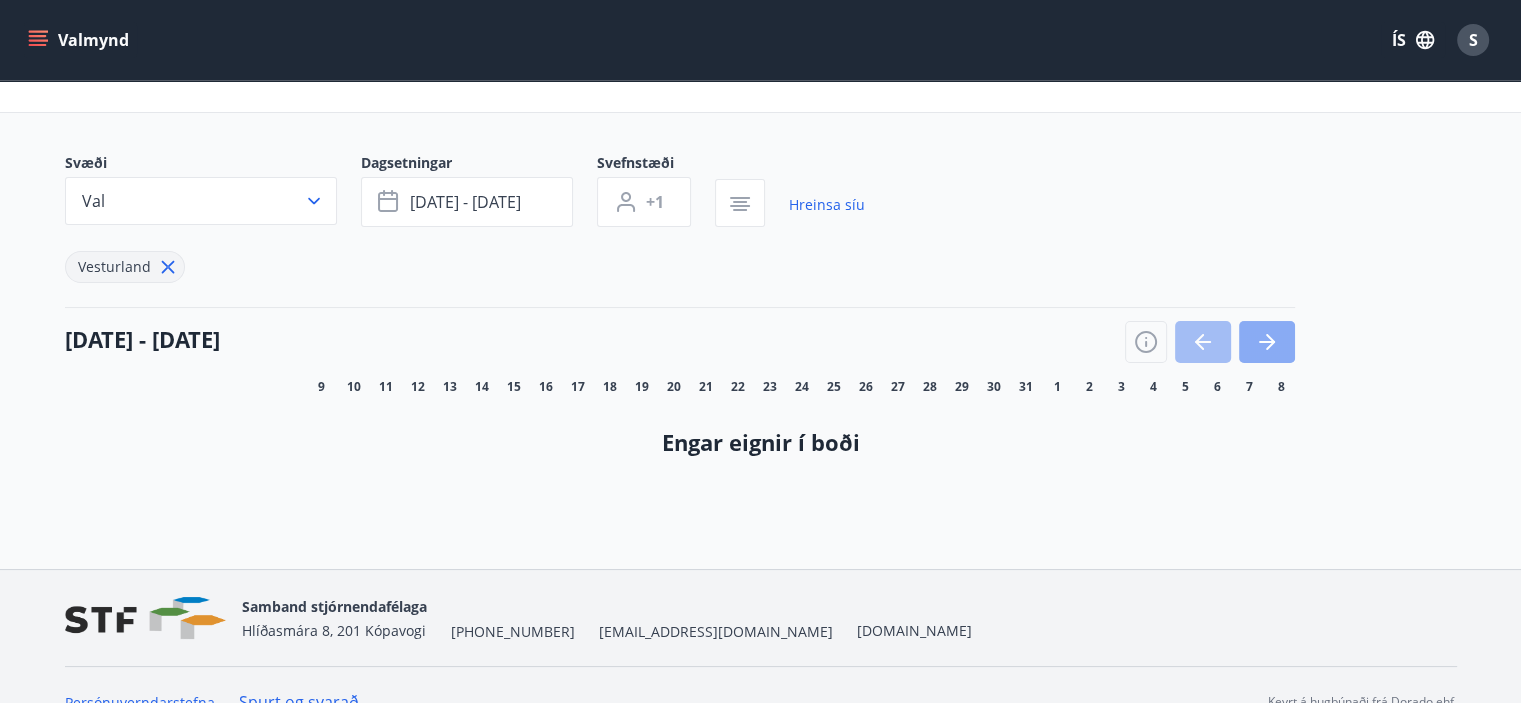 click 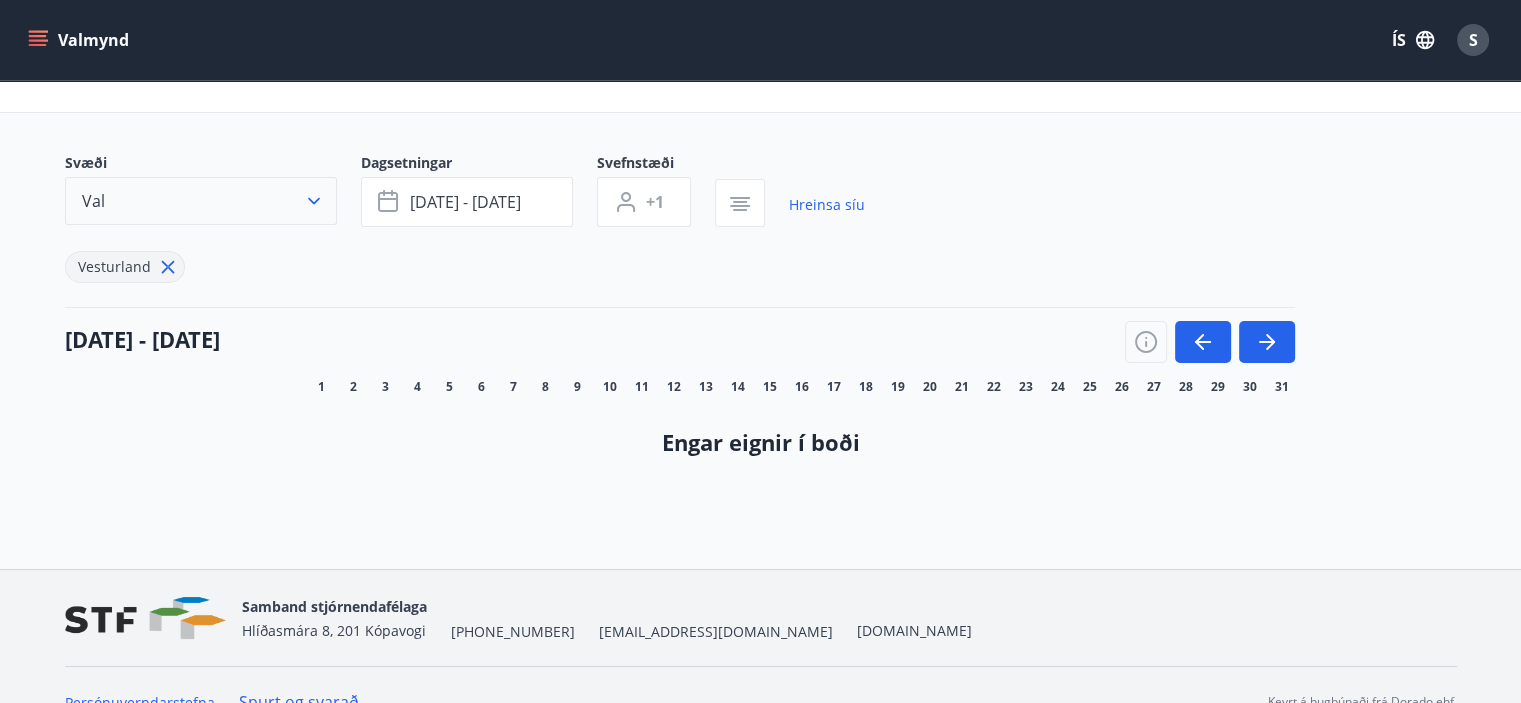 click 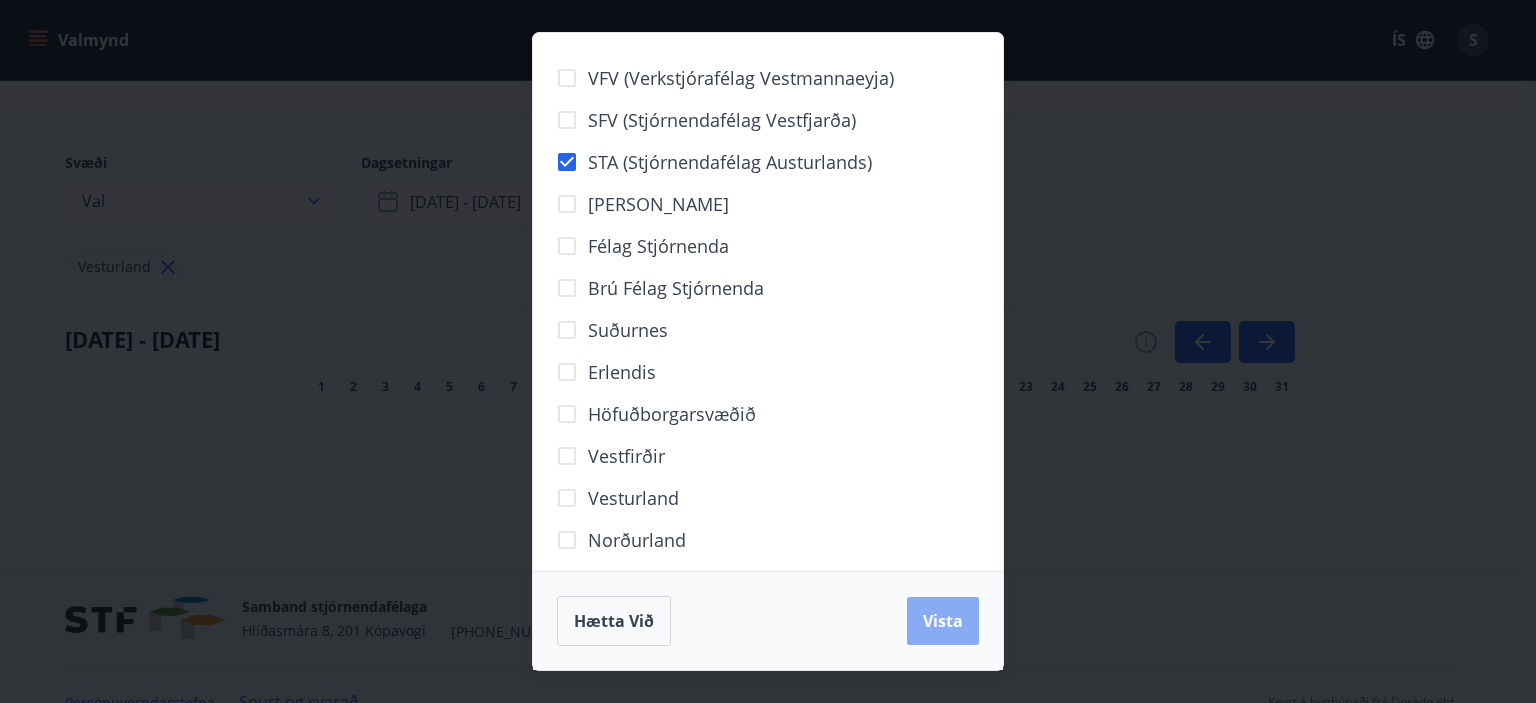 click on "Vista" at bounding box center [943, 621] 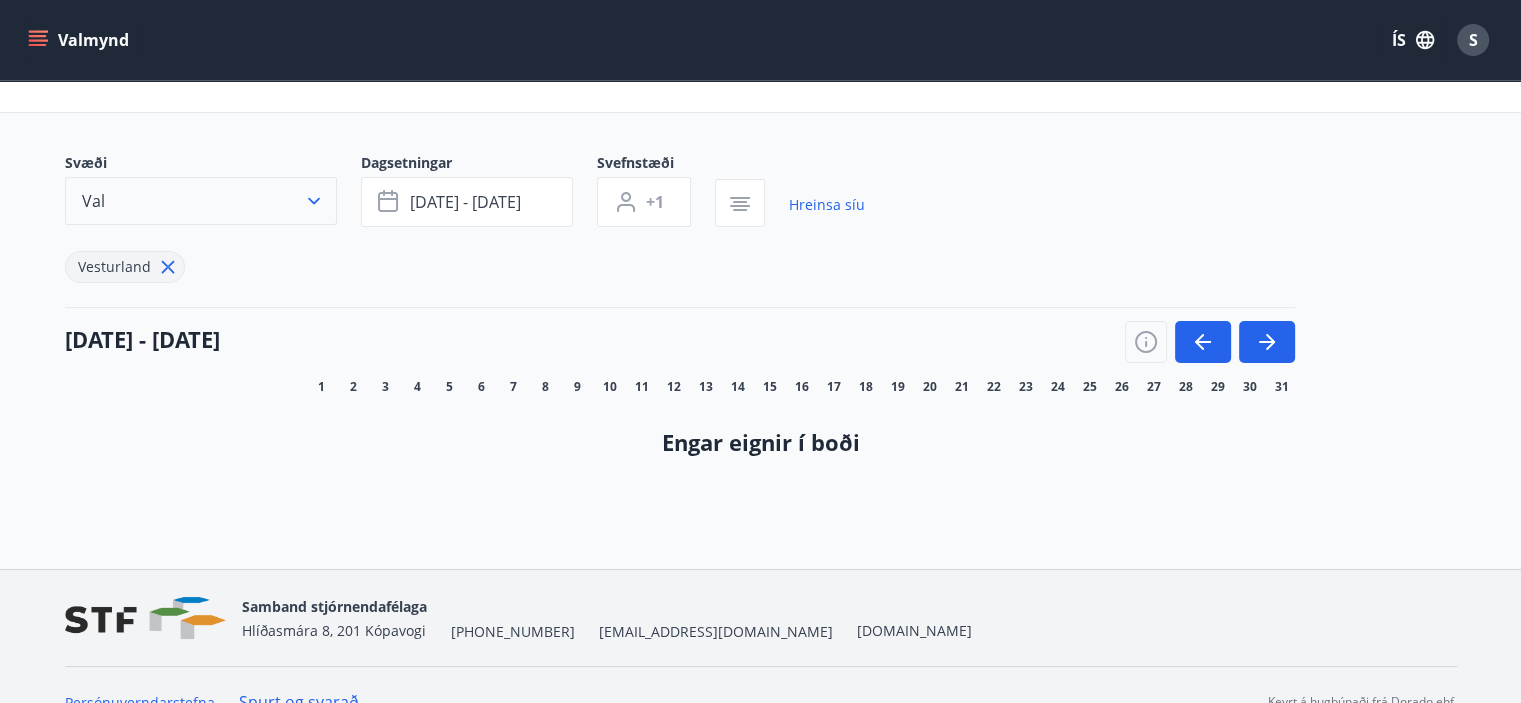 click 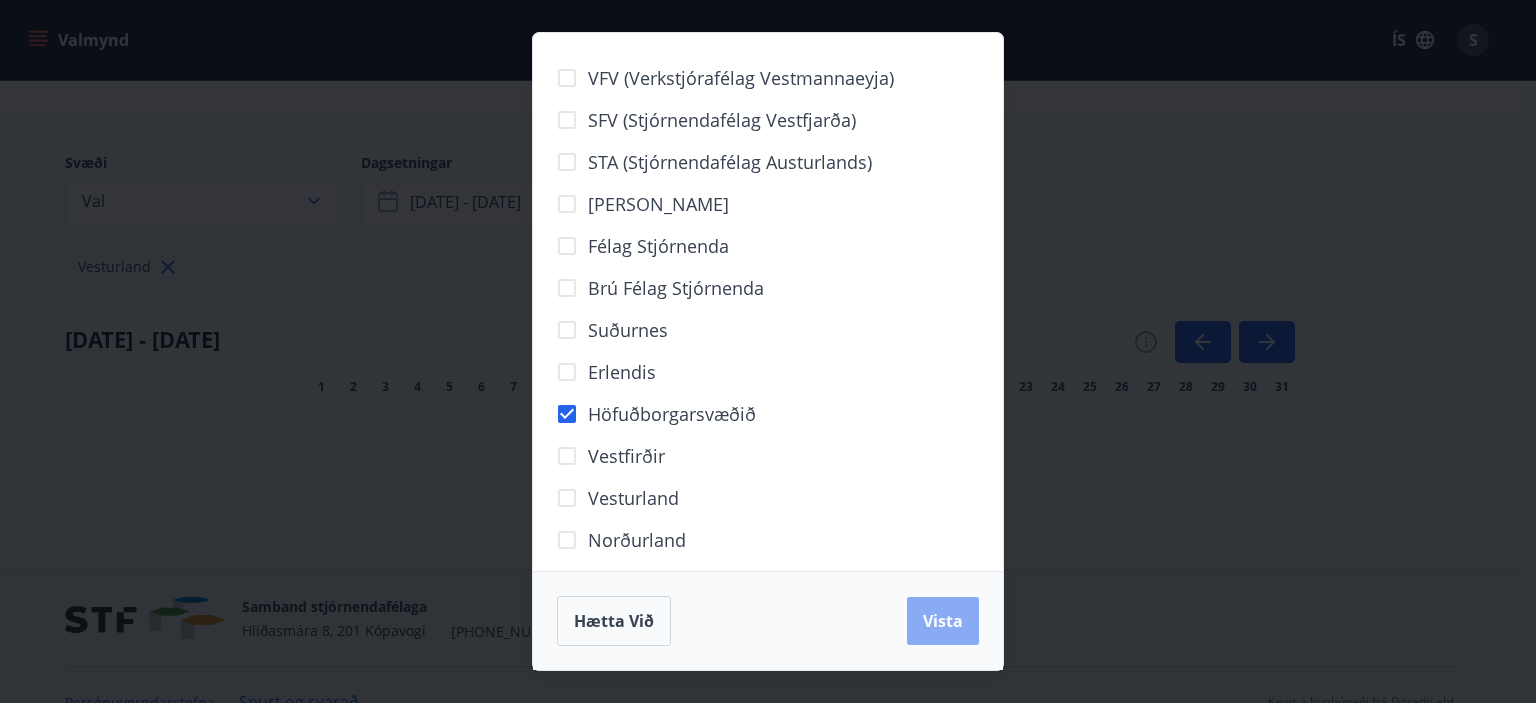 click on "Vista" at bounding box center [943, 621] 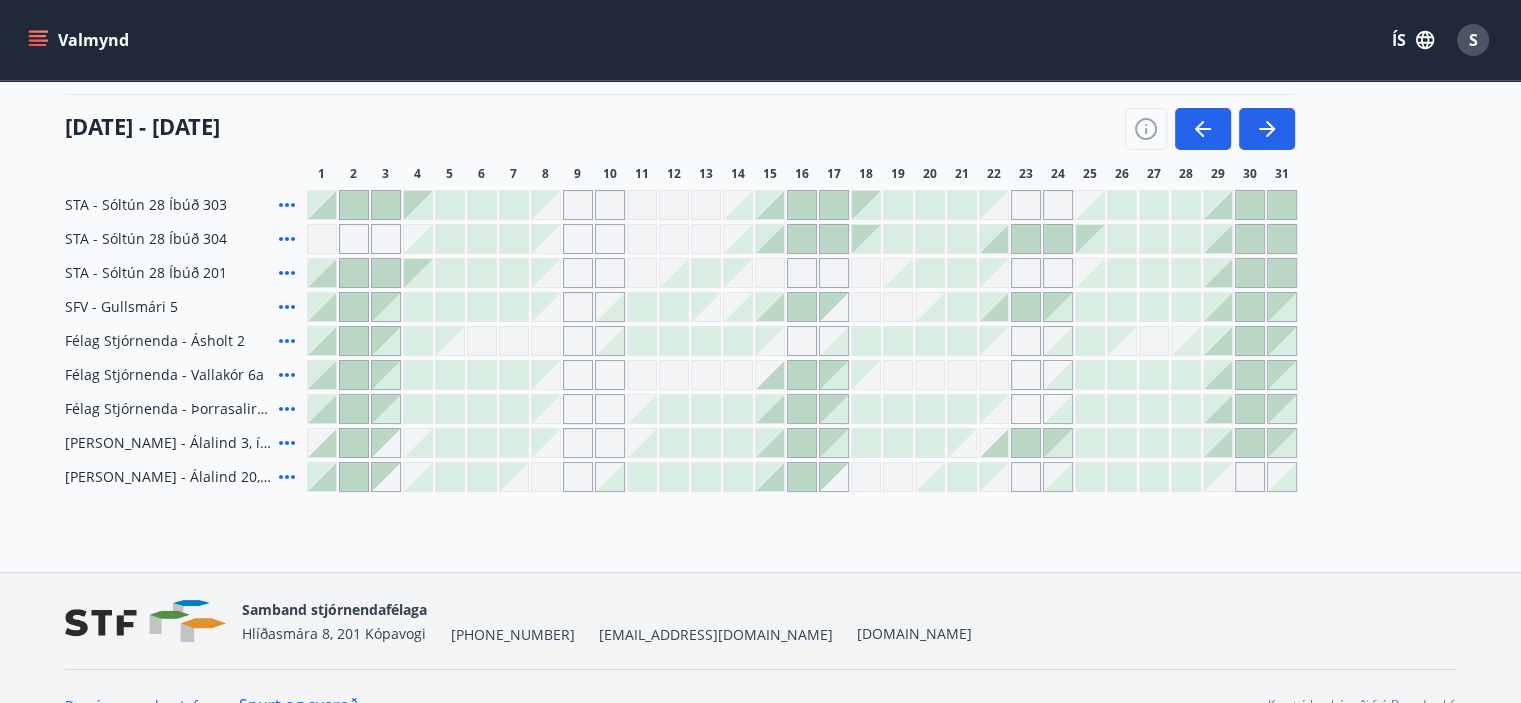 scroll, scrollTop: 328, scrollLeft: 0, axis: vertical 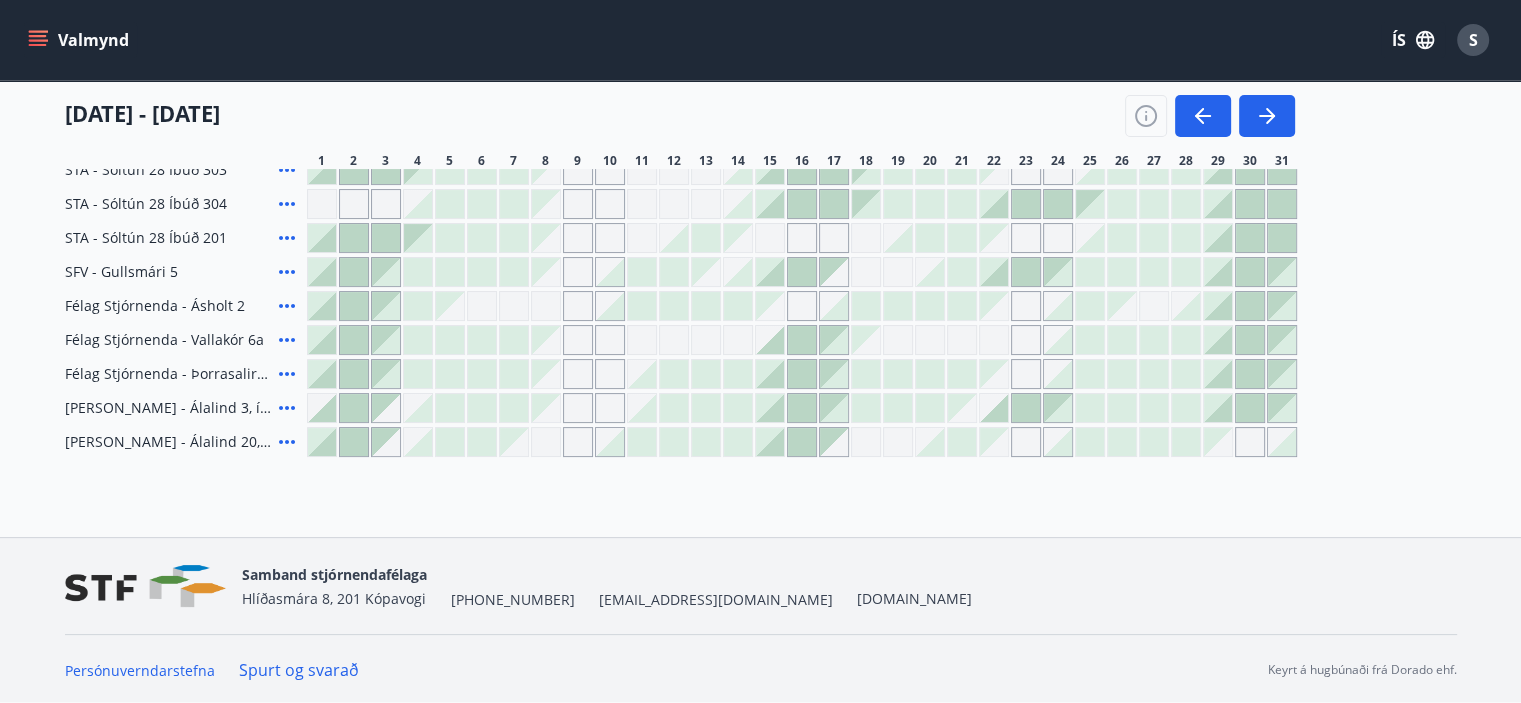 click at bounding box center (642, 340) 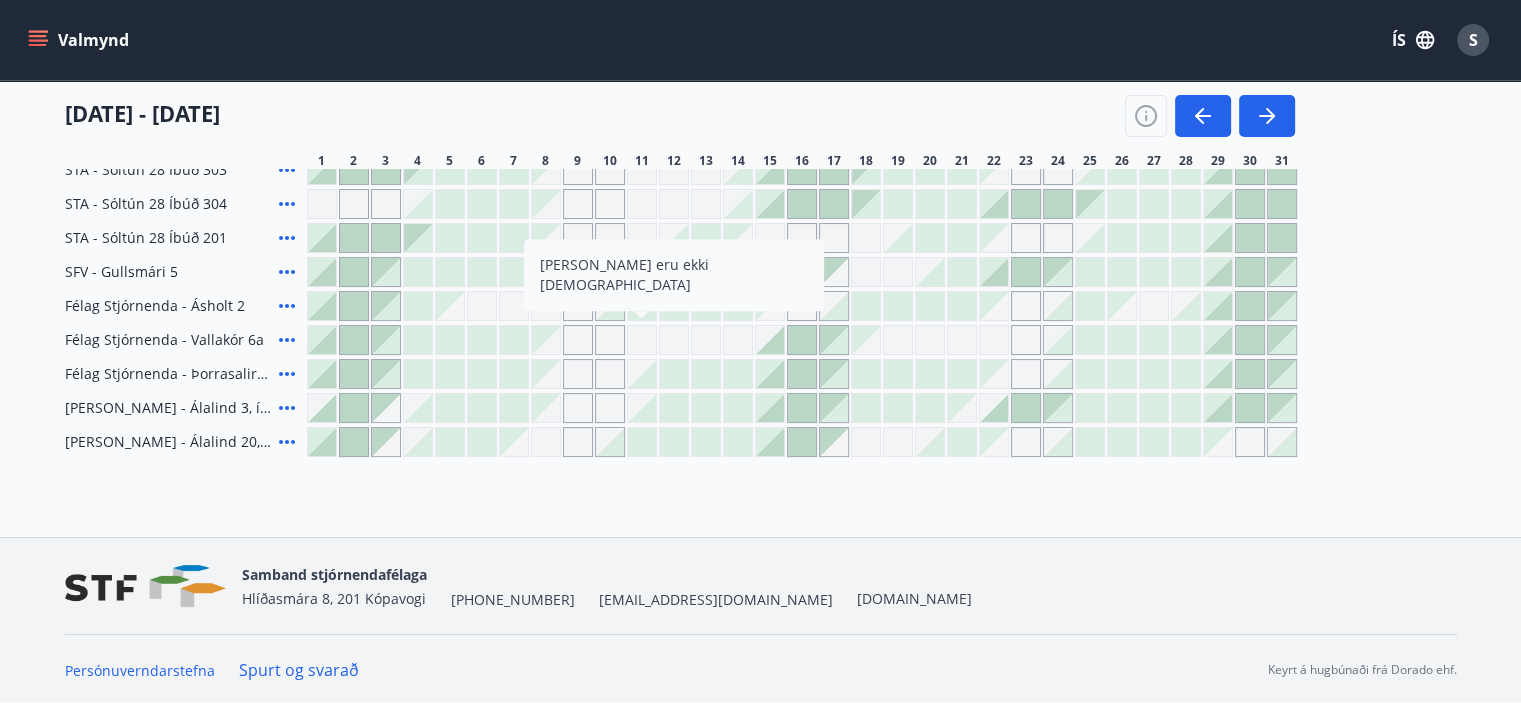 click at bounding box center [642, 340] 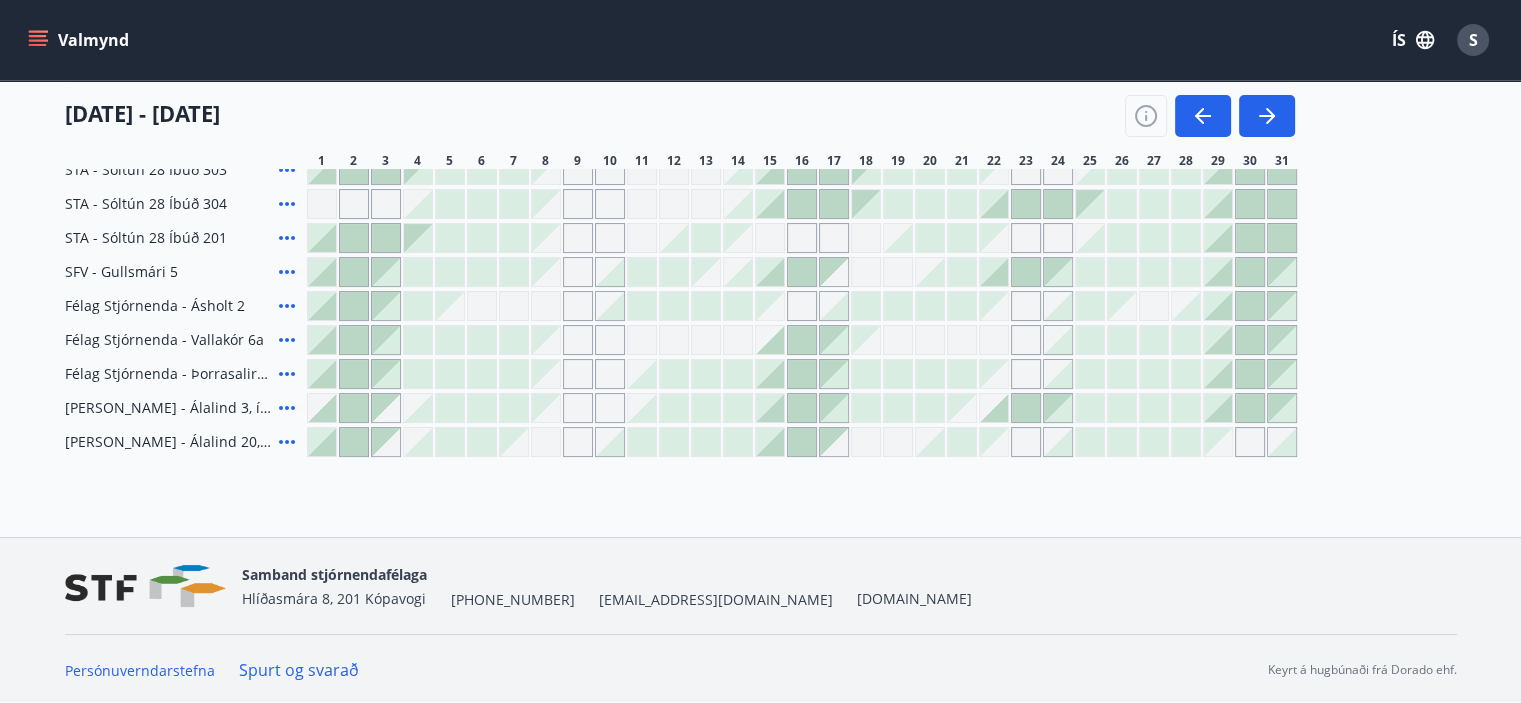 click at bounding box center (674, 340) 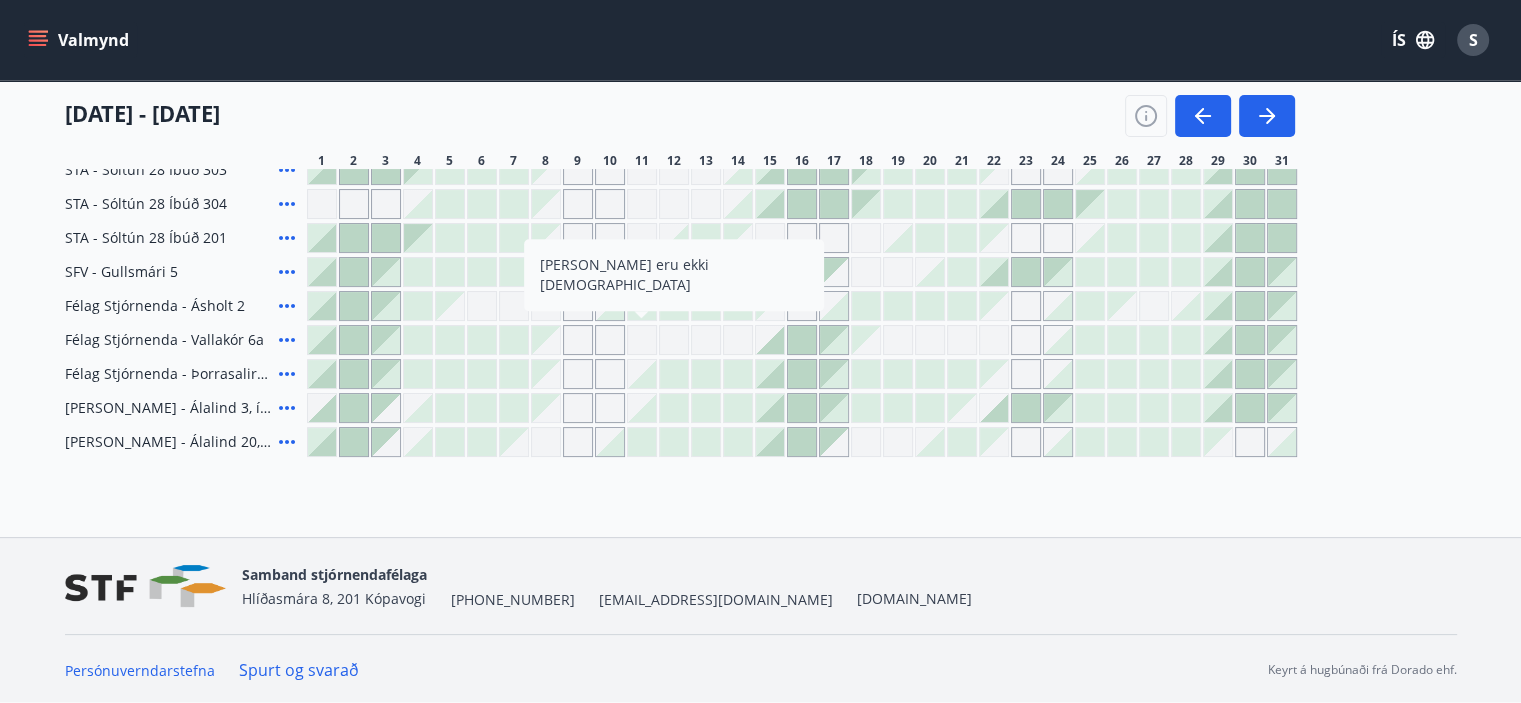 click at bounding box center [610, 340] 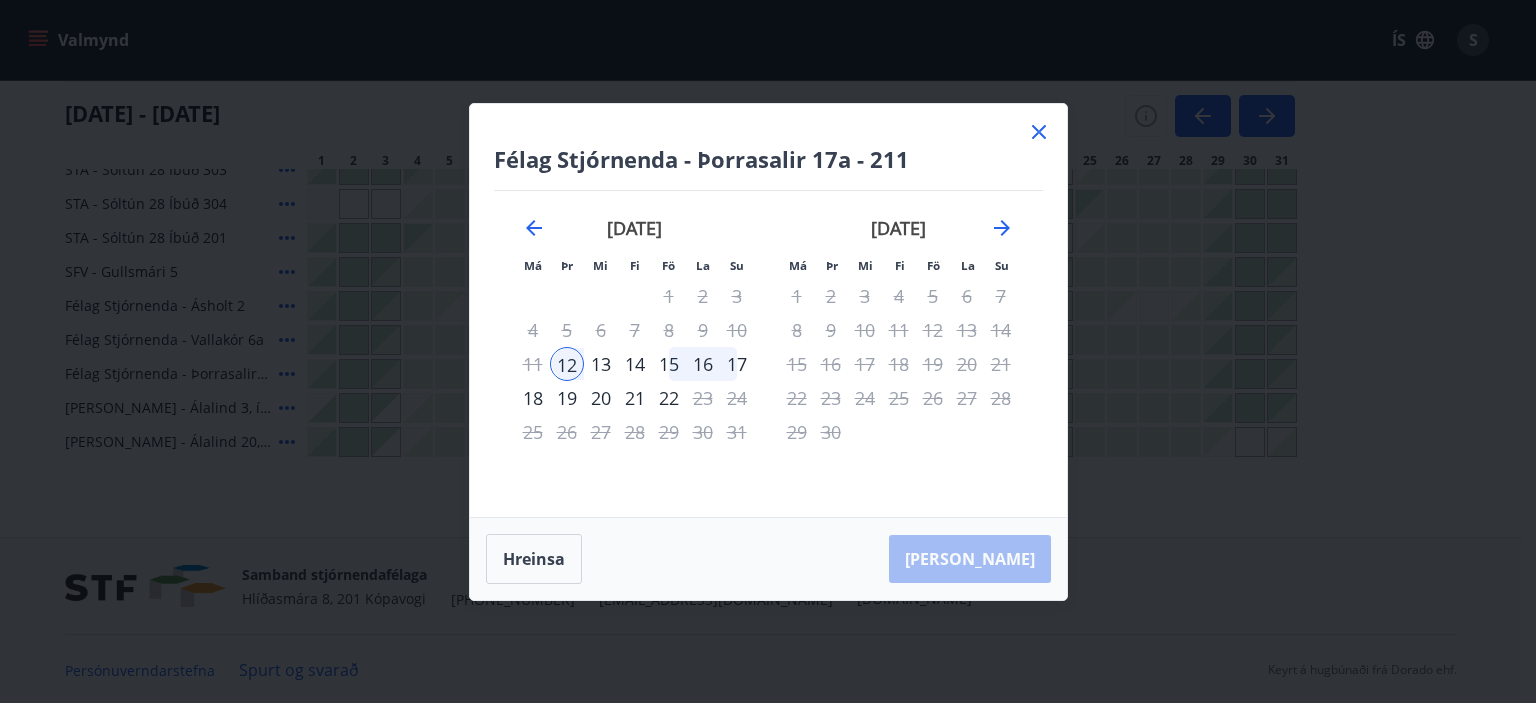 click on "13" at bounding box center [601, 364] 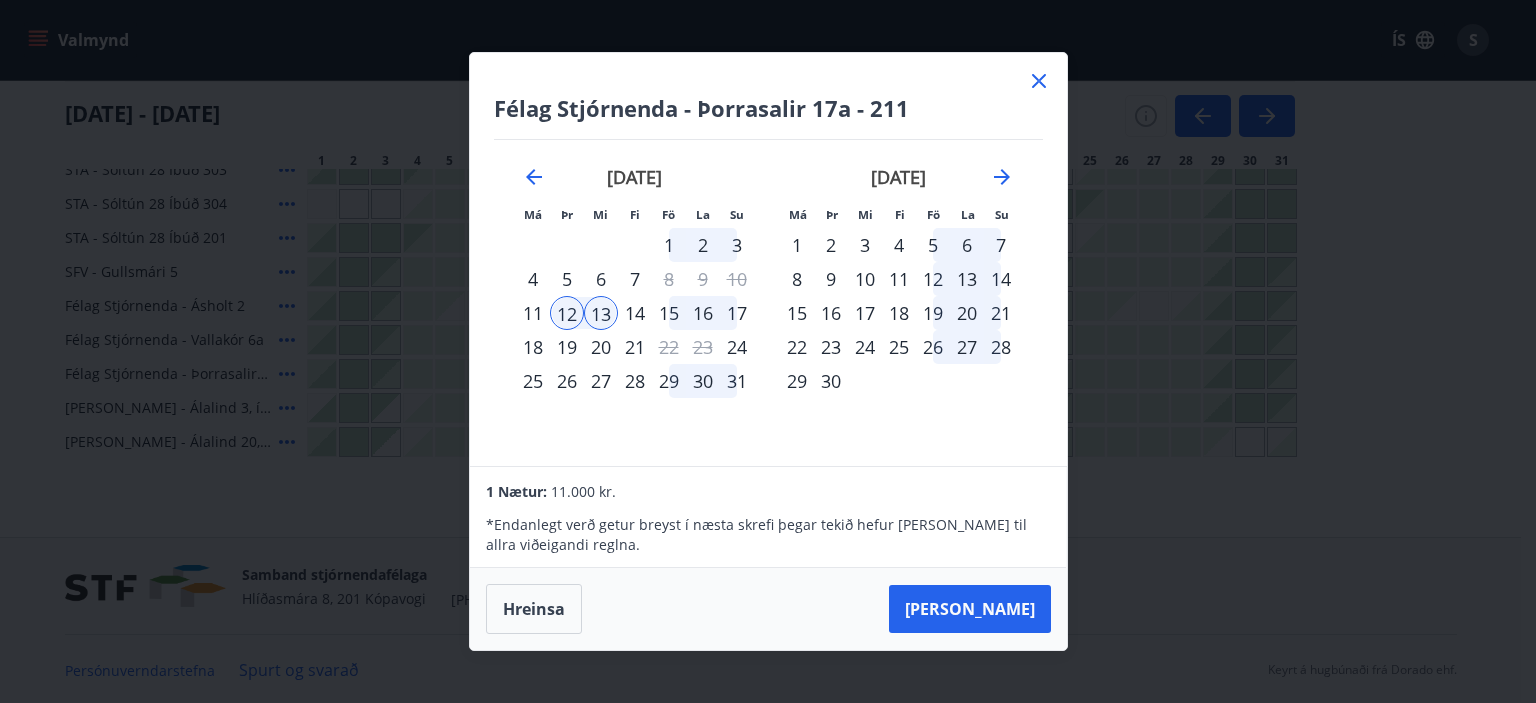 click 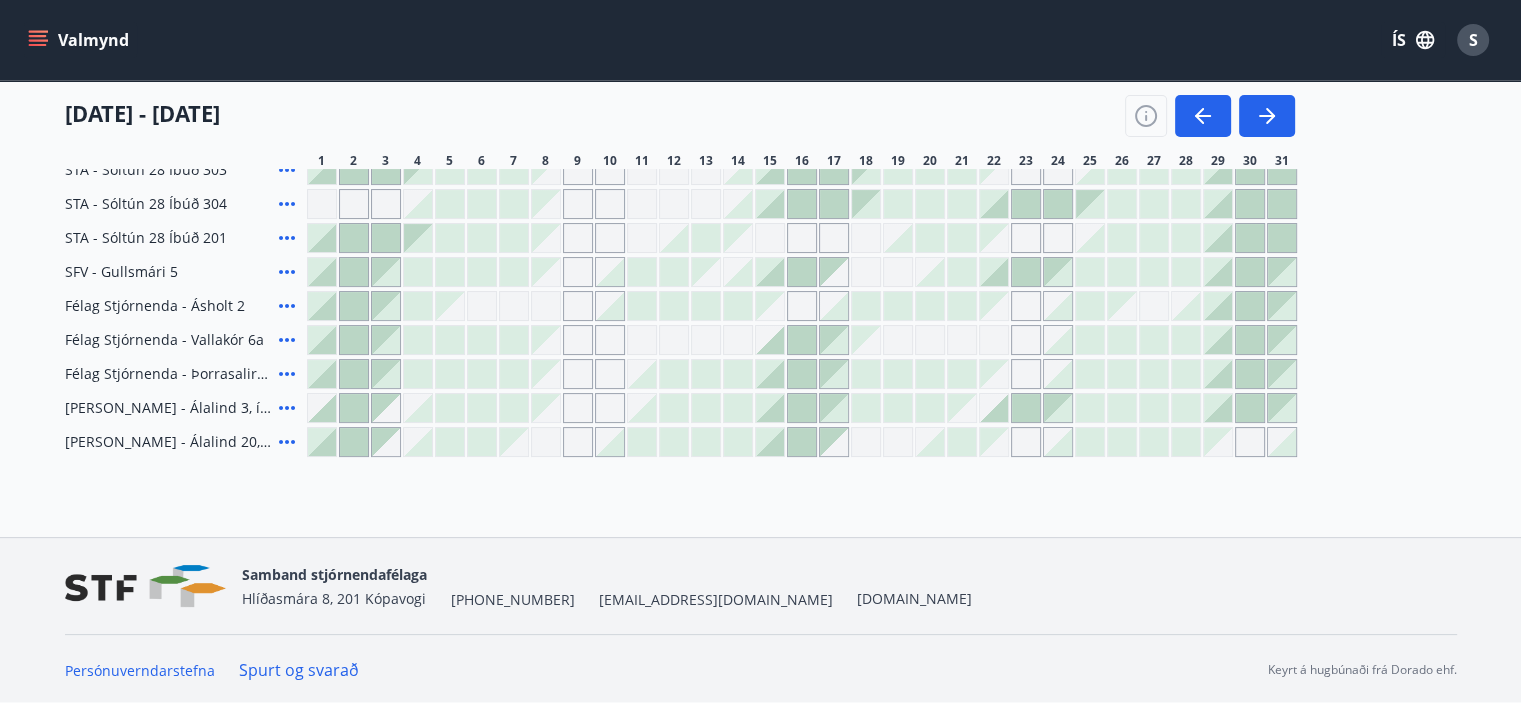 click at bounding box center [642, 374] 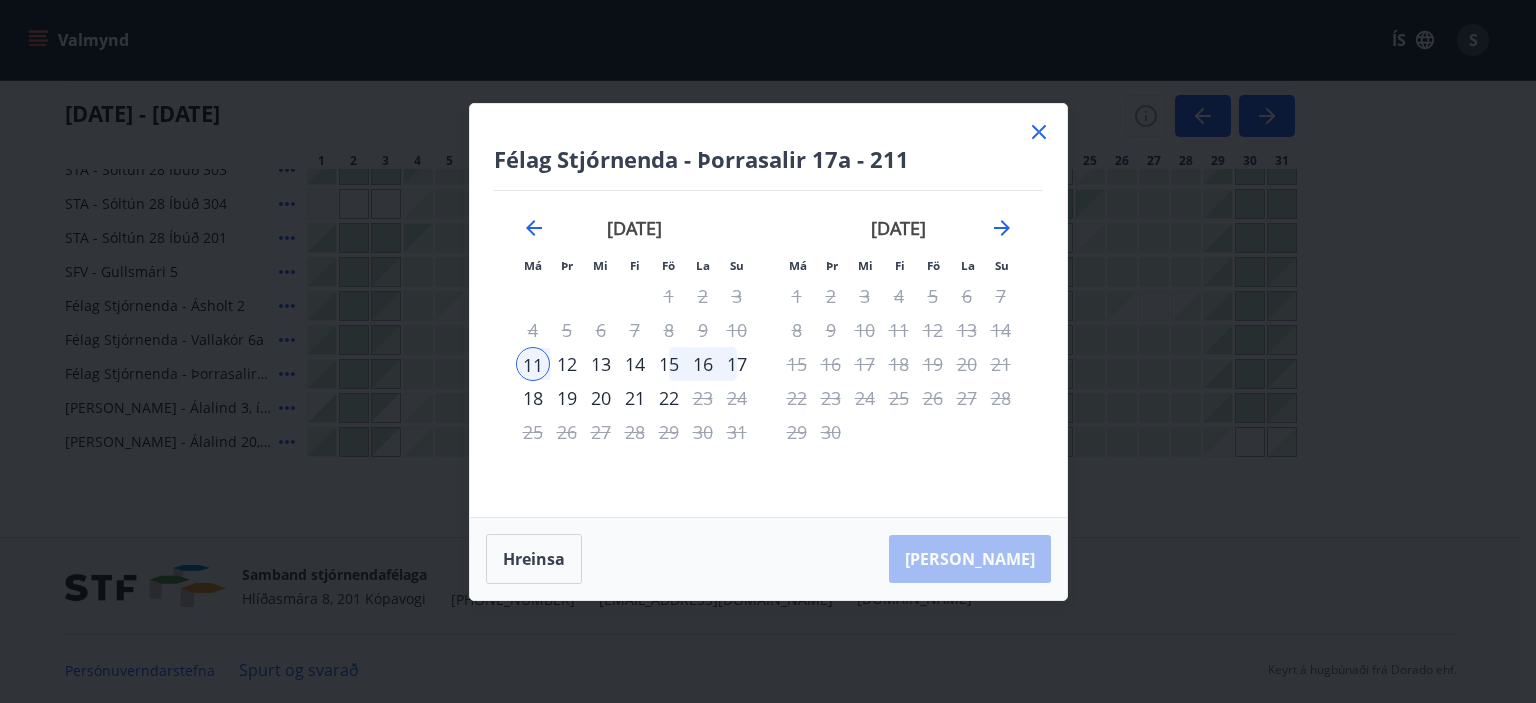 click 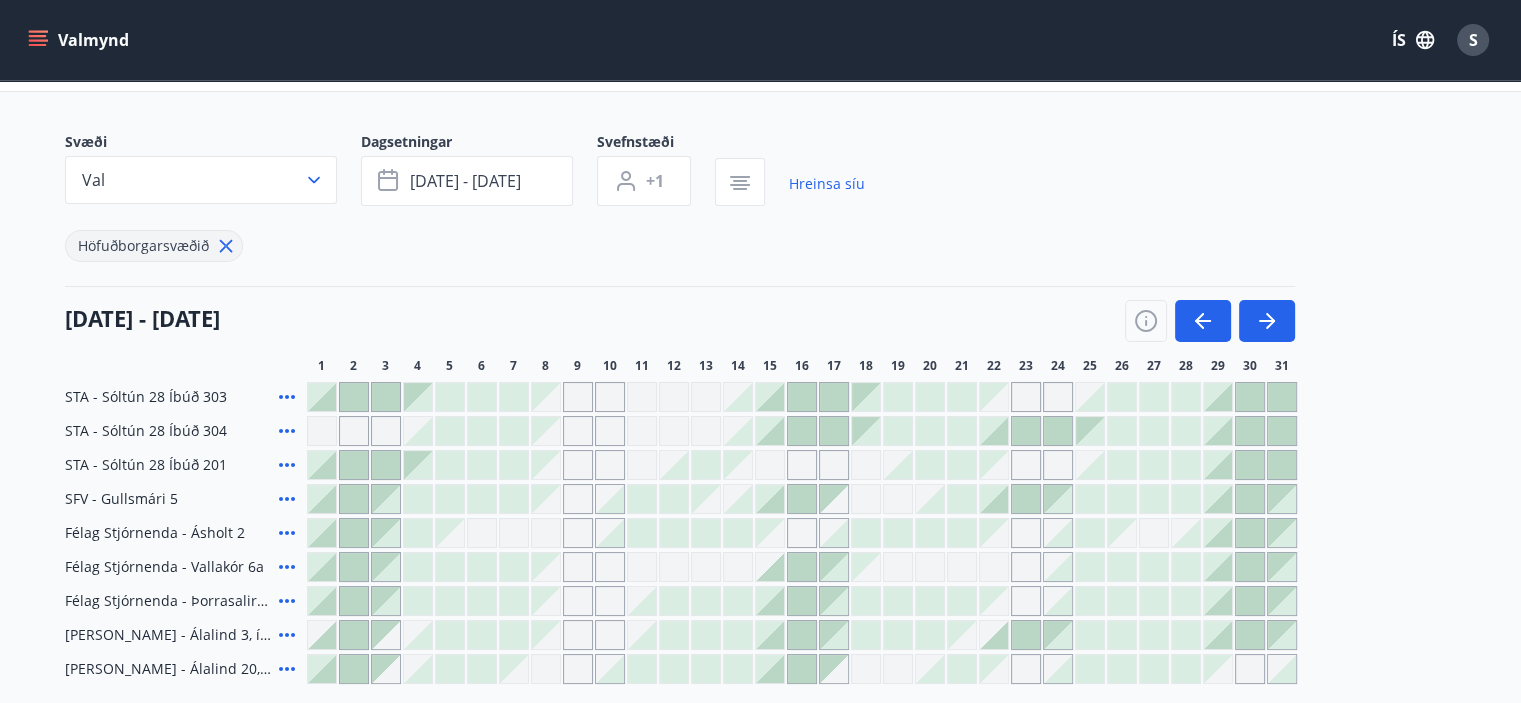 scroll, scrollTop: 0, scrollLeft: 0, axis: both 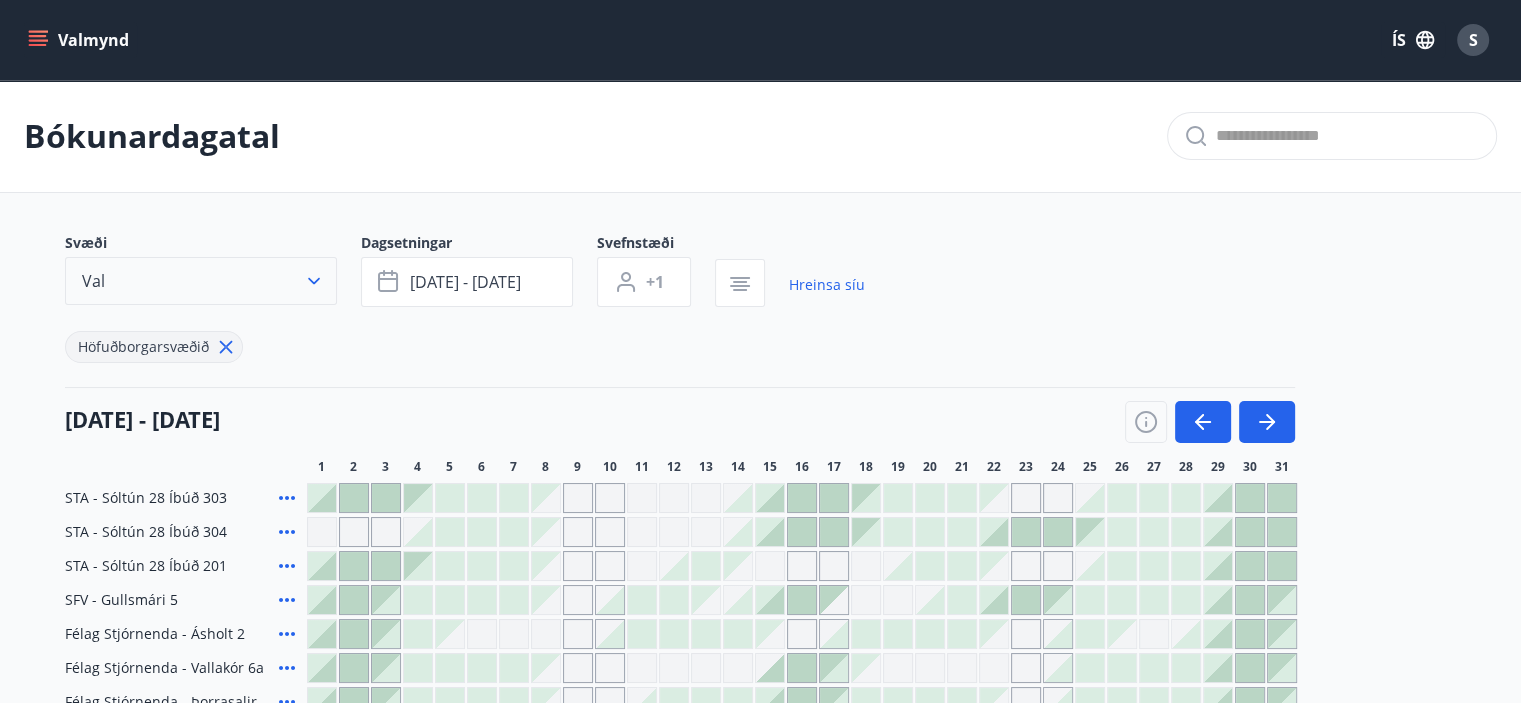 click 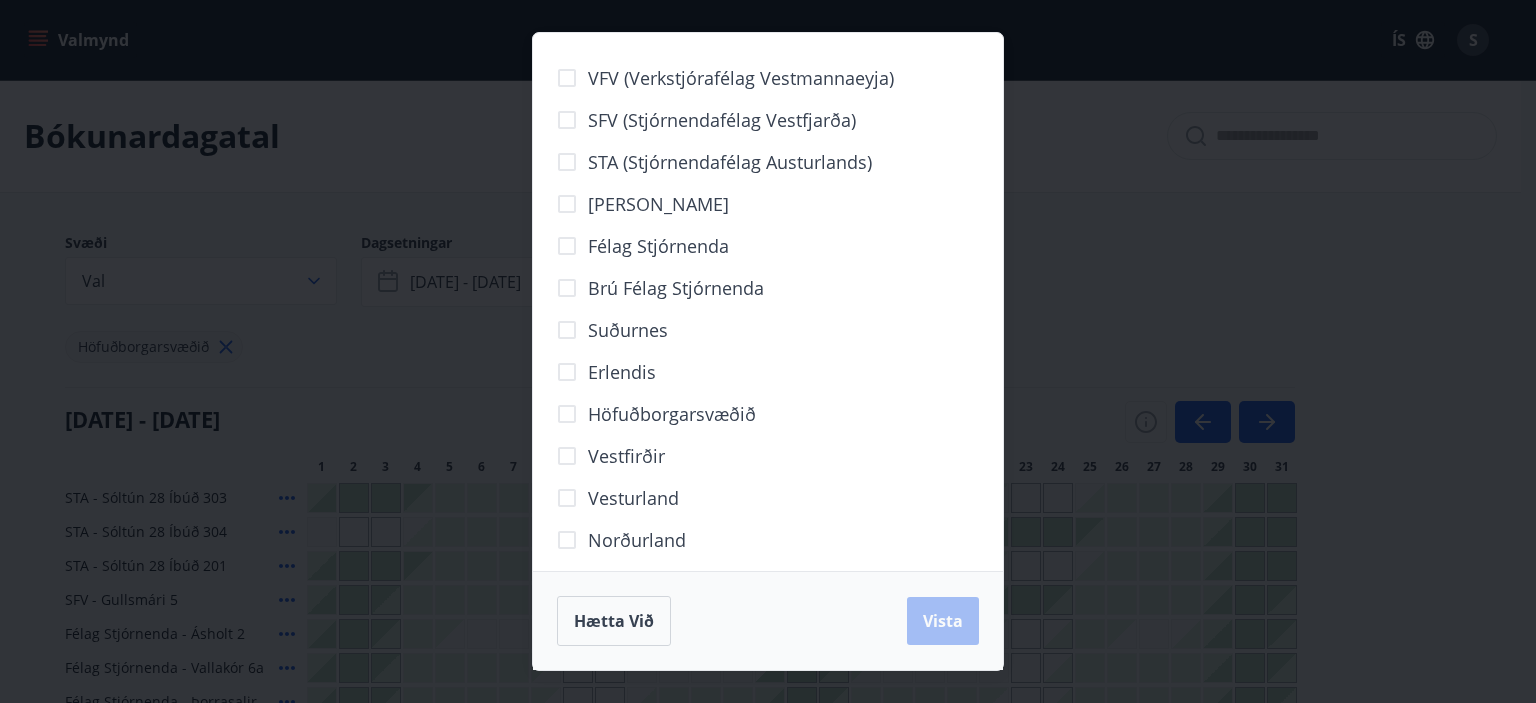 click on "Hætta við Vista" at bounding box center [768, 621] 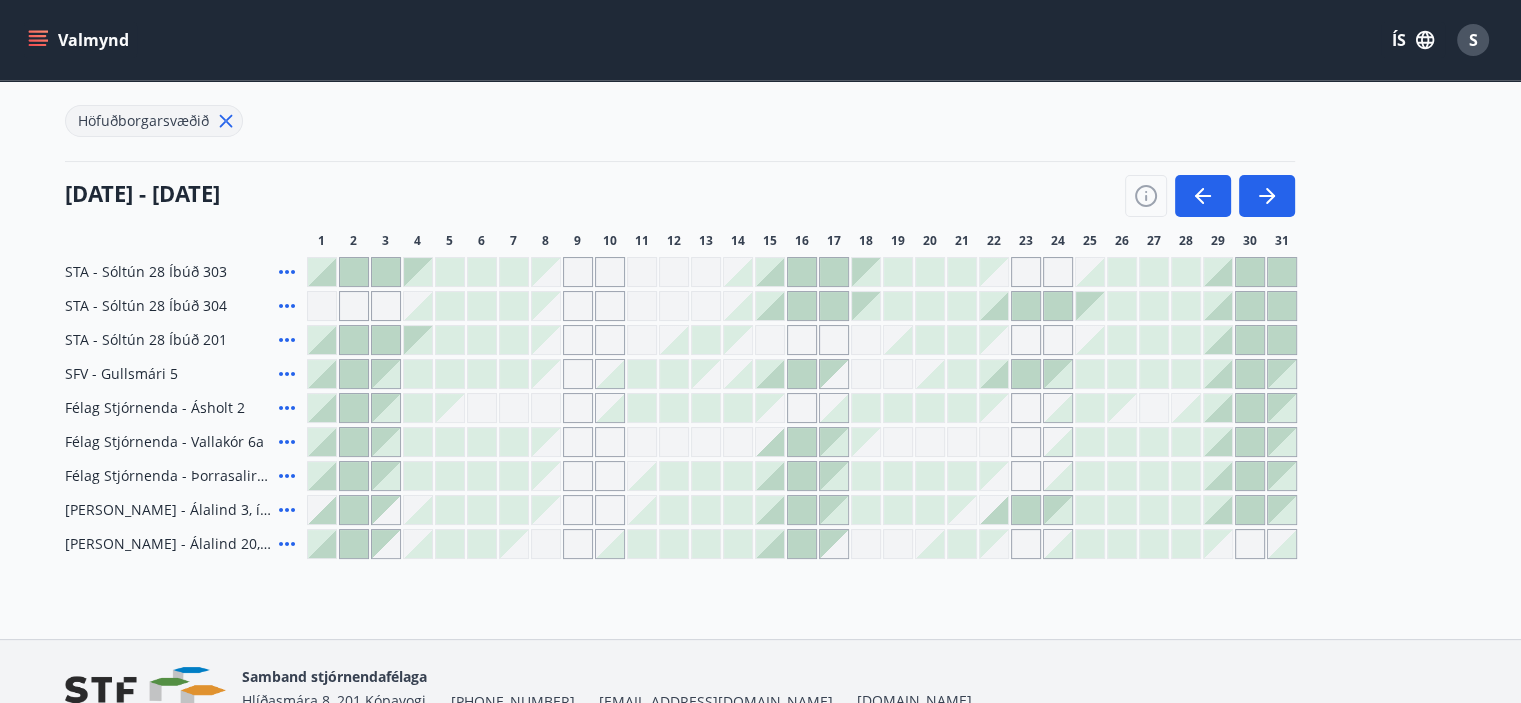 scroll, scrollTop: 328, scrollLeft: 0, axis: vertical 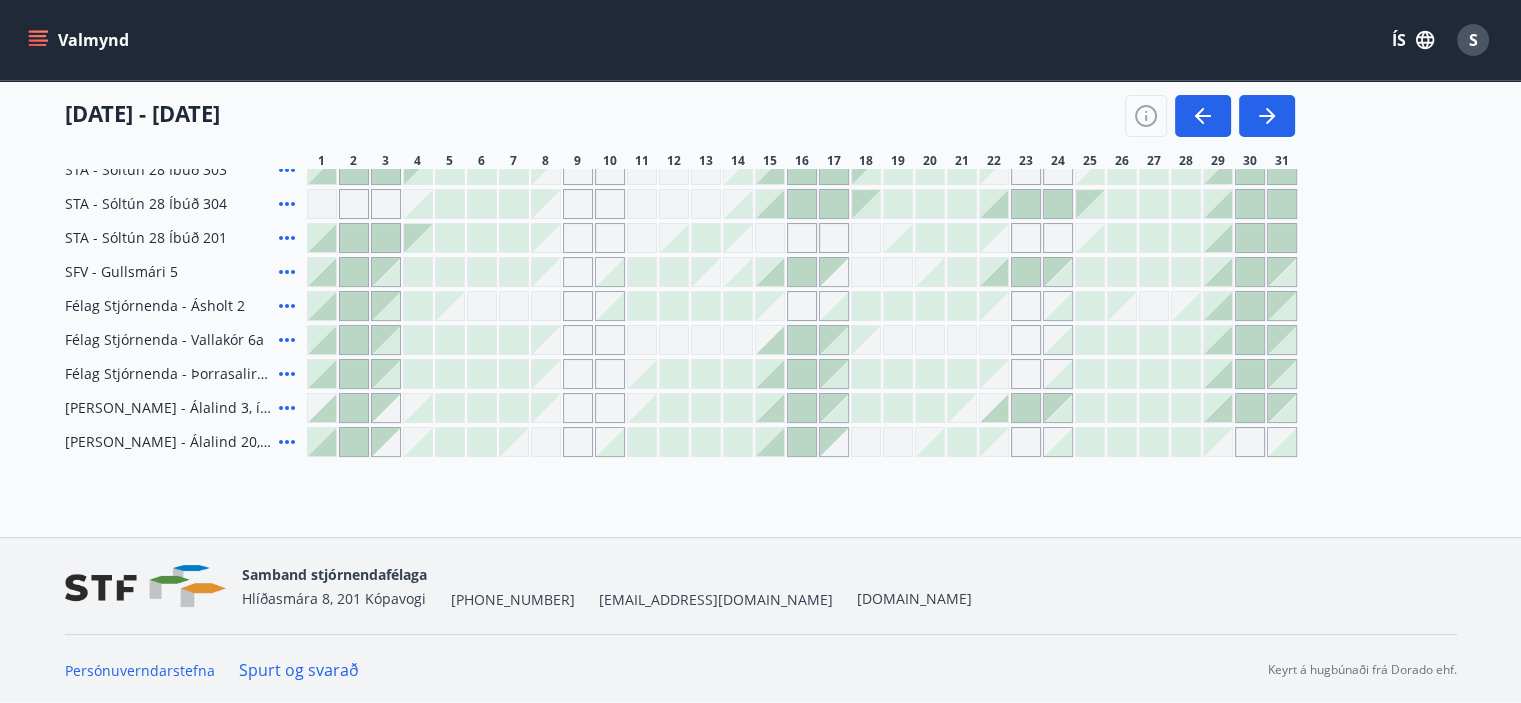 type 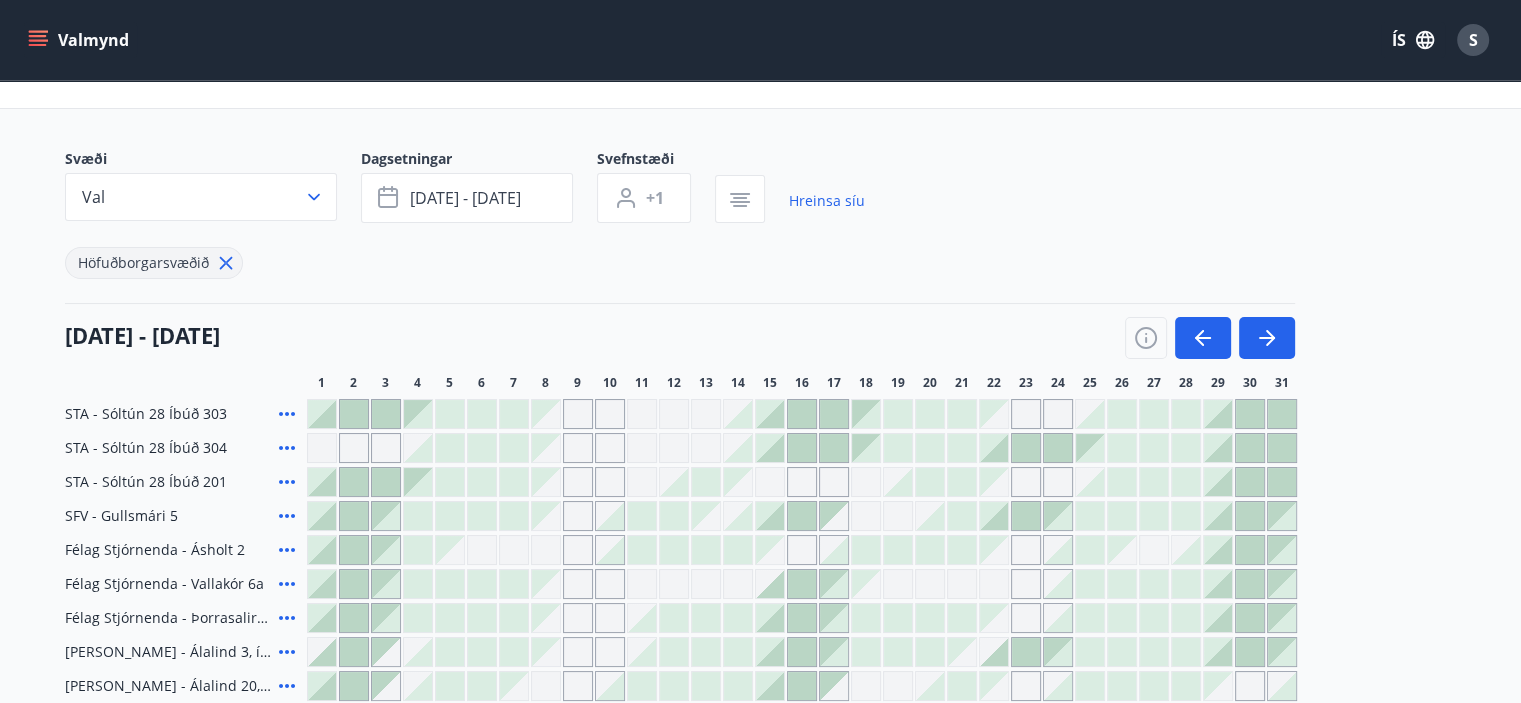 scroll, scrollTop: 88, scrollLeft: 0, axis: vertical 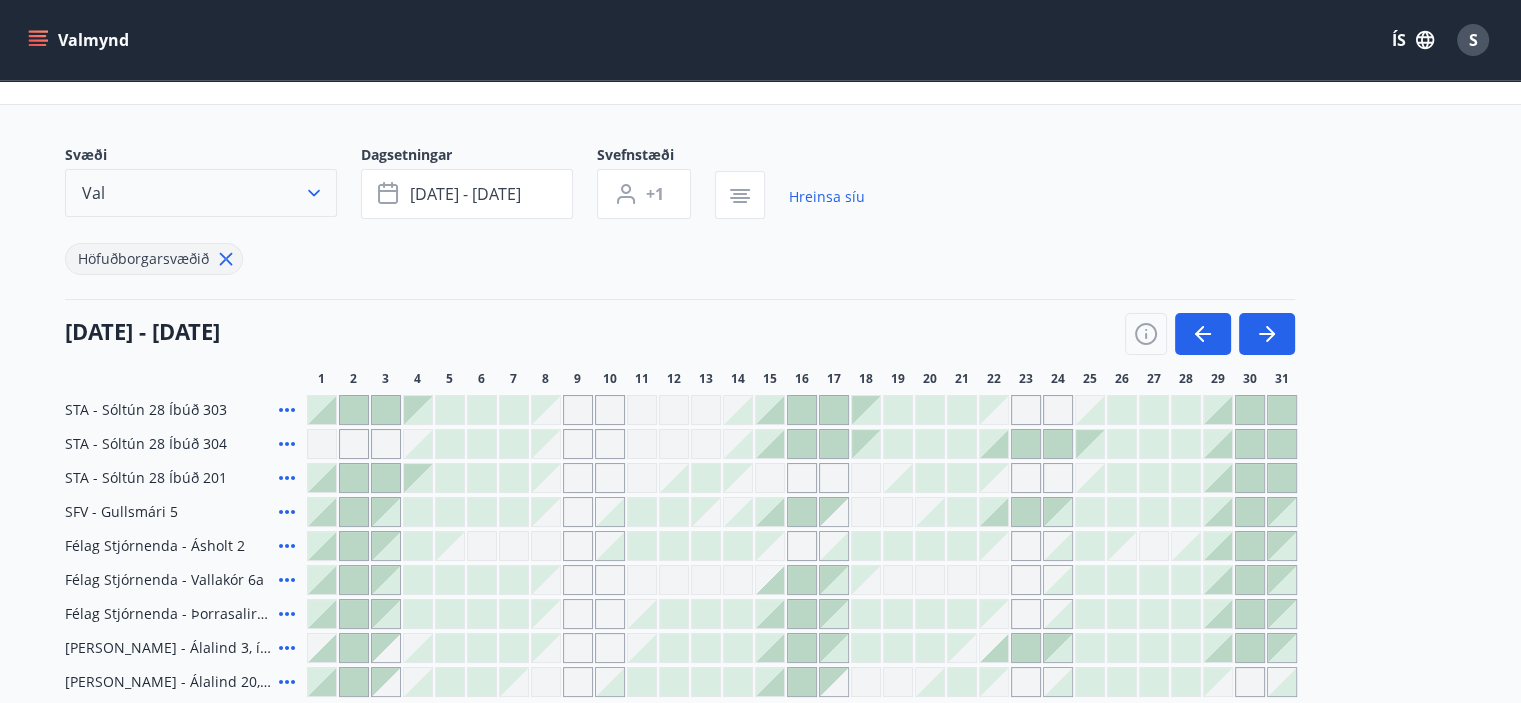 click 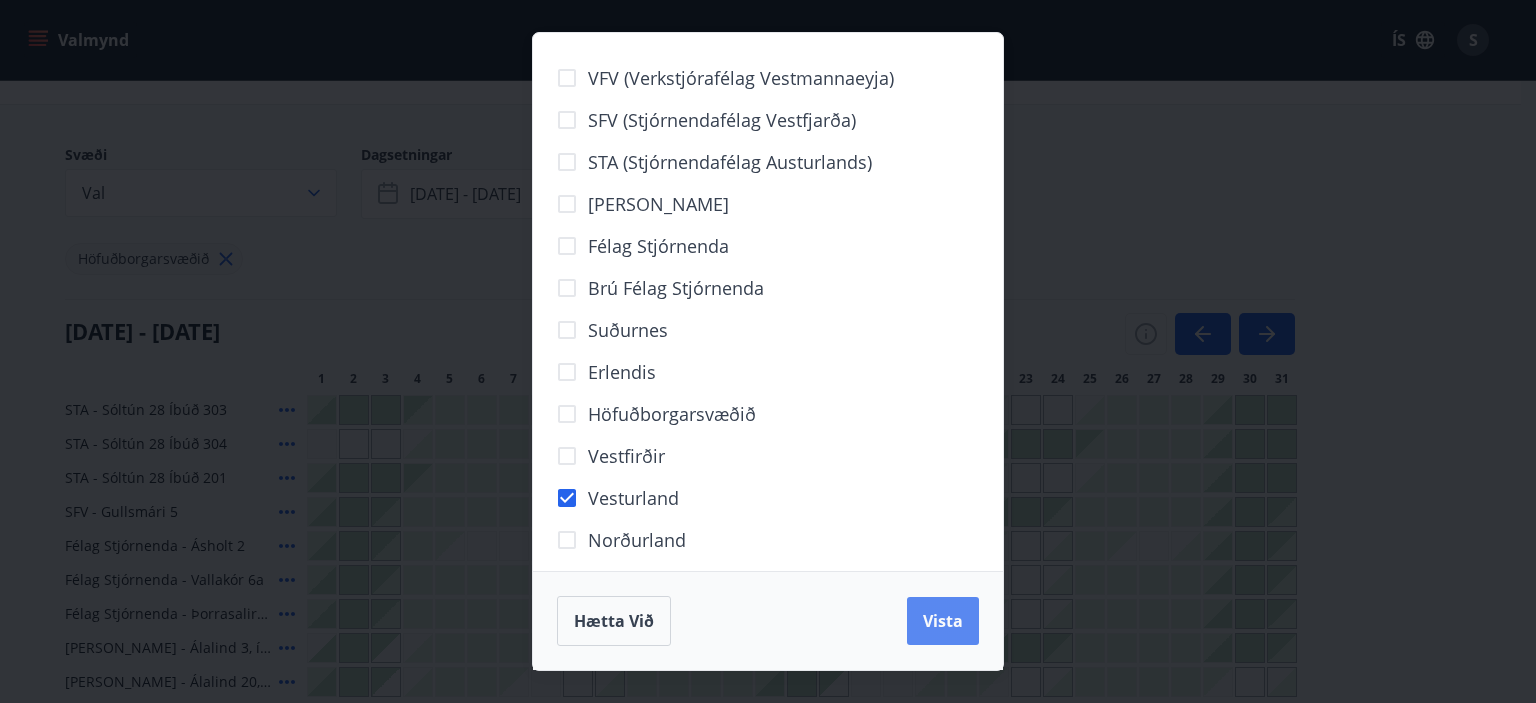 click on "Vista" at bounding box center [943, 621] 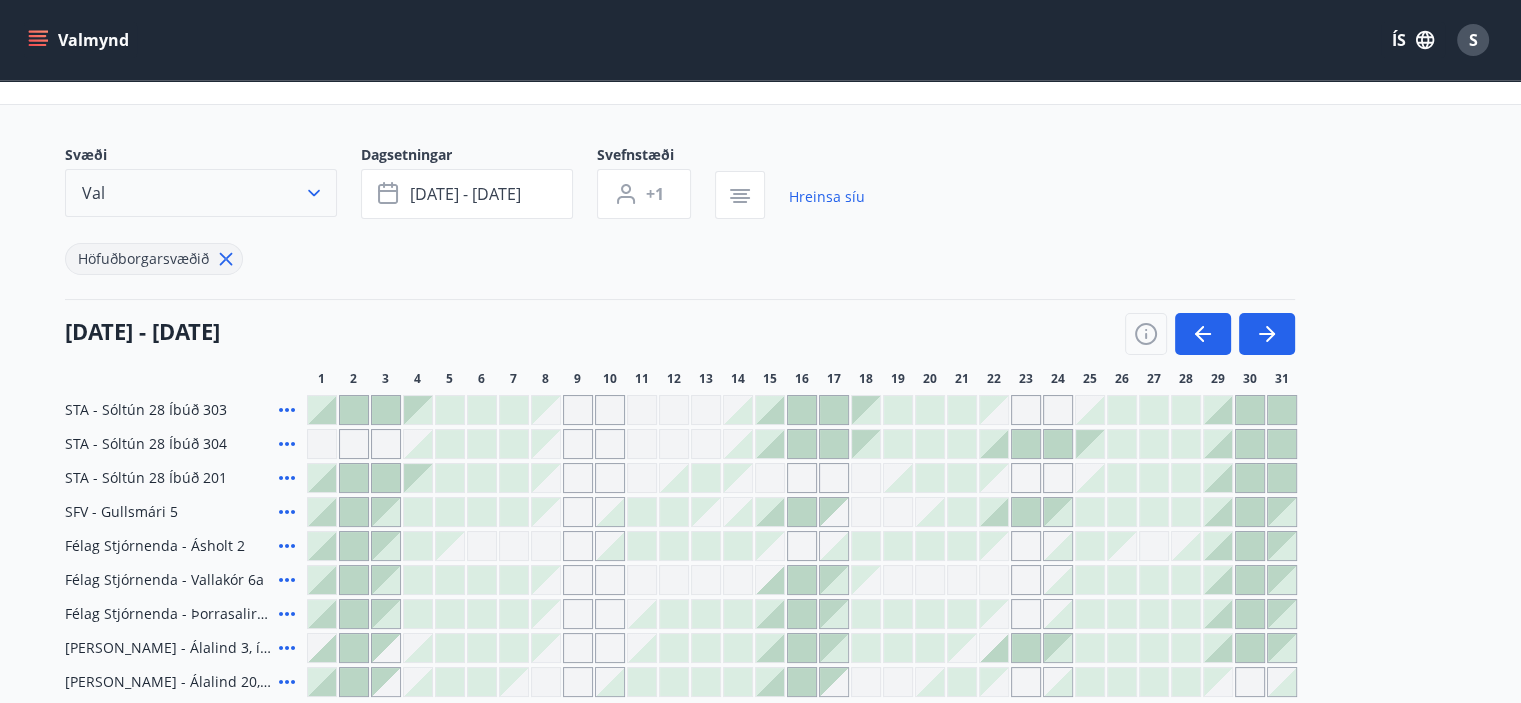 click 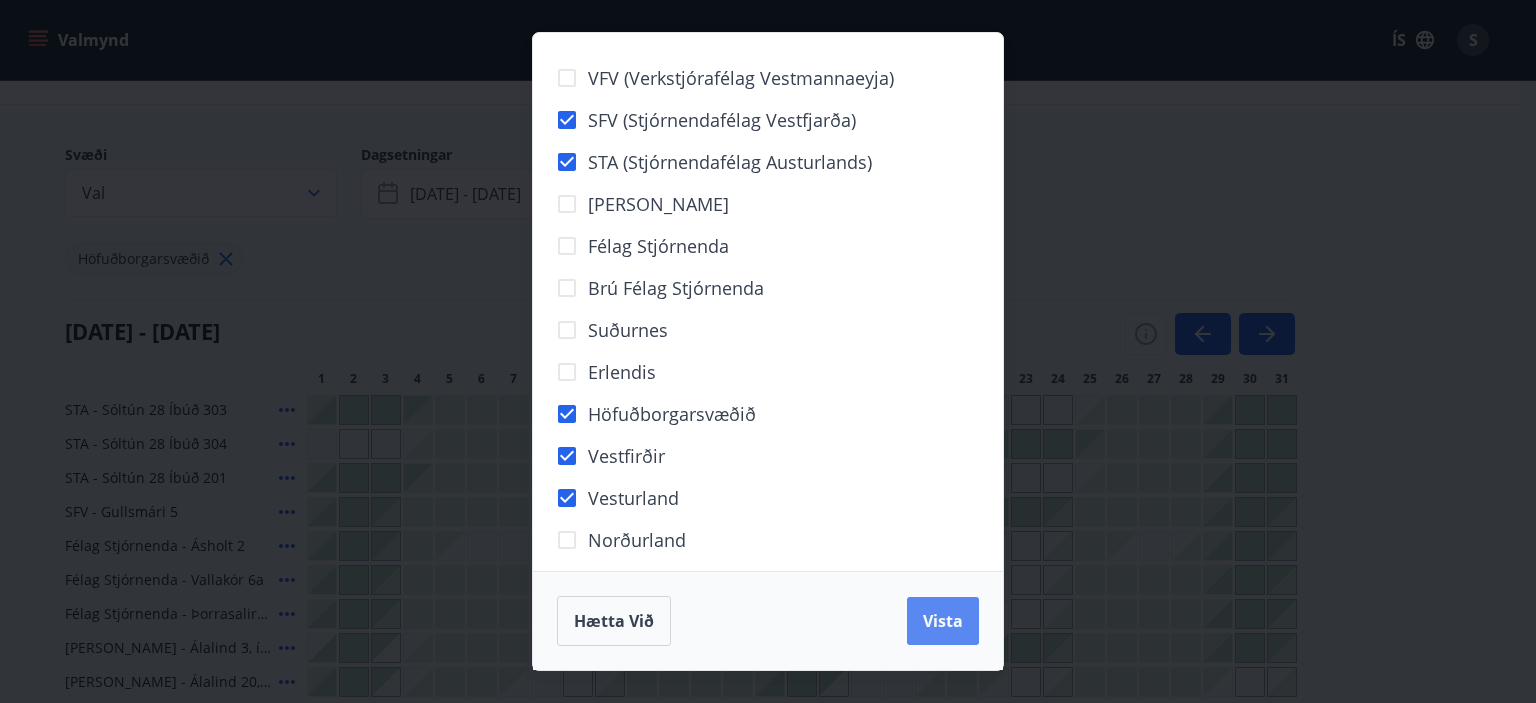 click on "Vista" at bounding box center [943, 621] 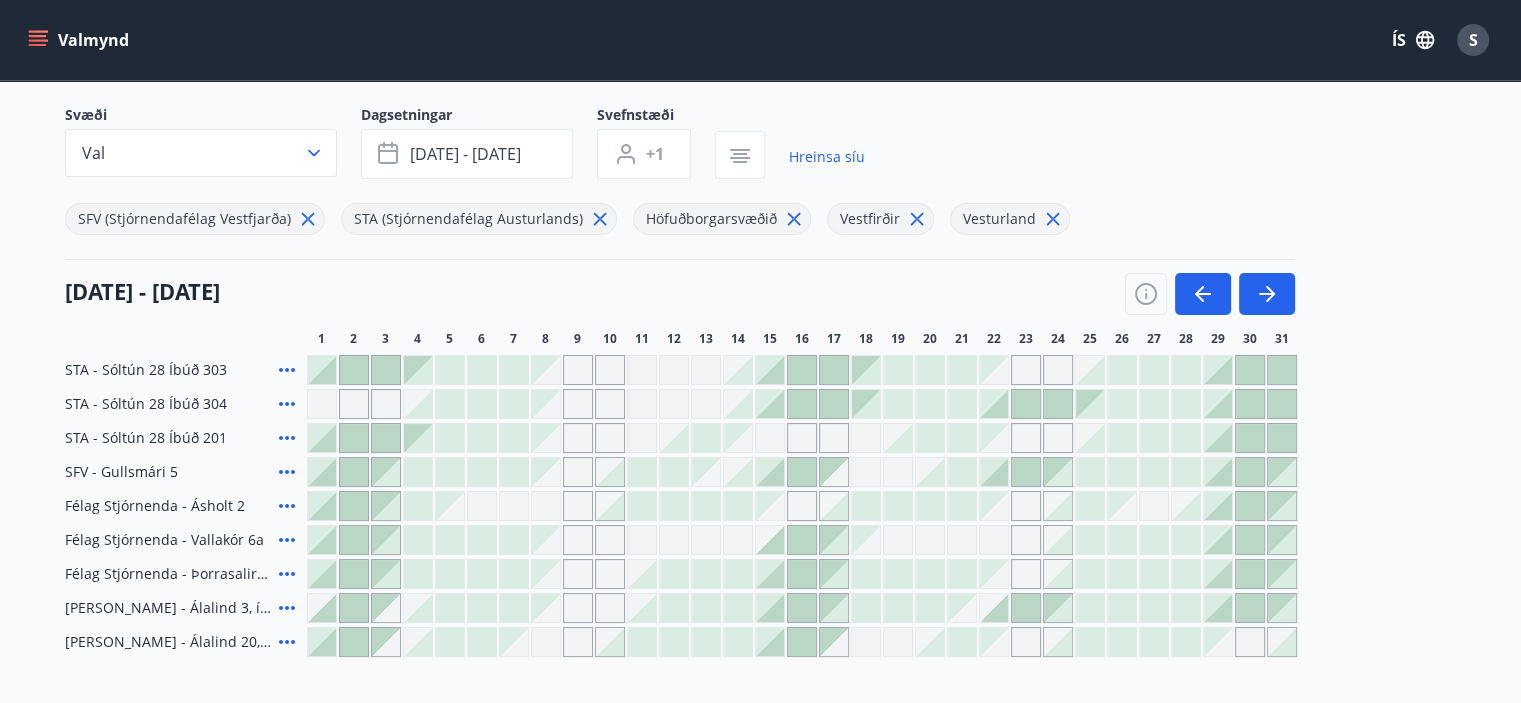 scroll, scrollTop: 302, scrollLeft: 0, axis: vertical 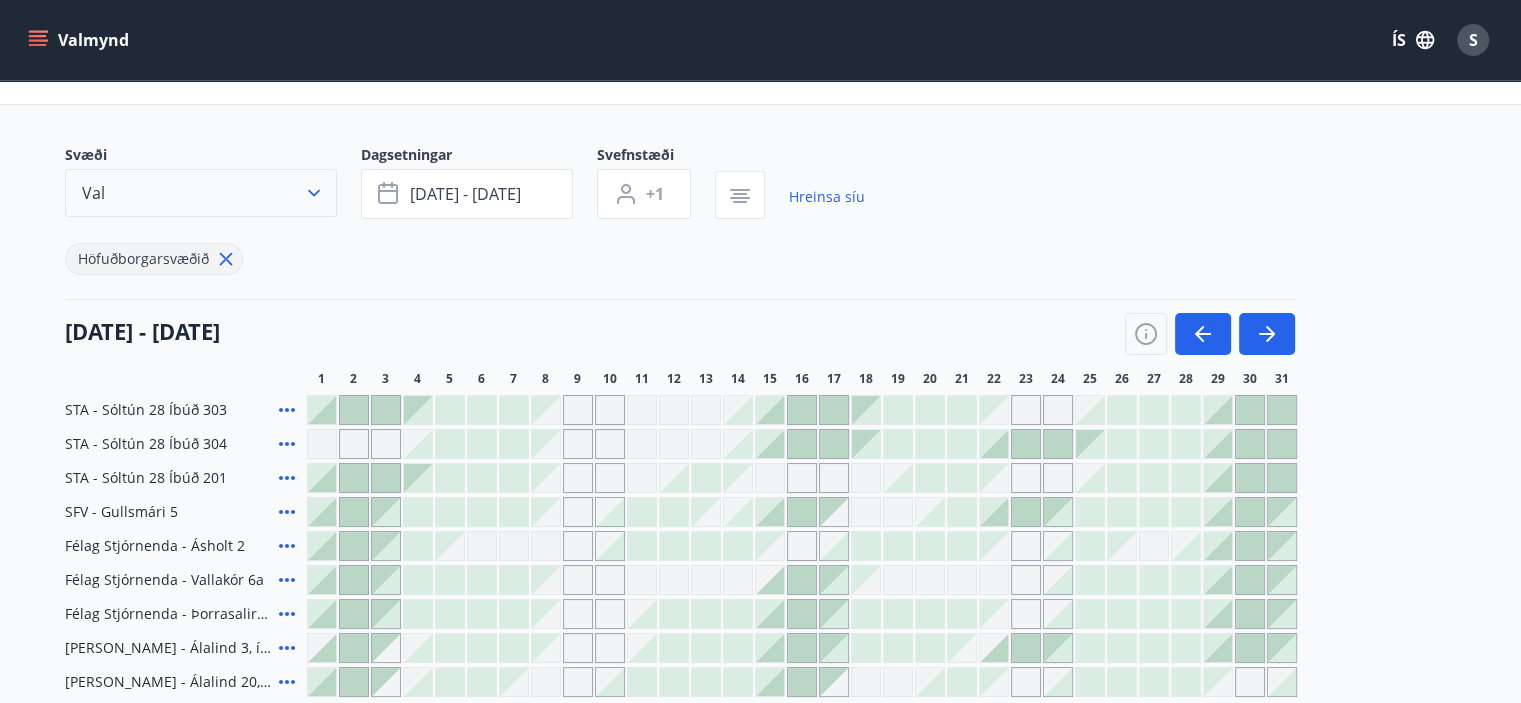 click 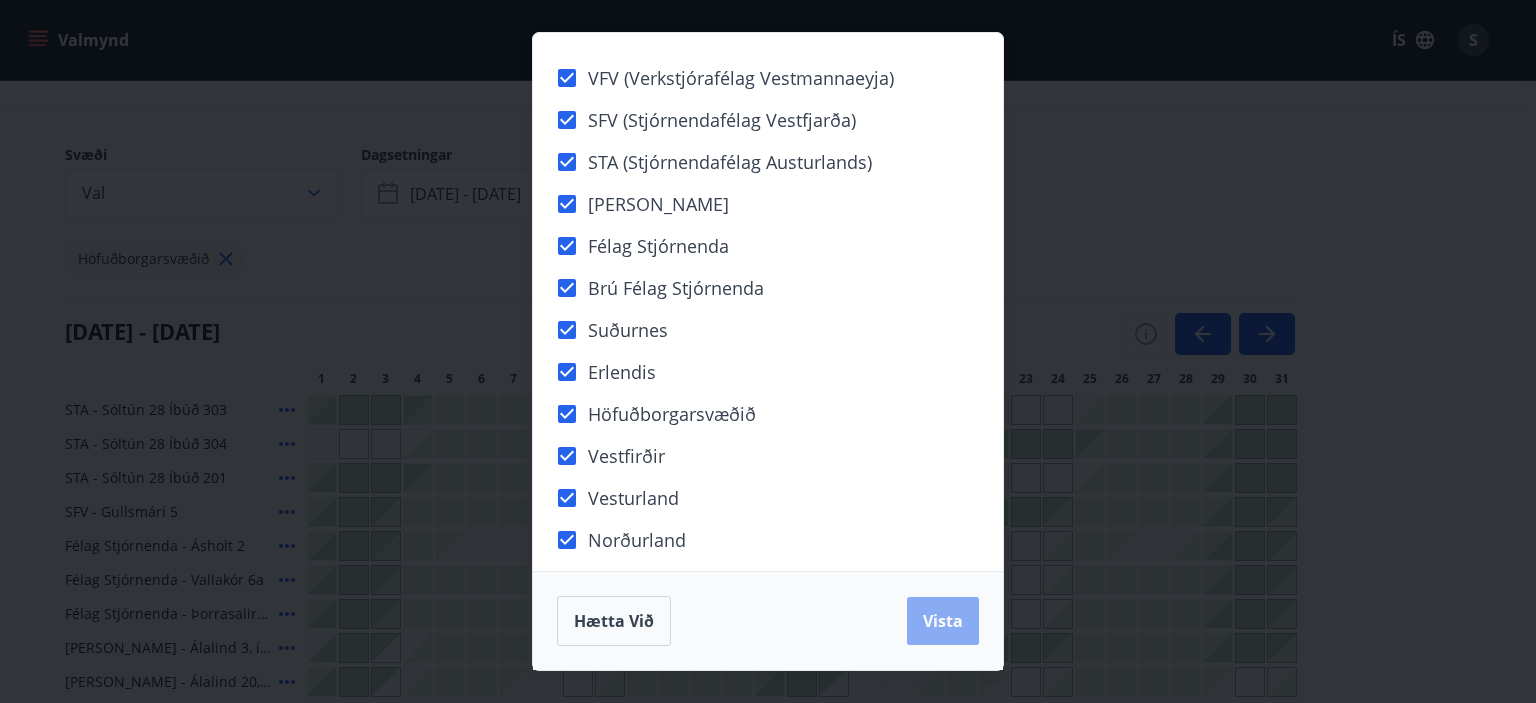 click on "Vista" at bounding box center (943, 621) 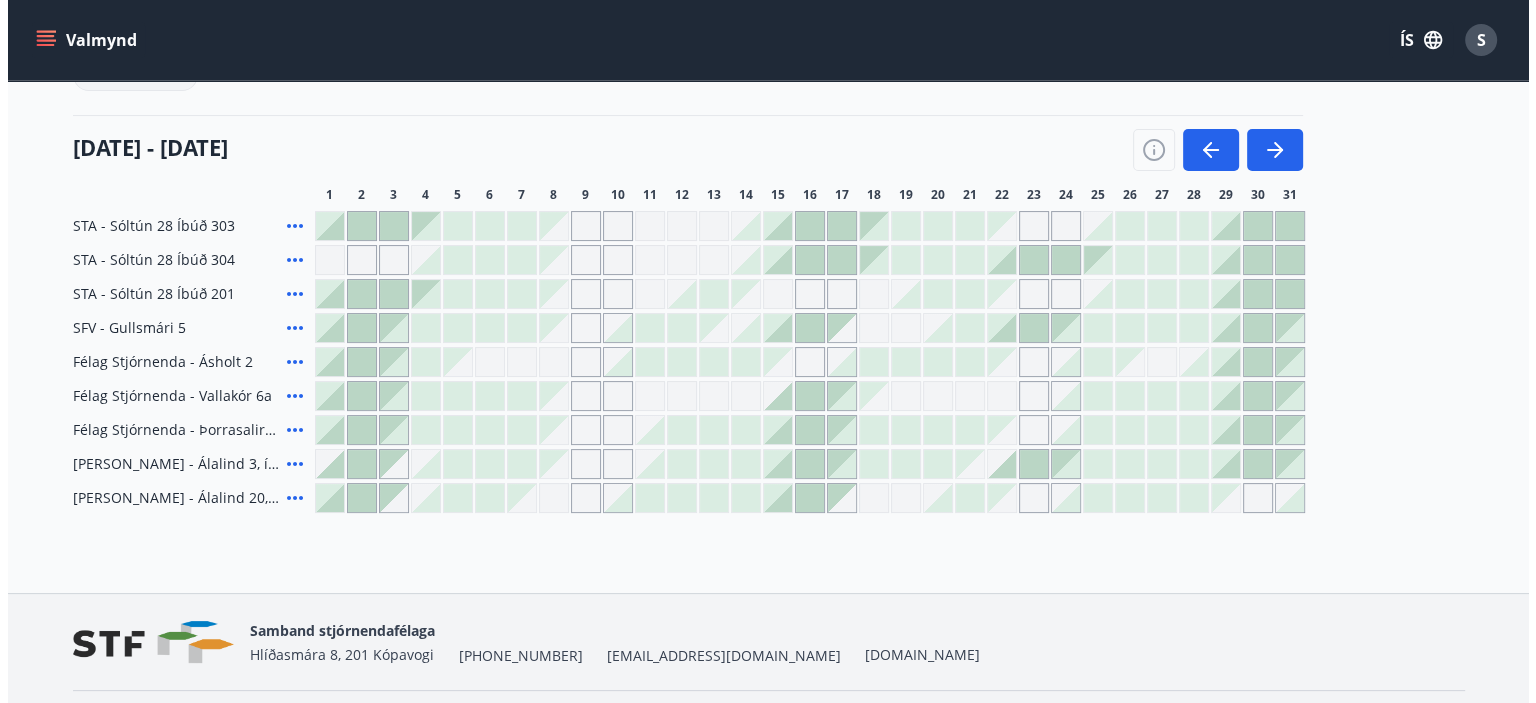 scroll, scrollTop: 328, scrollLeft: 0, axis: vertical 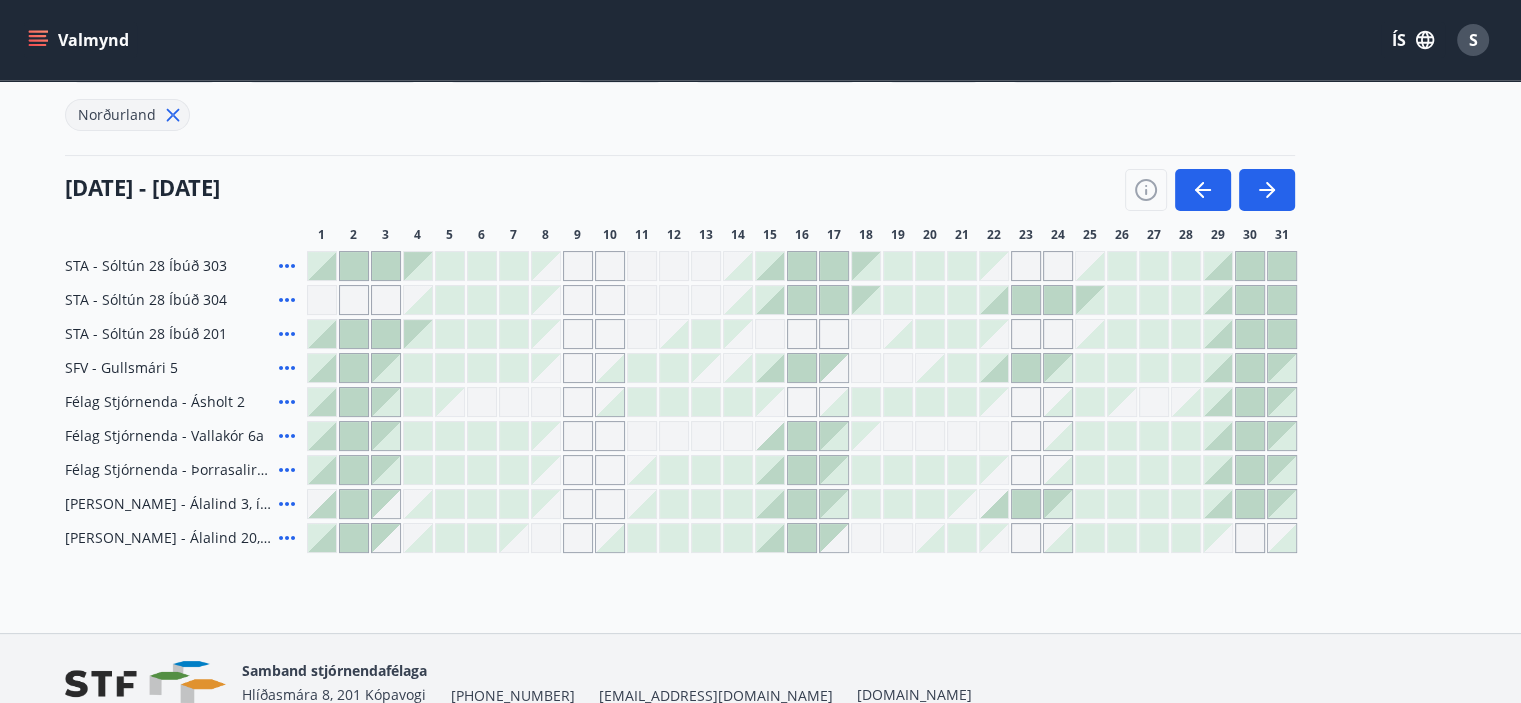 click 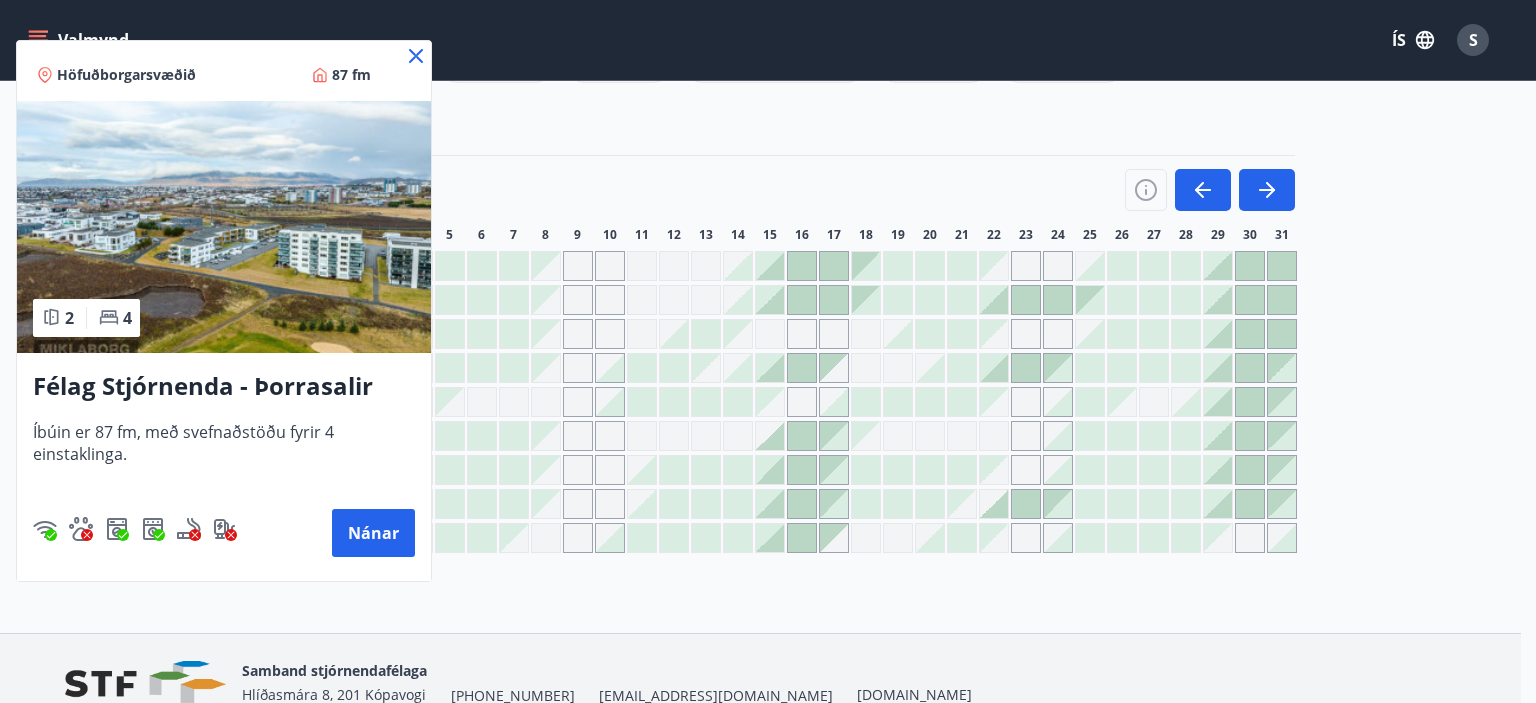click 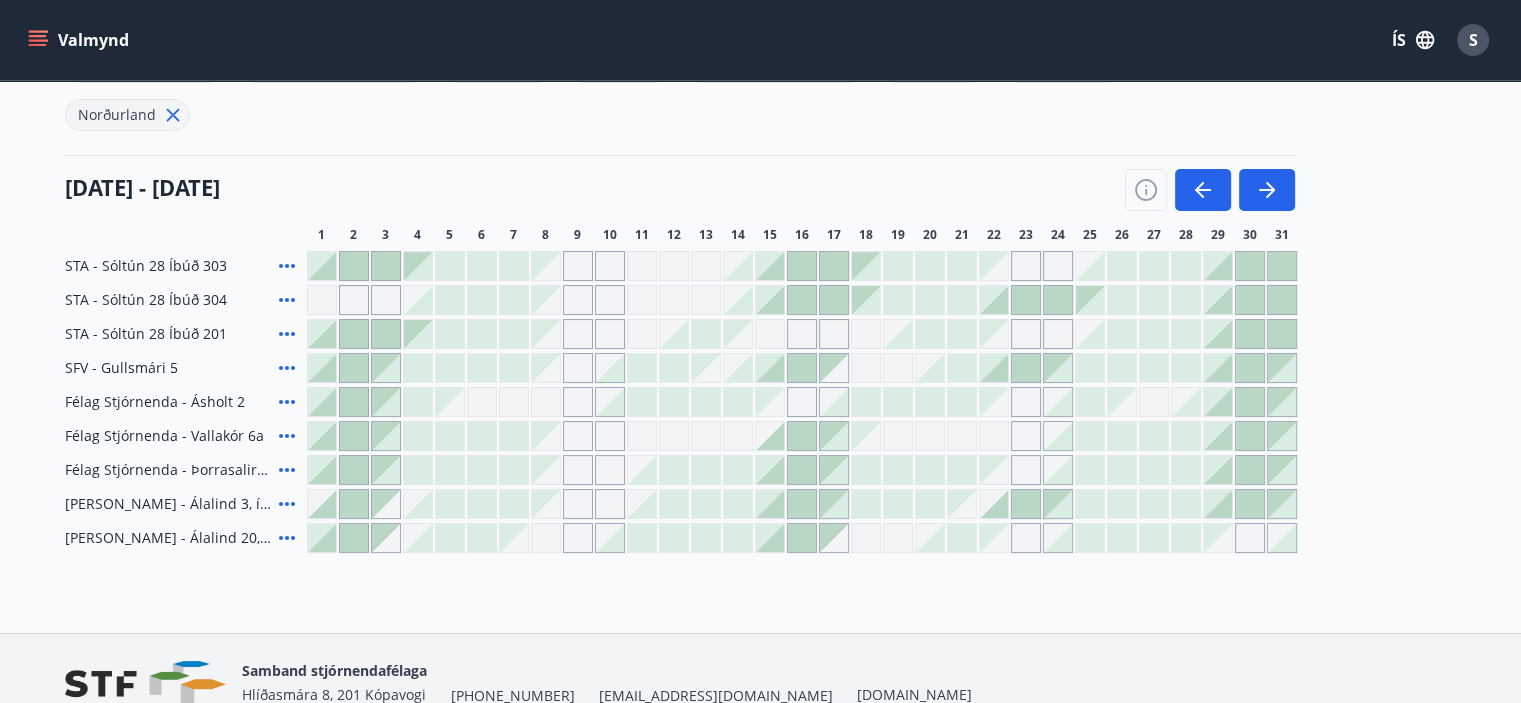 click 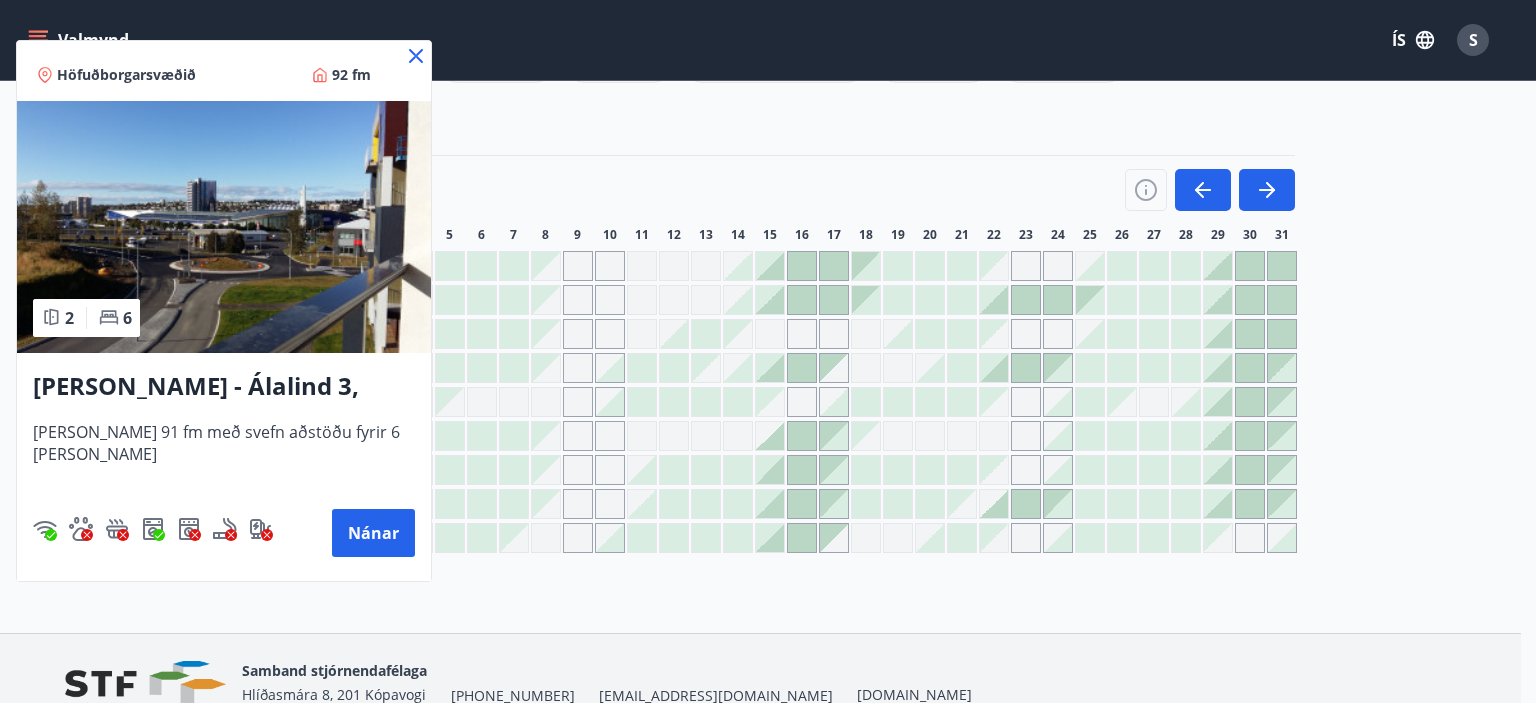 click 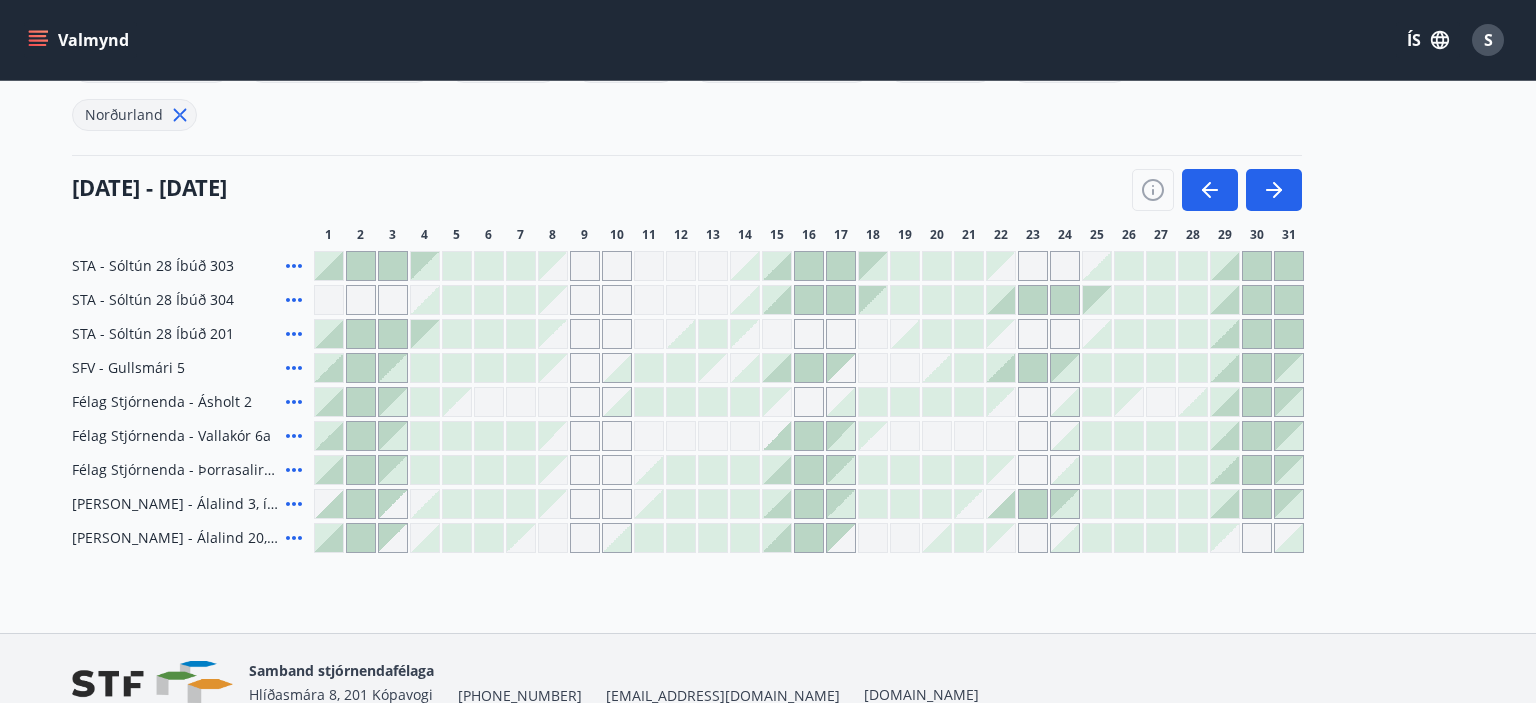 click on "Valmynd ÍS S" at bounding box center (768, 40) 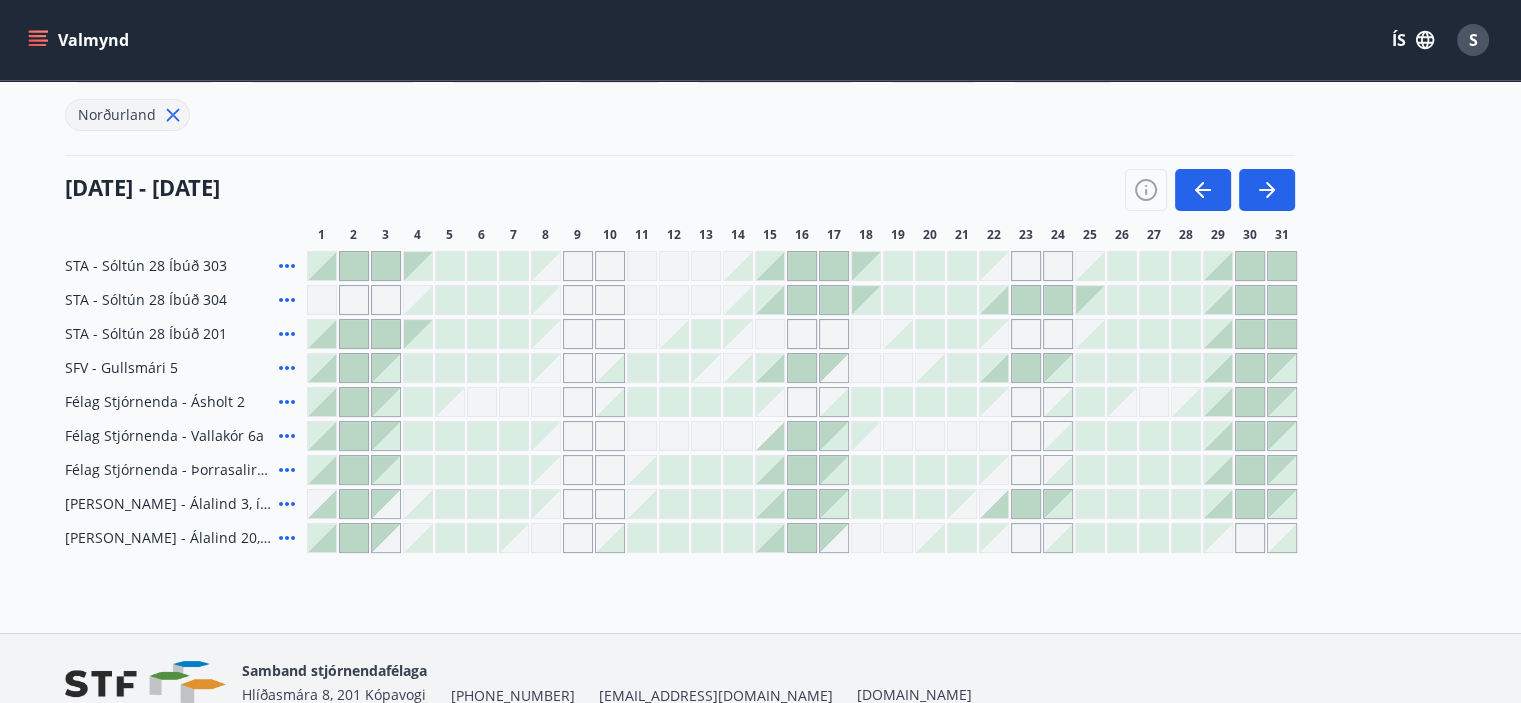 click 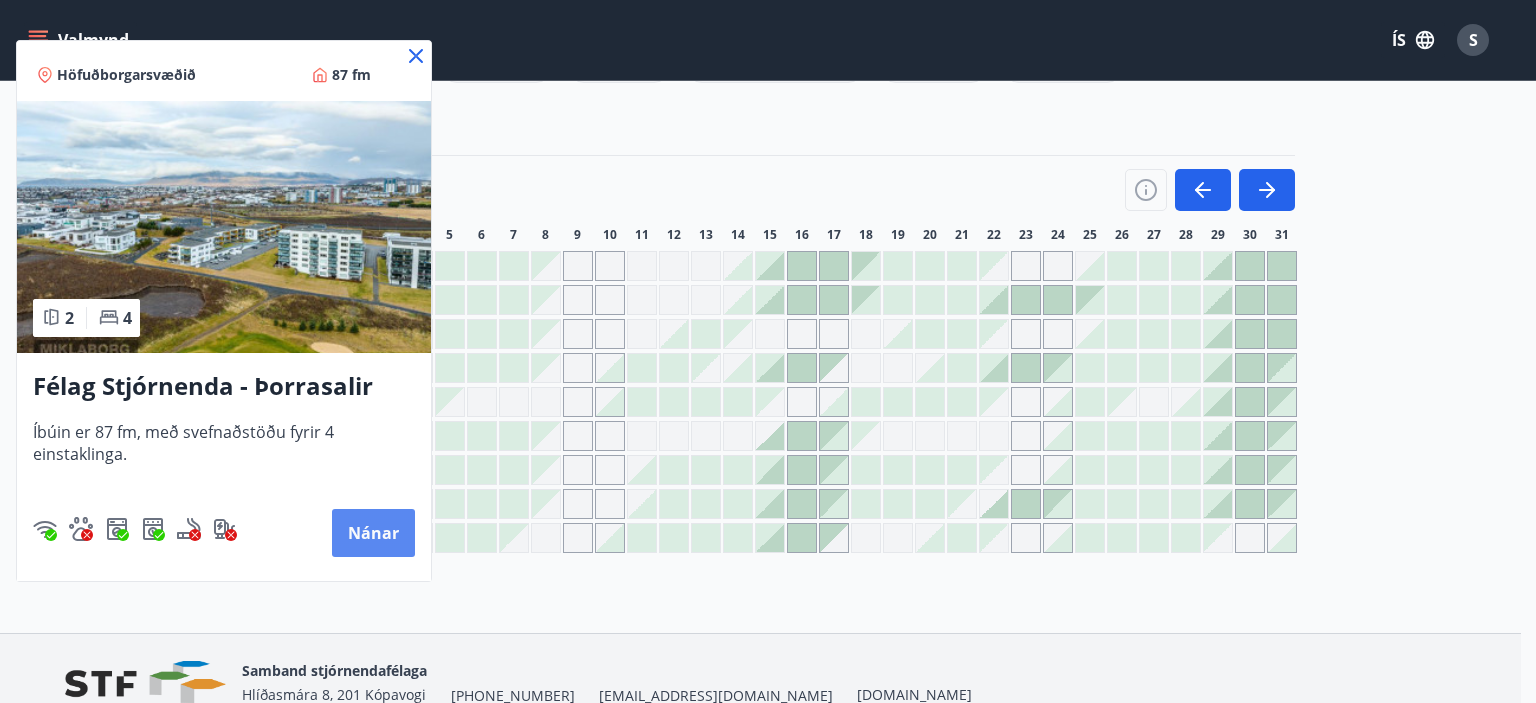 click on "Nánar" at bounding box center [373, 533] 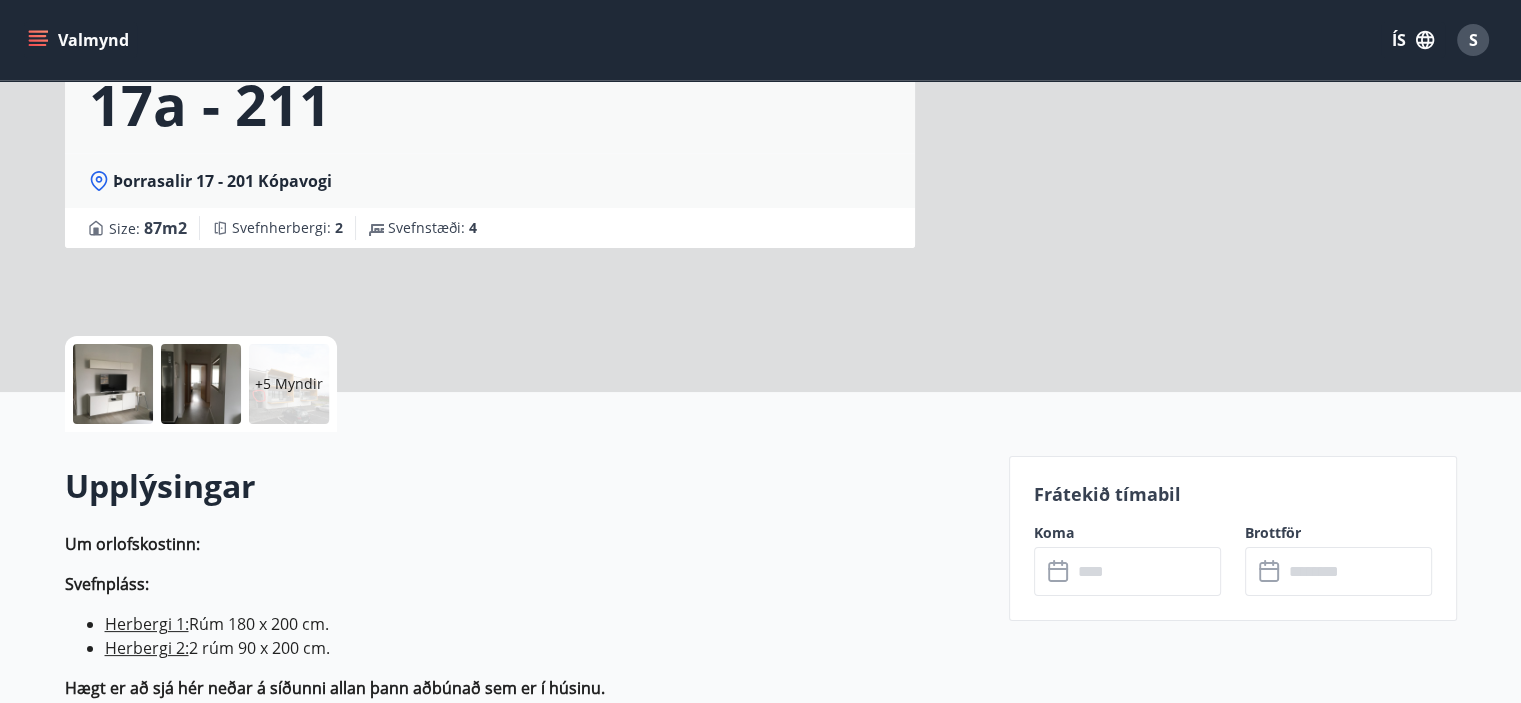 scroll, scrollTop: 0, scrollLeft: 0, axis: both 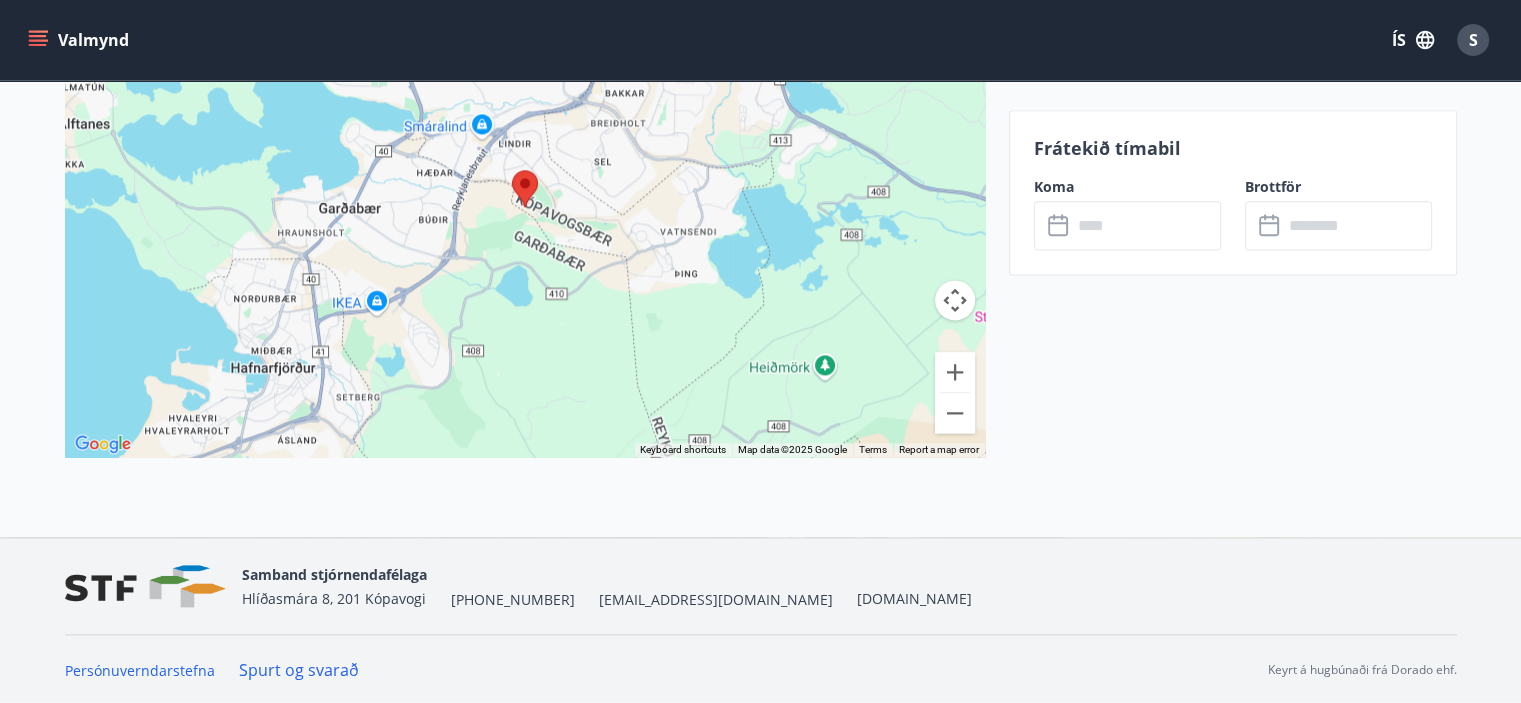 click at bounding box center [1146, 225] 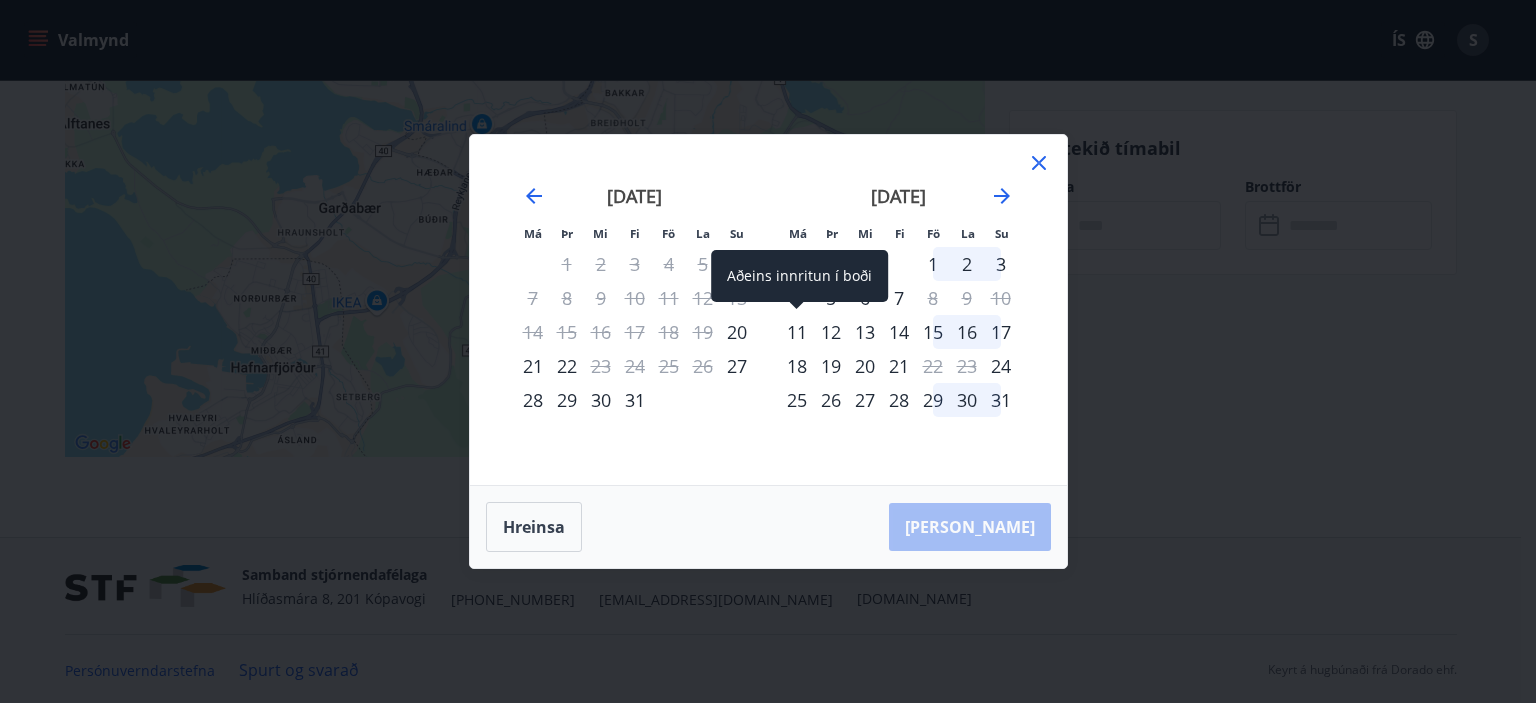 click on "11" at bounding box center (797, 332) 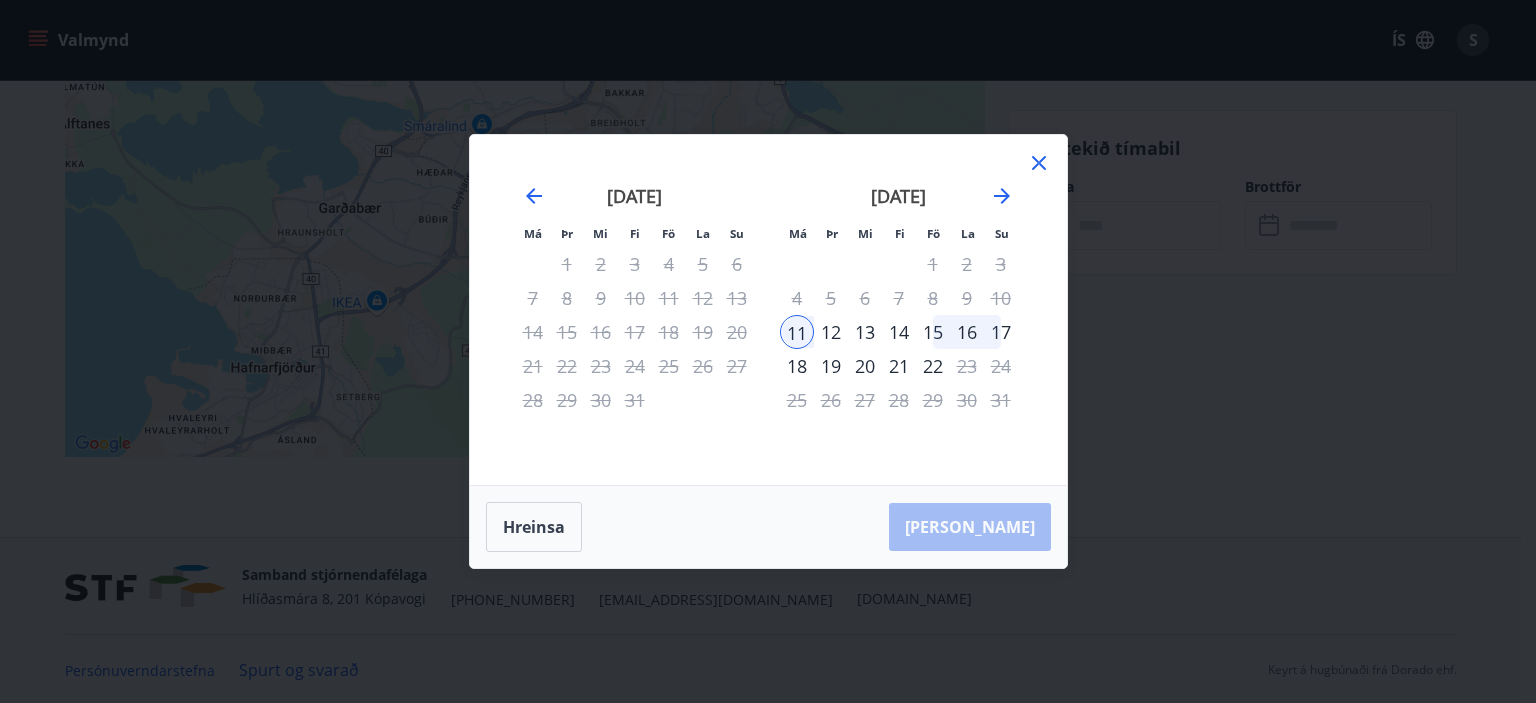 click on "18" at bounding box center [797, 366] 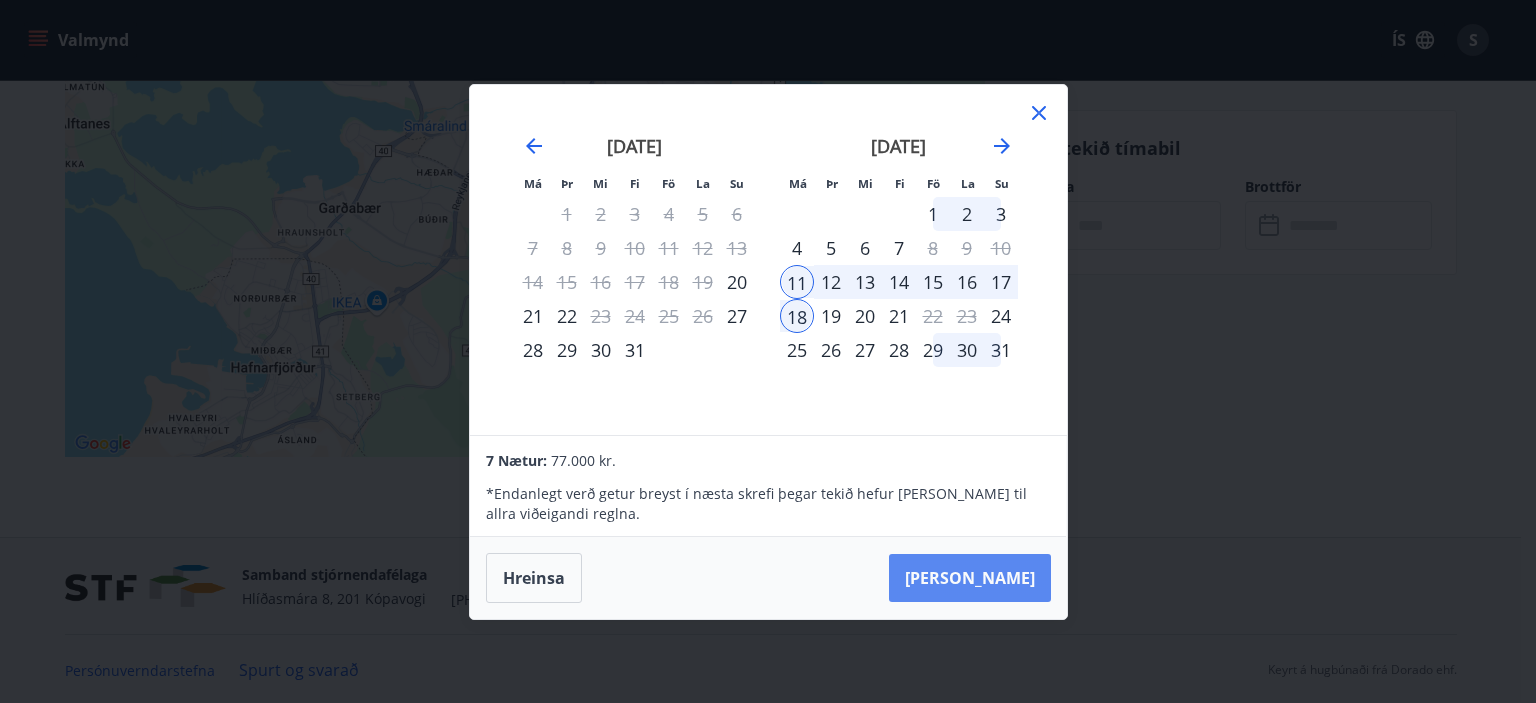 click on "[PERSON_NAME]" at bounding box center [970, 578] 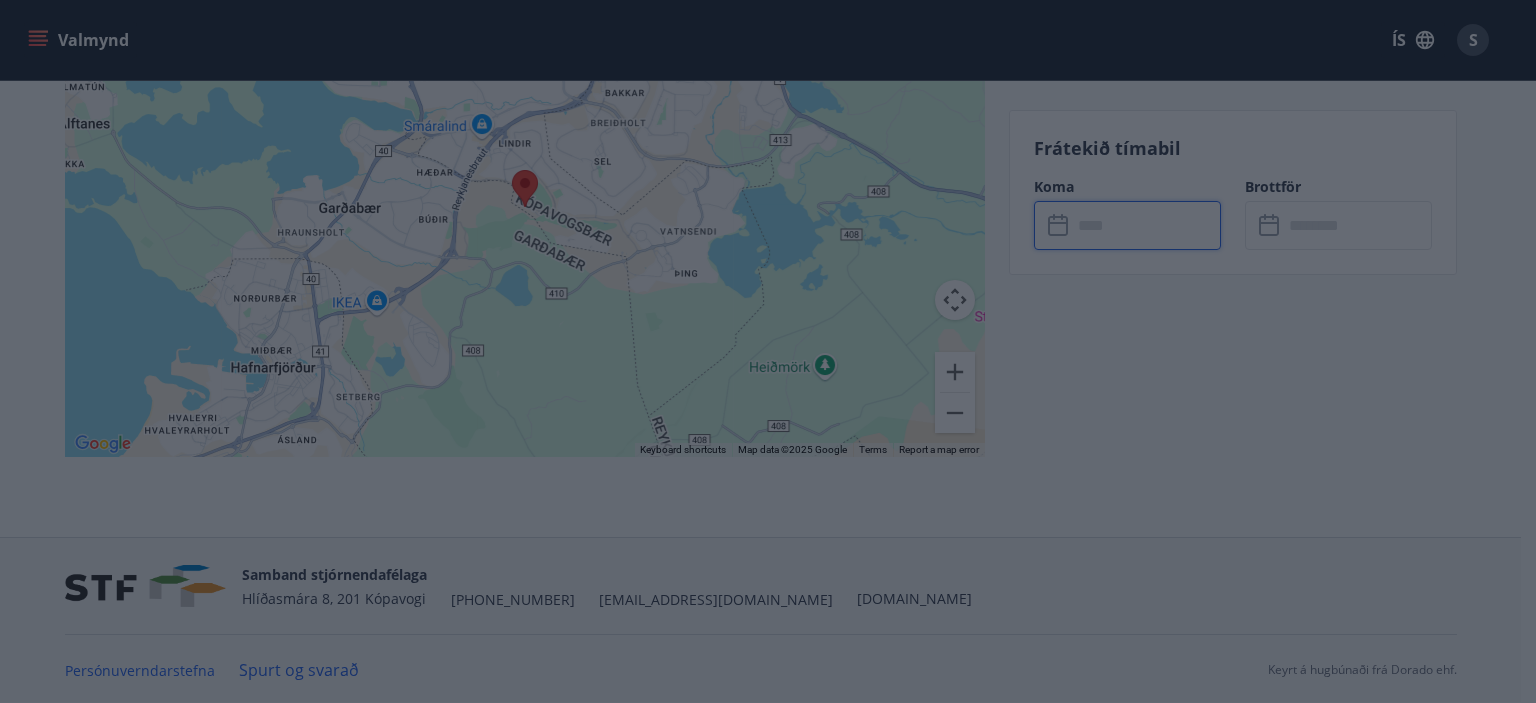 type on "******" 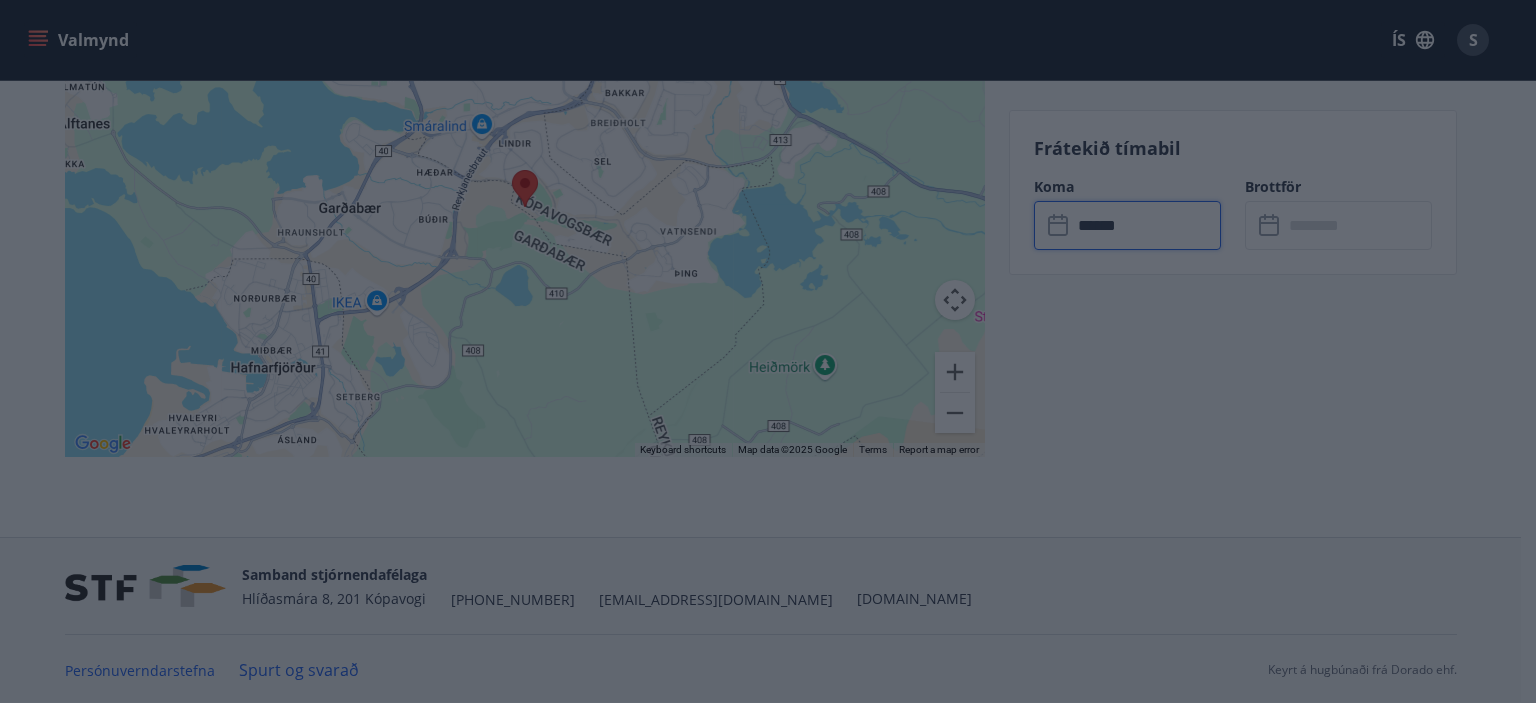 type on "******" 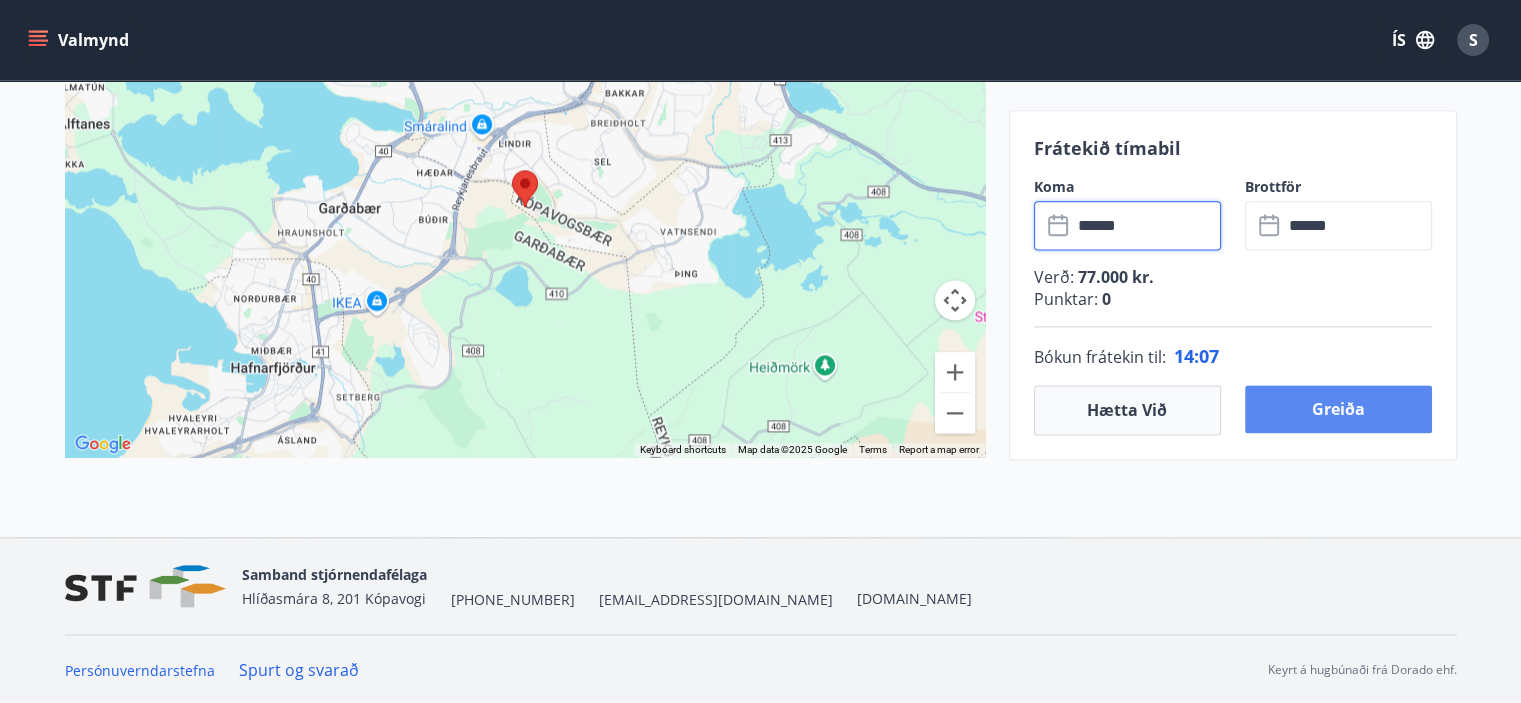 click on "Greiða" at bounding box center (1338, 409) 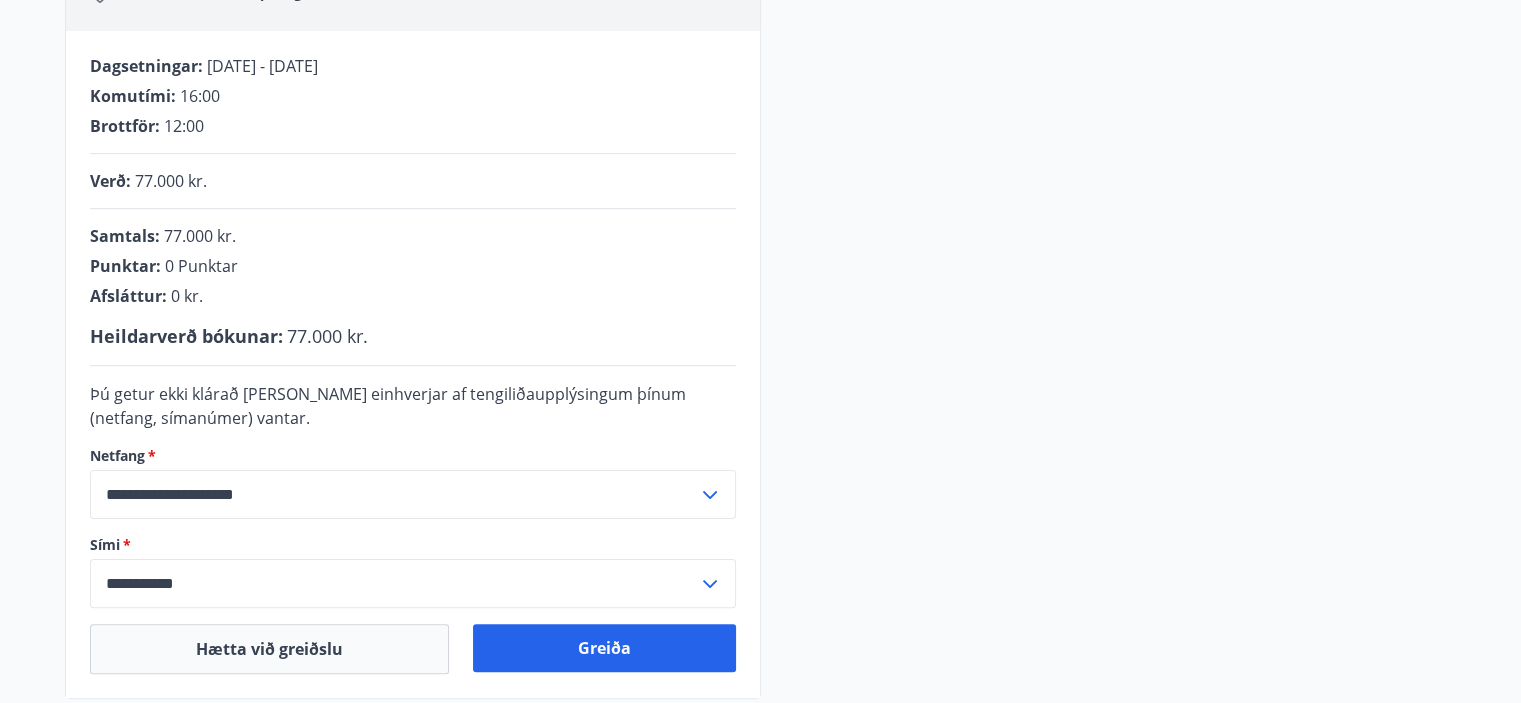 scroll, scrollTop: 617, scrollLeft: 0, axis: vertical 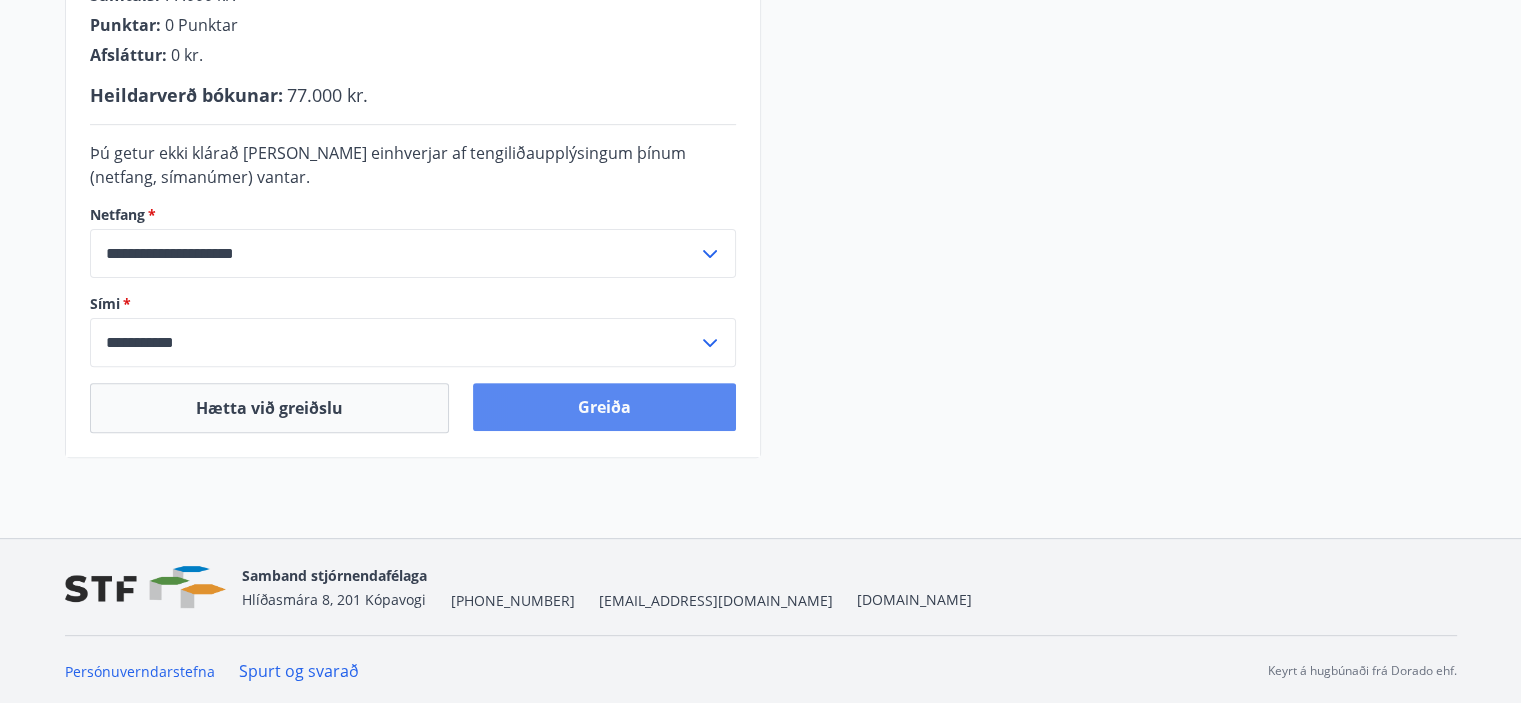 click on "Greiða" at bounding box center (604, 407) 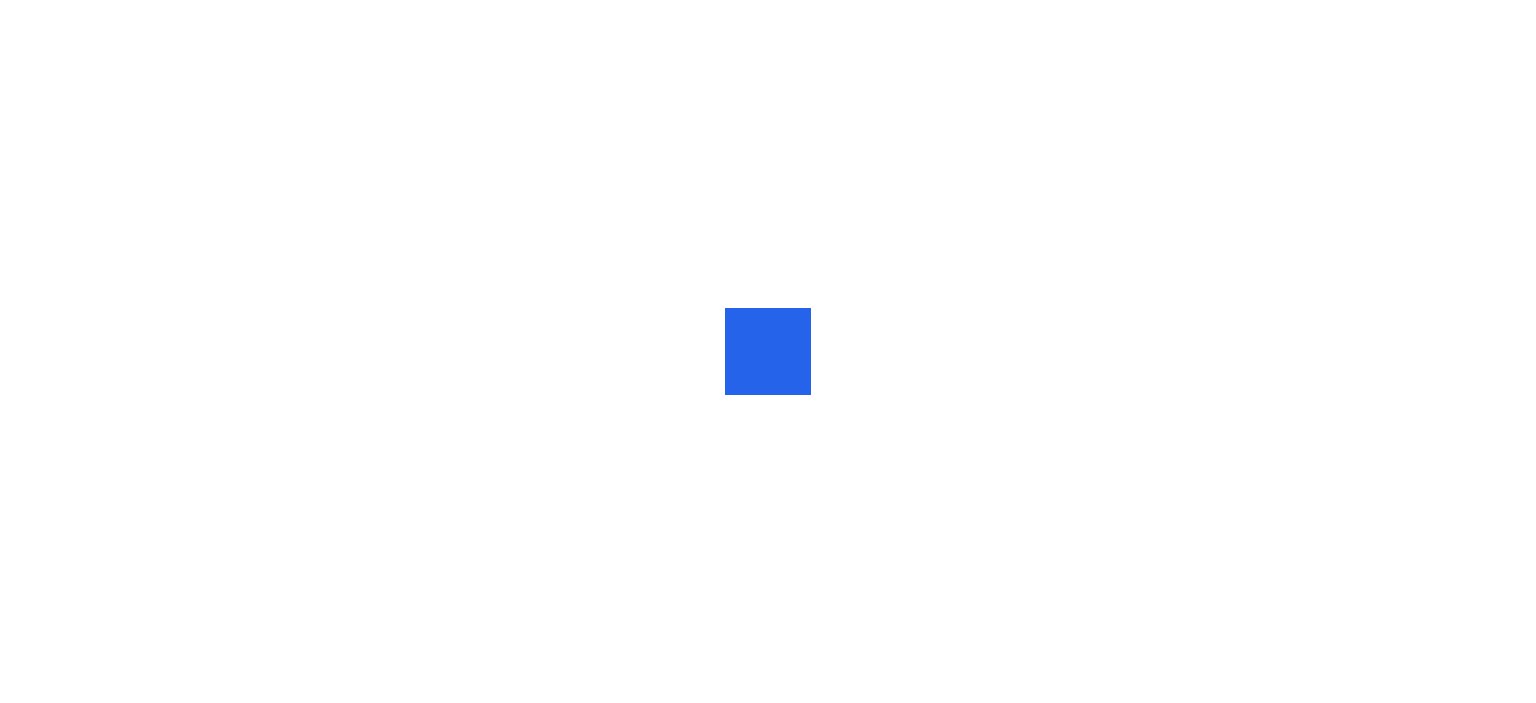 scroll, scrollTop: 0, scrollLeft: 0, axis: both 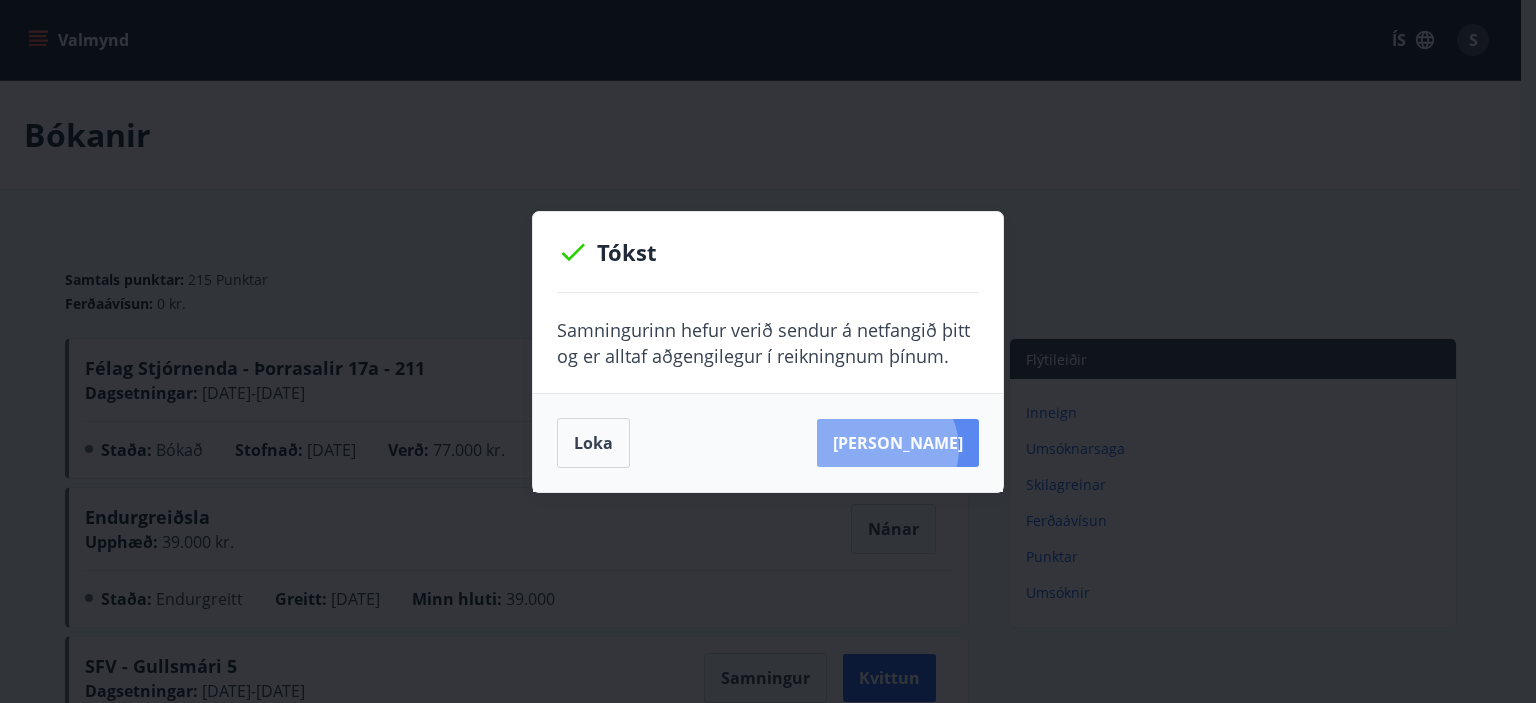click on "Sjá samning" at bounding box center (898, 443) 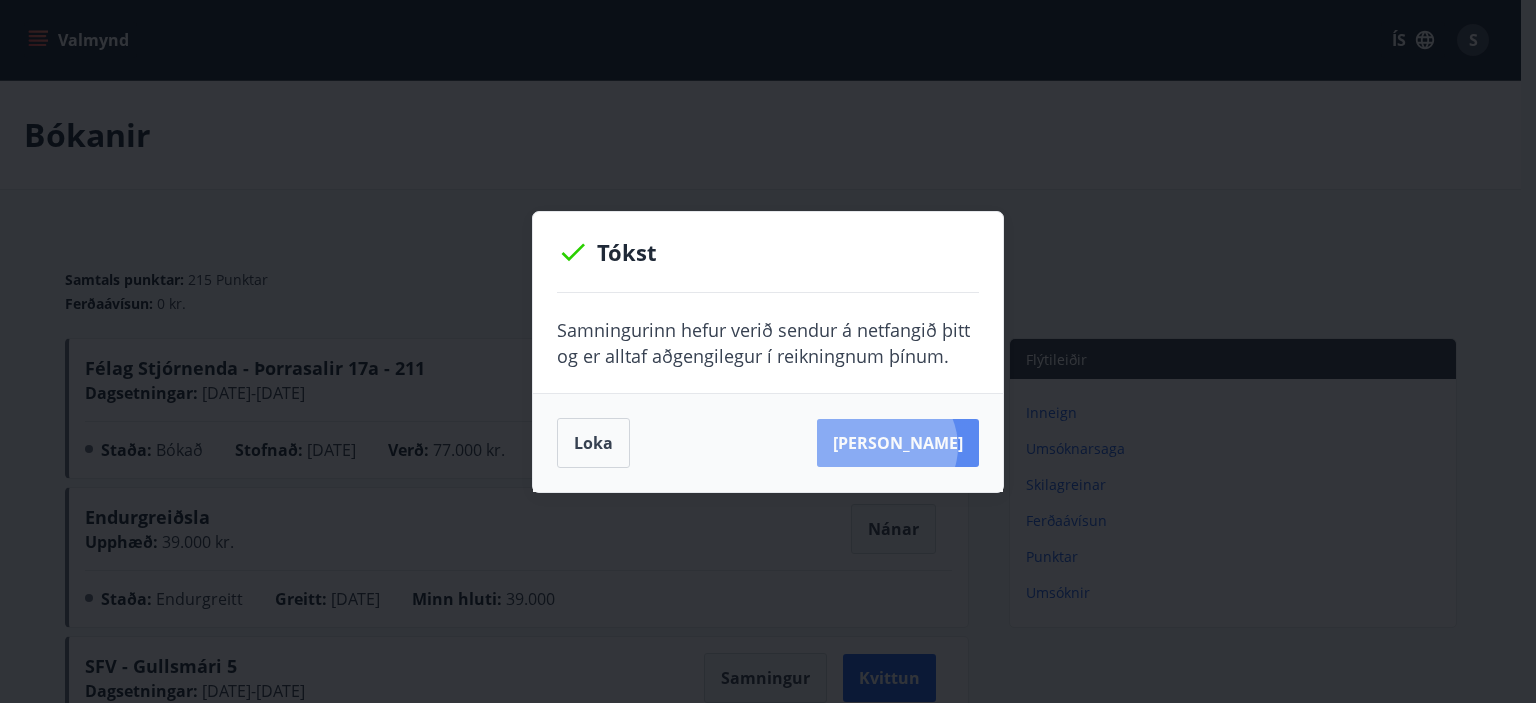 click on "Sjá samning" at bounding box center [898, 443] 